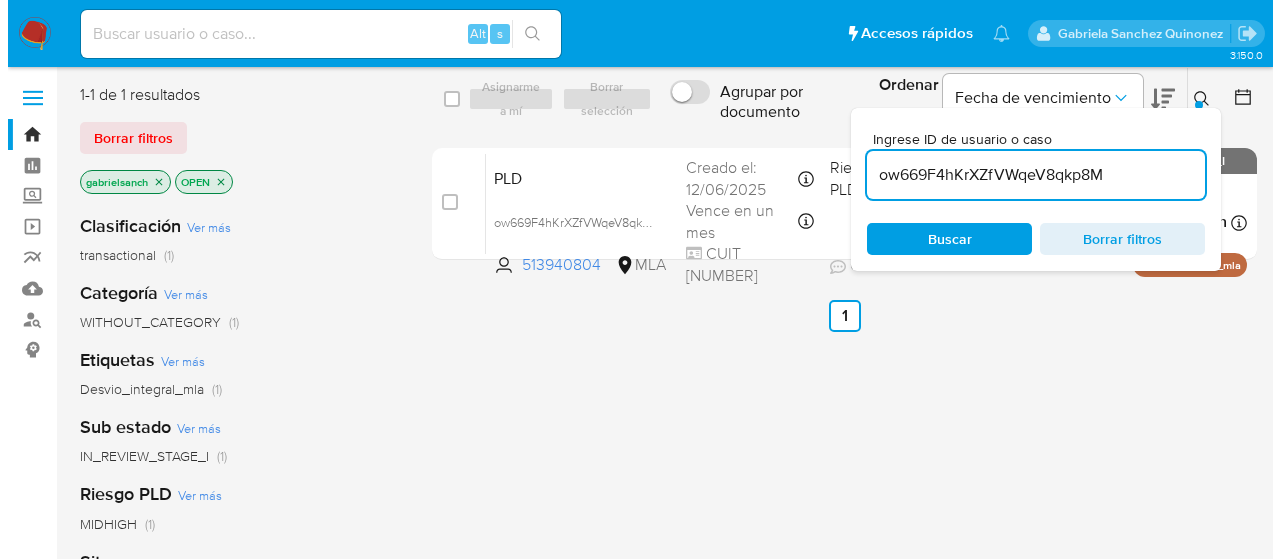 scroll, scrollTop: 0, scrollLeft: 0, axis: both 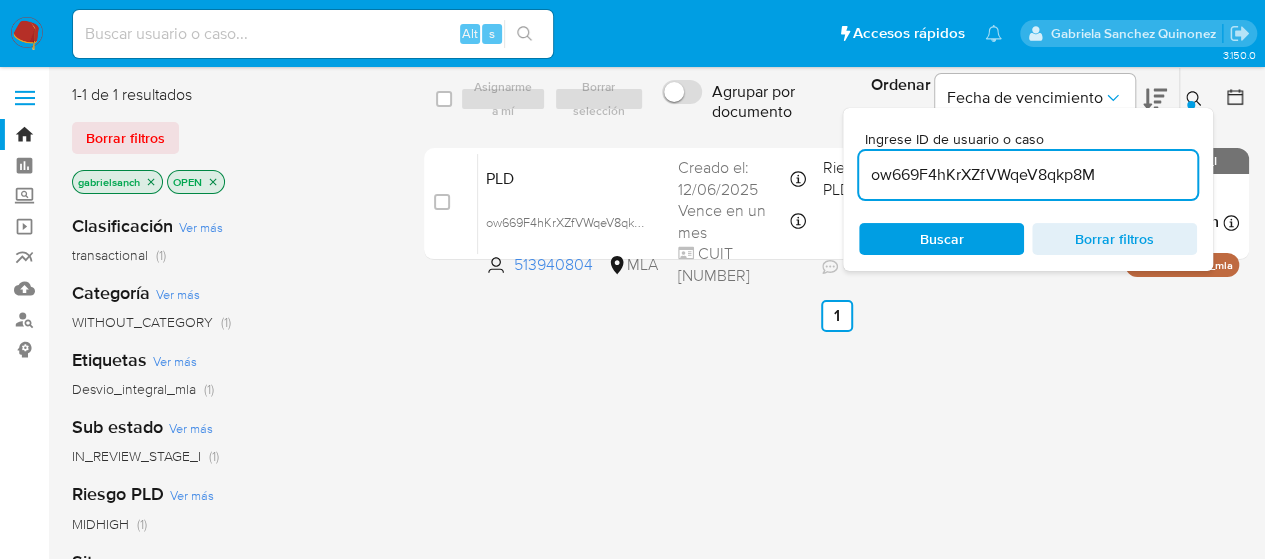 click on "ow669F4hKrXZfVWqeV8qkp8M" at bounding box center [1028, 175] 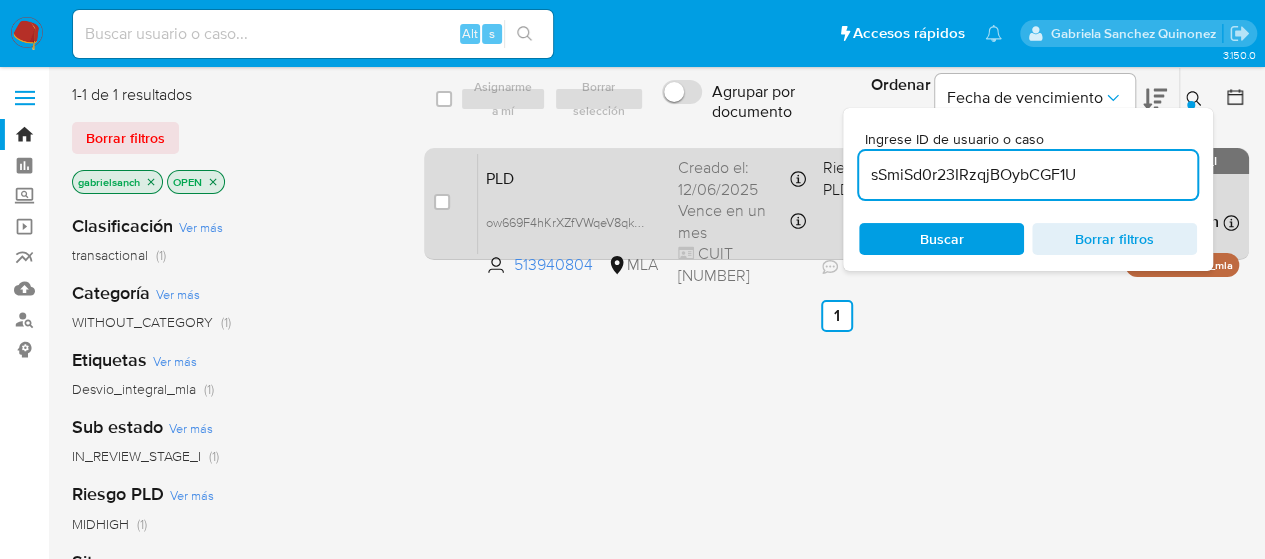 type on "sSmiSd0r23IRzqjBOybCGF1U" 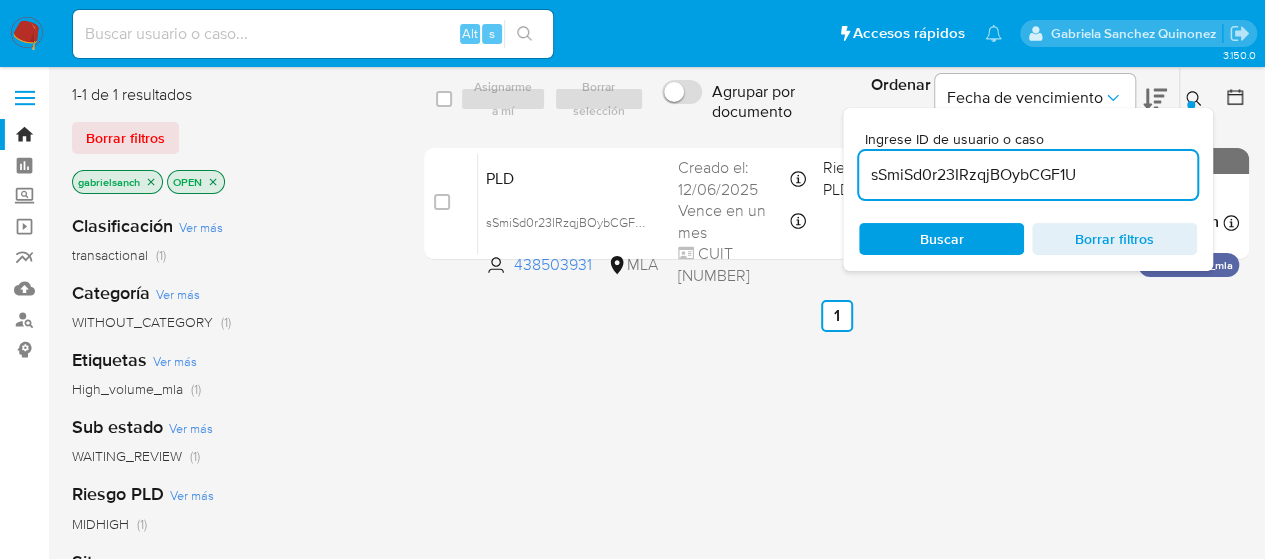 click at bounding box center [442, 202] 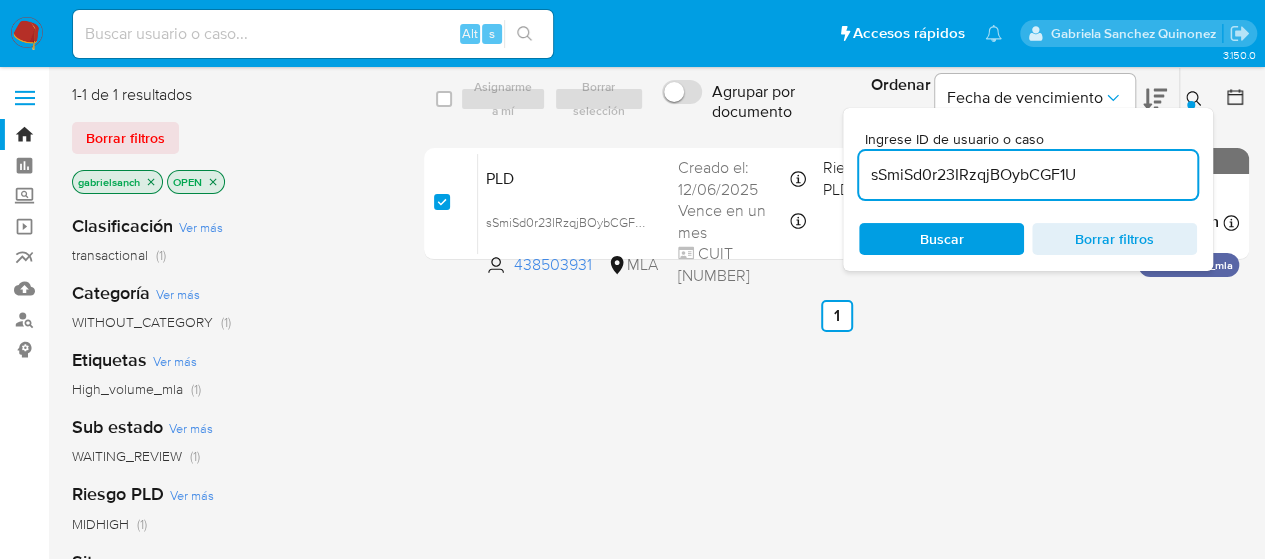 checkbox on "true" 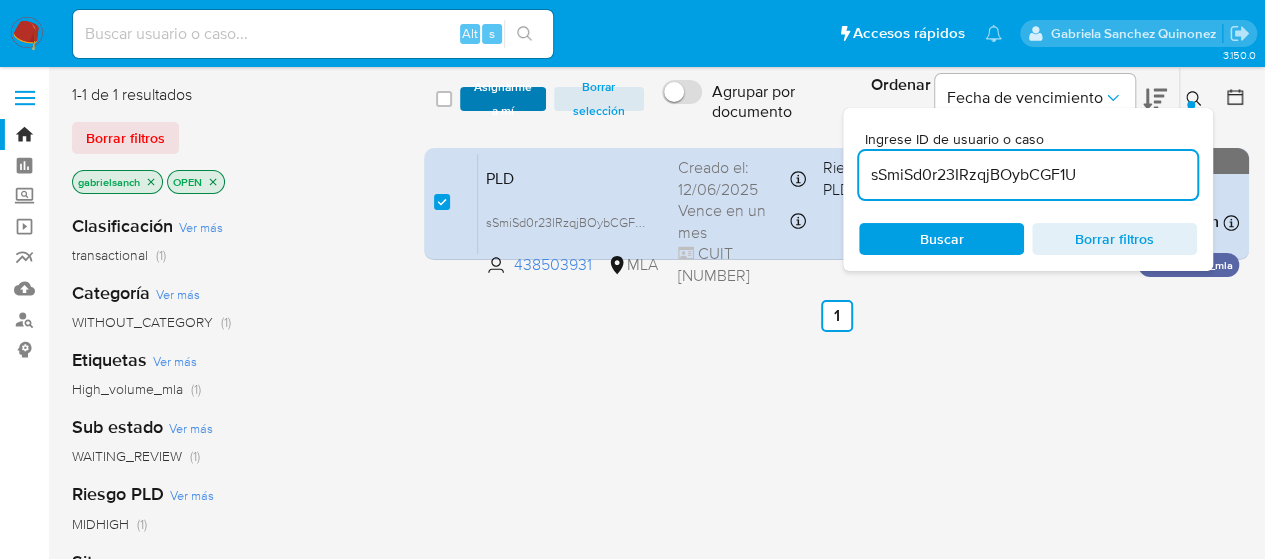 click on "Asignarme a mí" at bounding box center (503, 99) 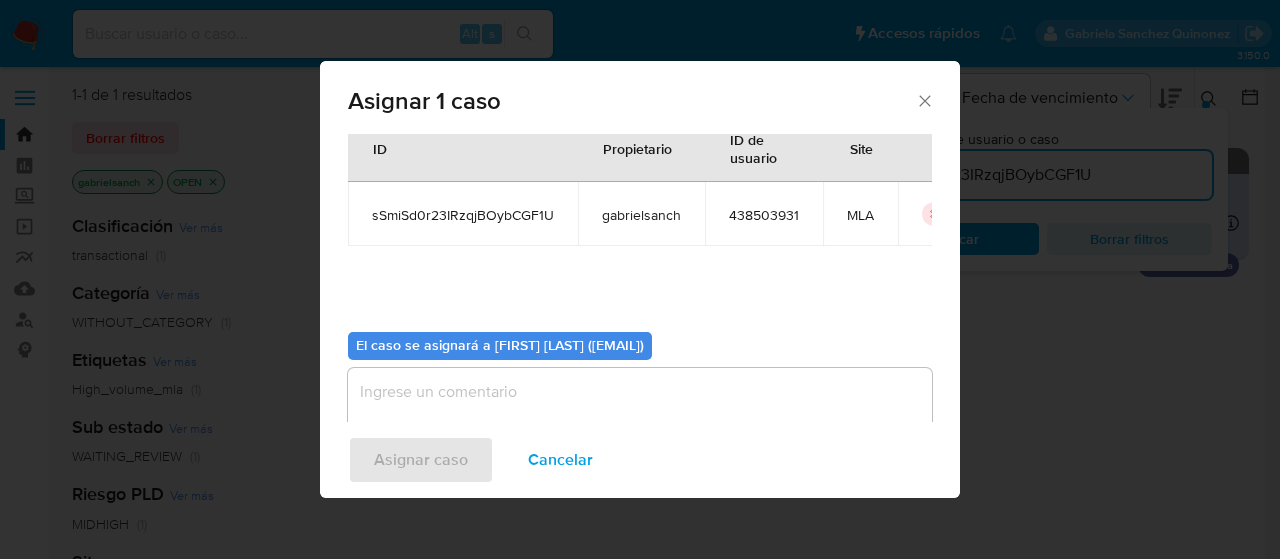 scroll, scrollTop: 102, scrollLeft: 0, axis: vertical 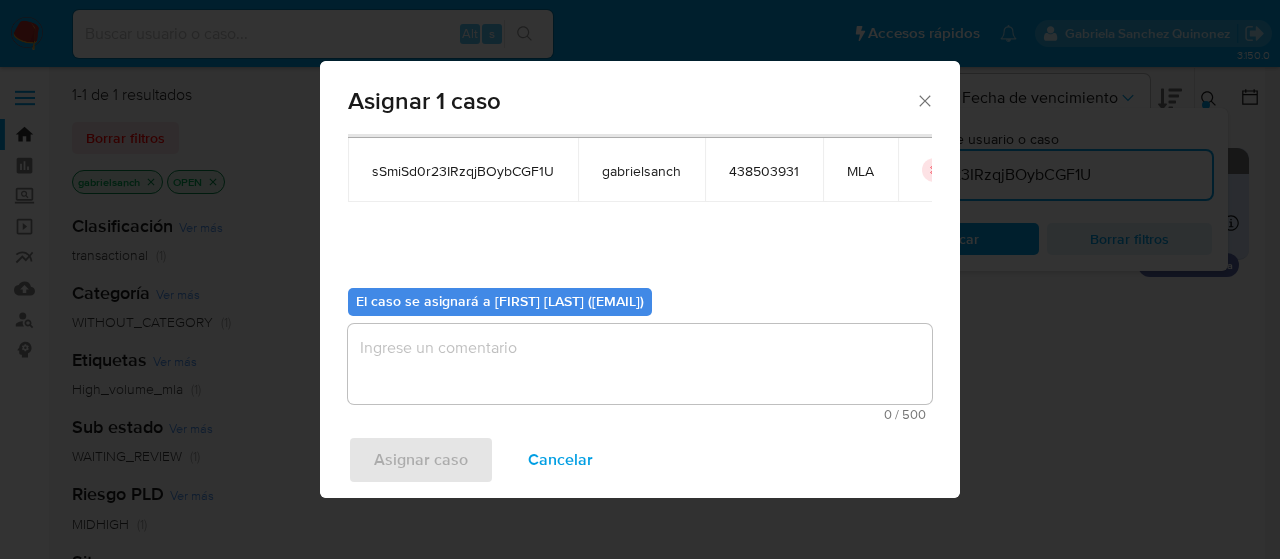 click at bounding box center [640, 364] 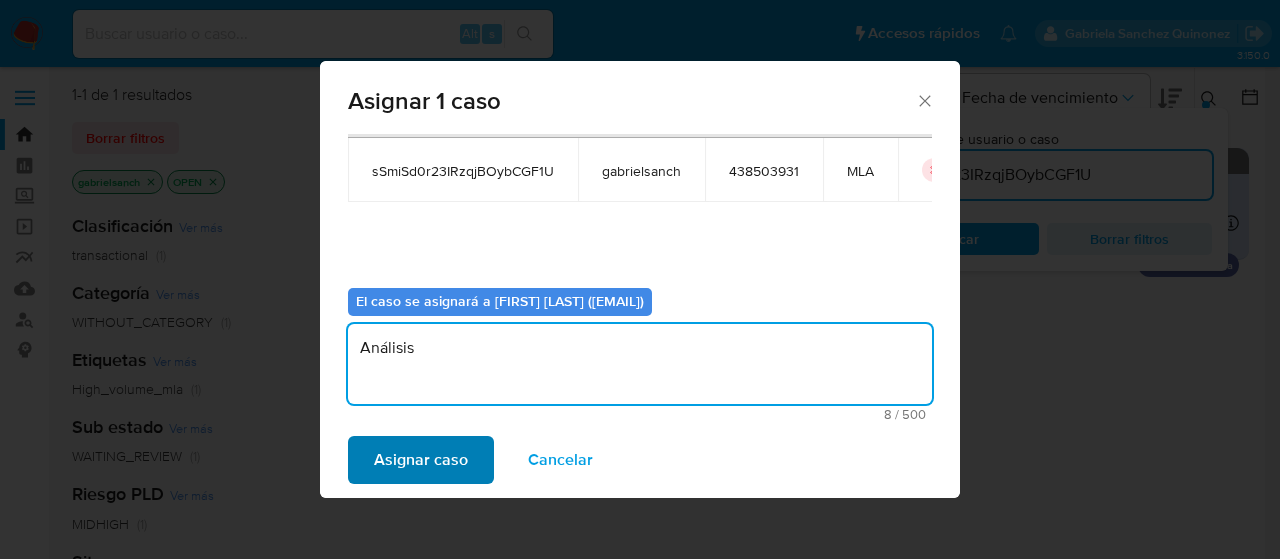 type on "Análisis" 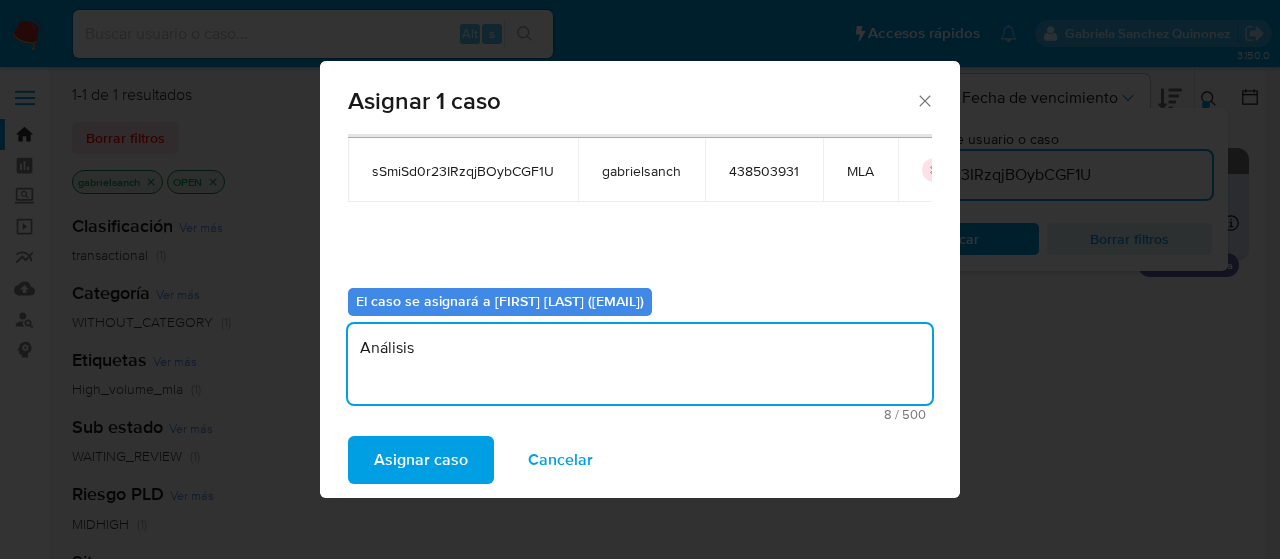 click on "Asignar caso" at bounding box center [421, 460] 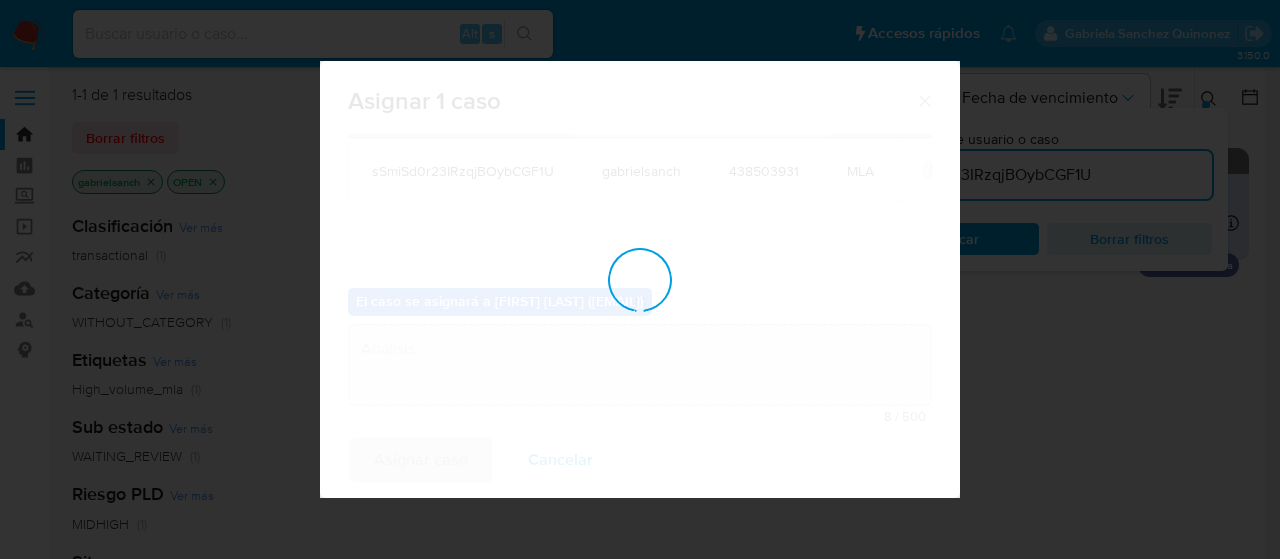 type 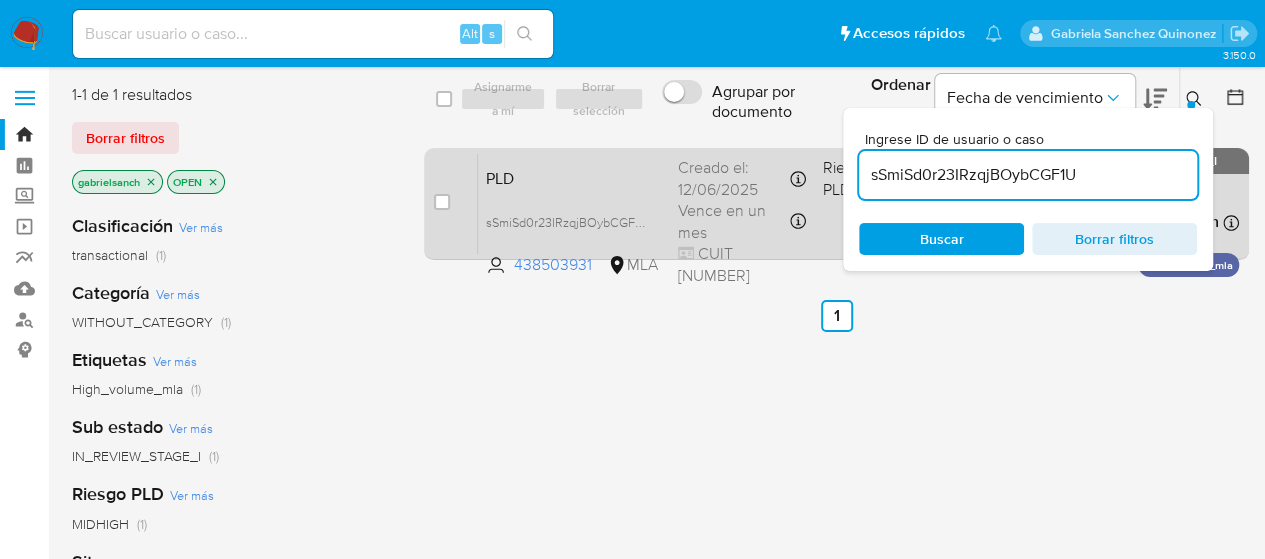 click on "case-item-checkbox   No es posible asignar el caso" at bounding box center (456, 203) 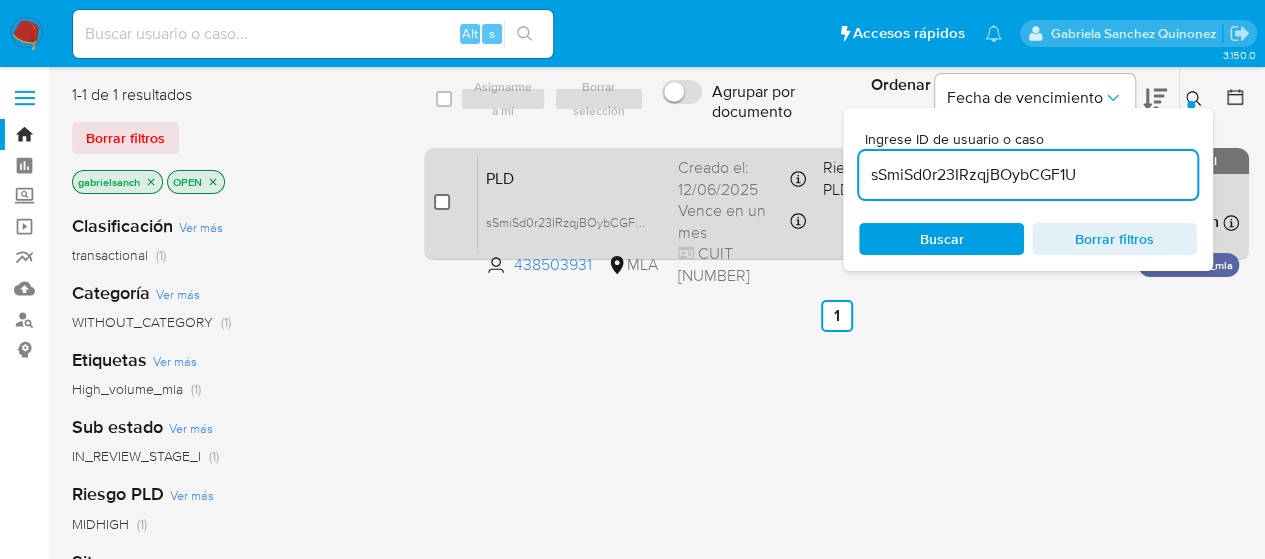 click at bounding box center (442, 202) 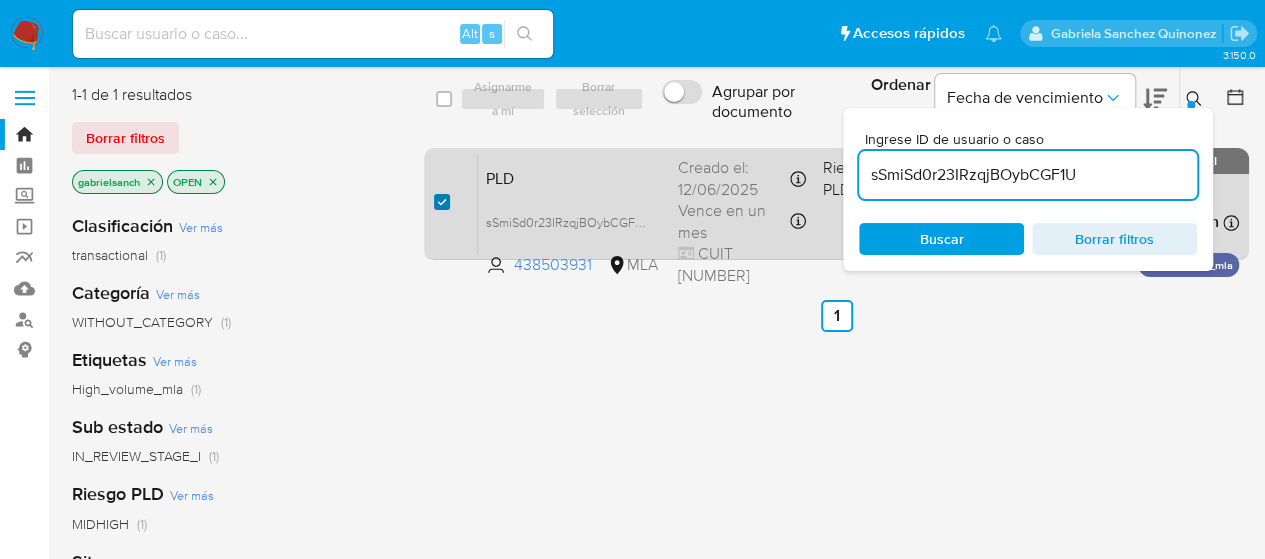 checkbox on "true" 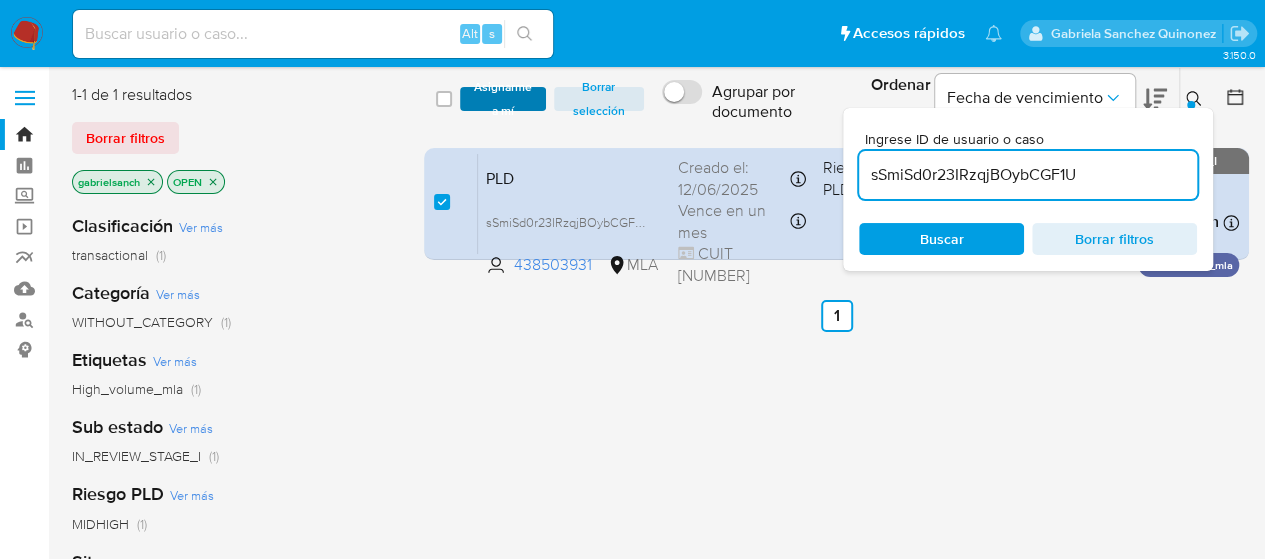 click on "Asignarme a mí" at bounding box center [503, 99] 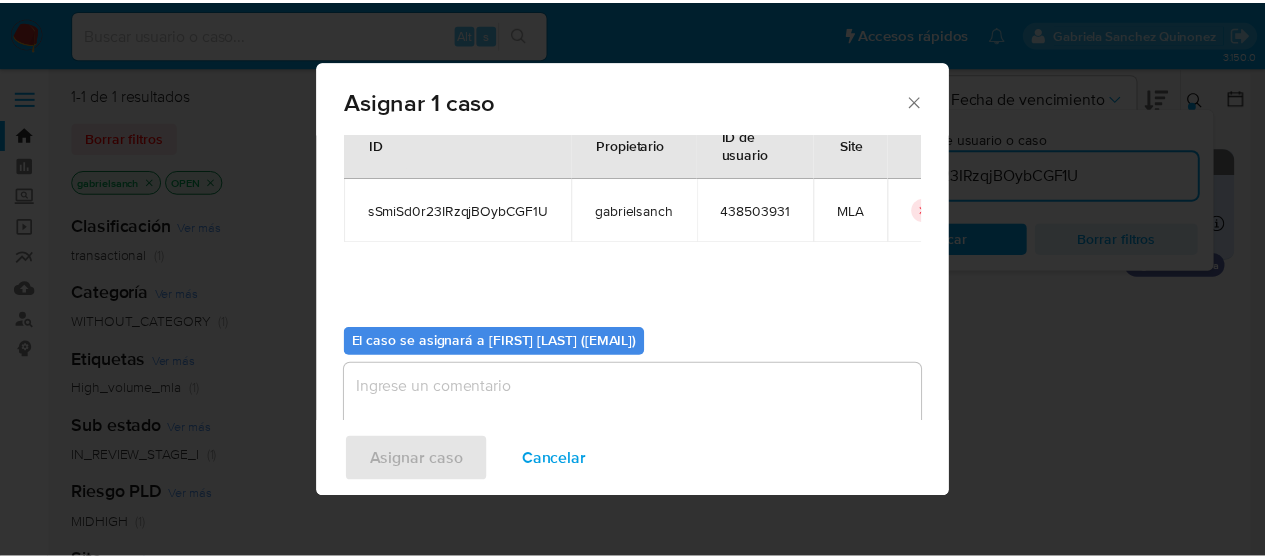 scroll, scrollTop: 102, scrollLeft: 0, axis: vertical 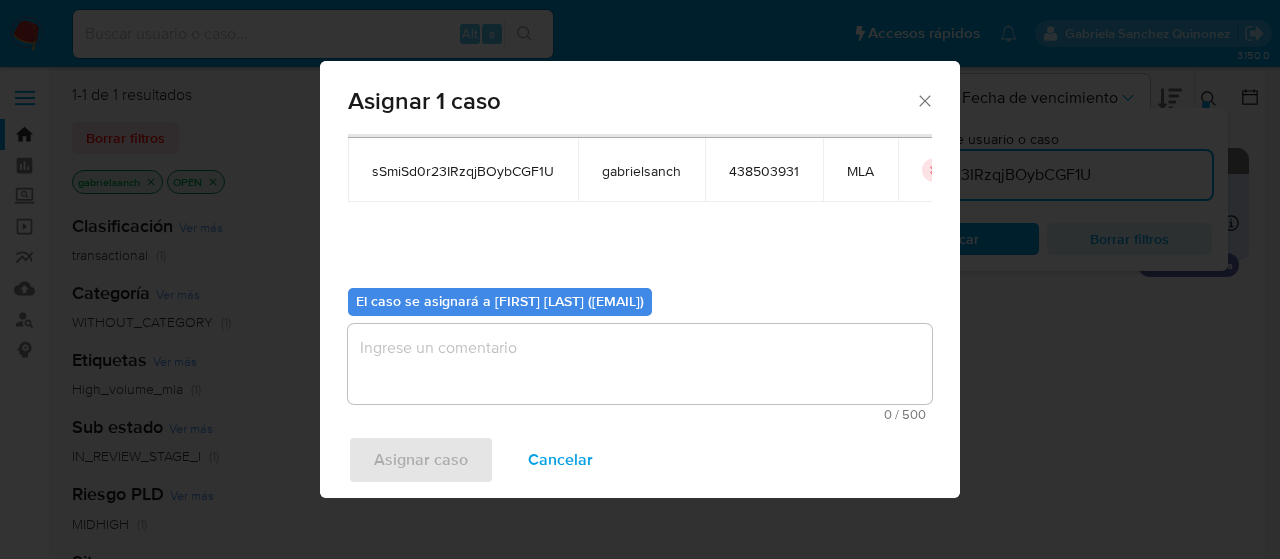 click at bounding box center (640, 364) 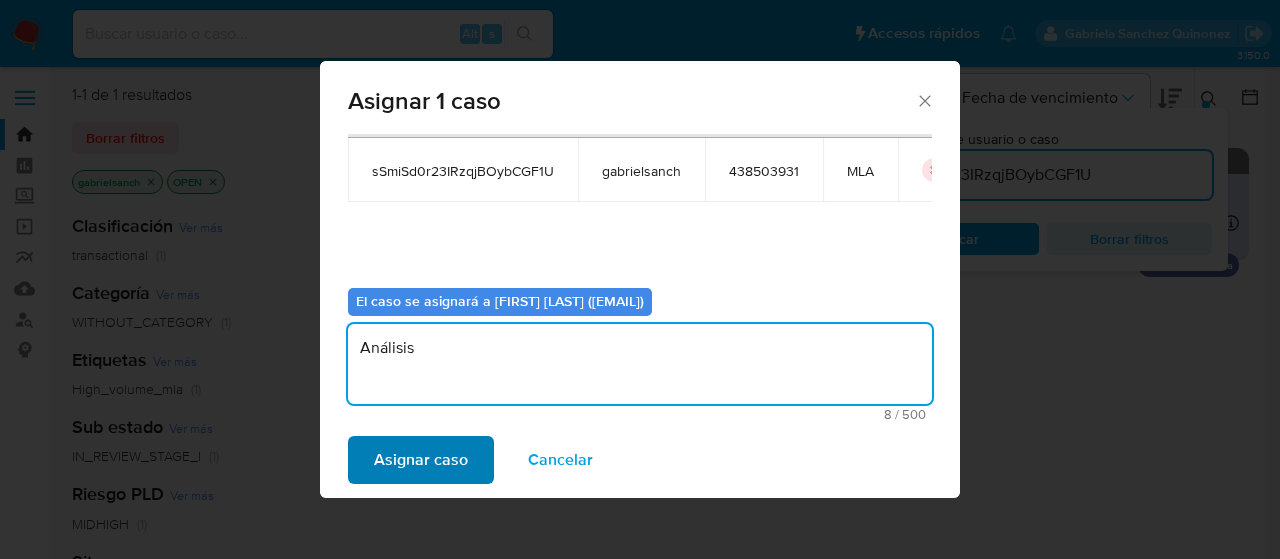 type on "Análisis" 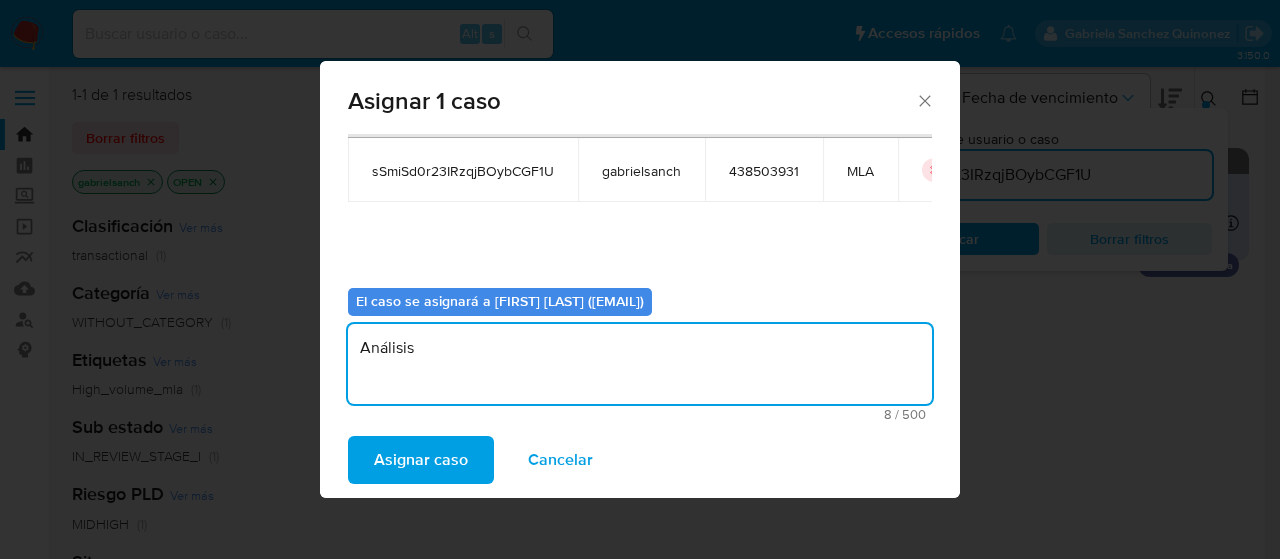 click on "Asignar caso" at bounding box center [421, 460] 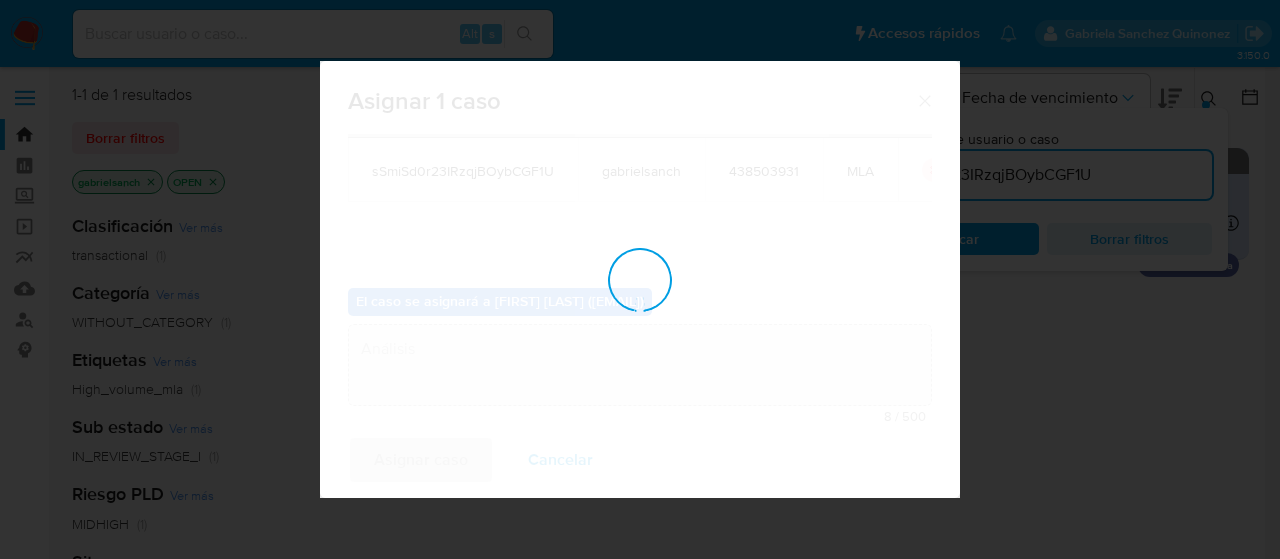 type 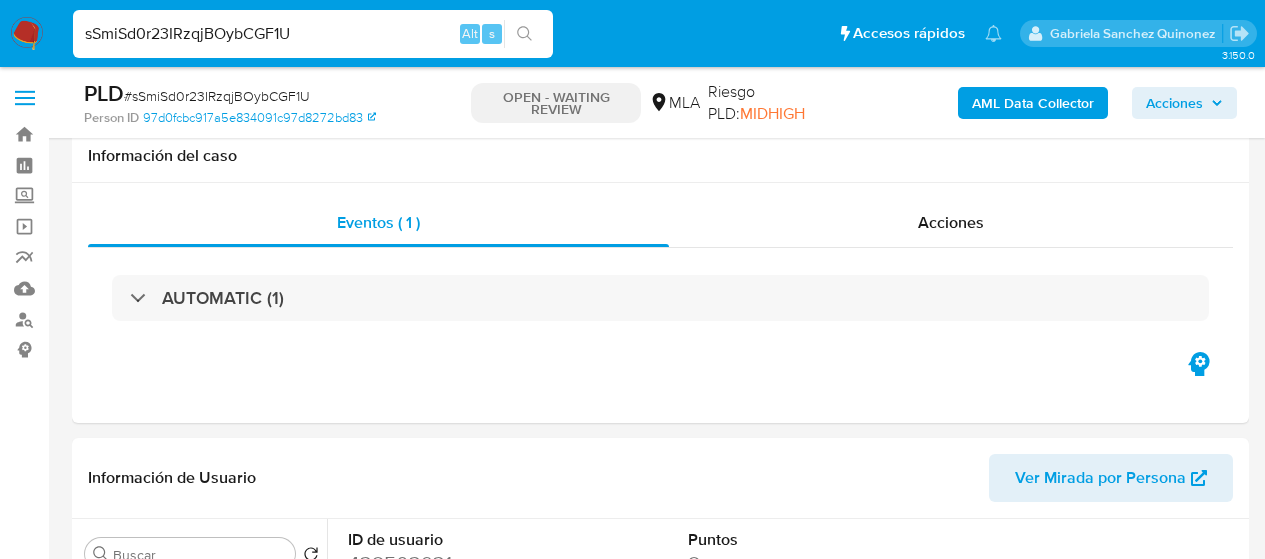 select on "10" 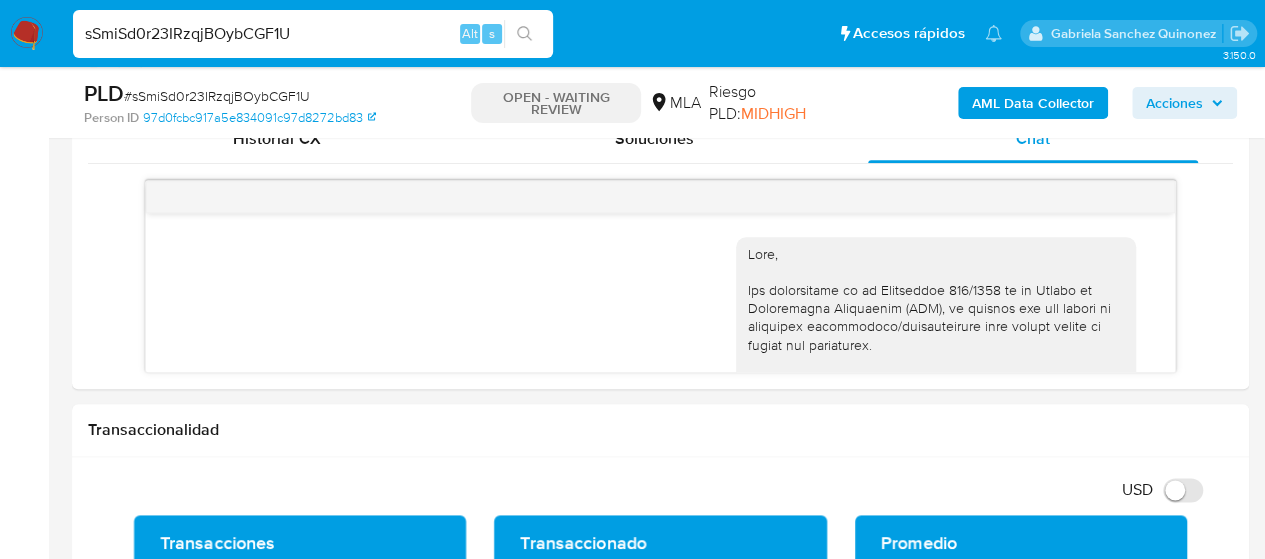scroll, scrollTop: 1000, scrollLeft: 0, axis: vertical 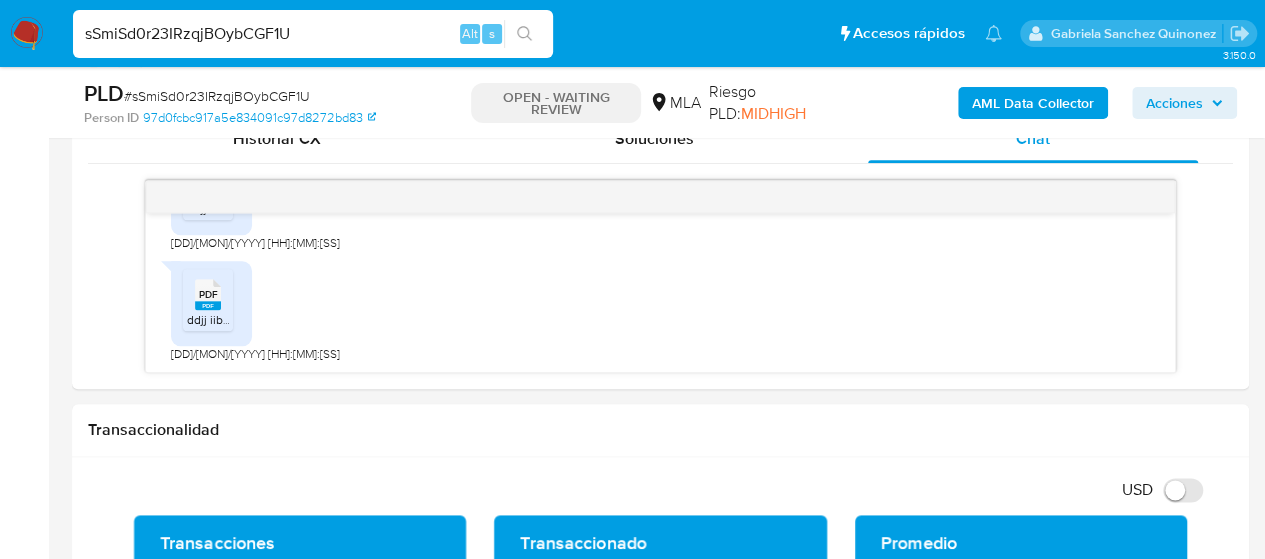 click on "sSmiSd0r23IRzqjBOybCGF1U" at bounding box center [313, 34] 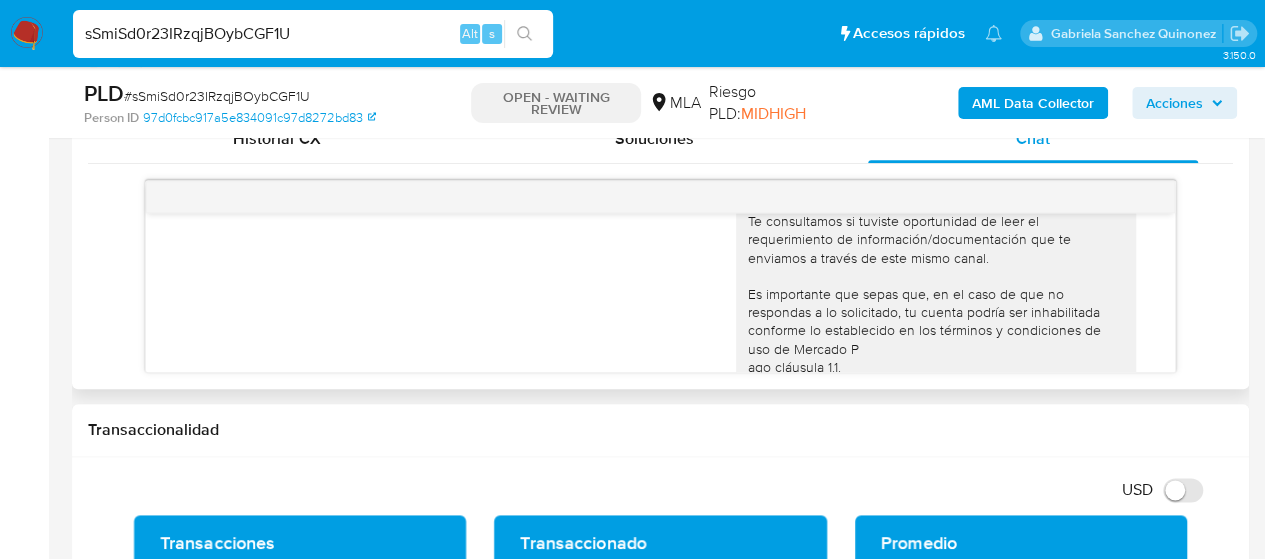 scroll, scrollTop: 1400, scrollLeft: 0, axis: vertical 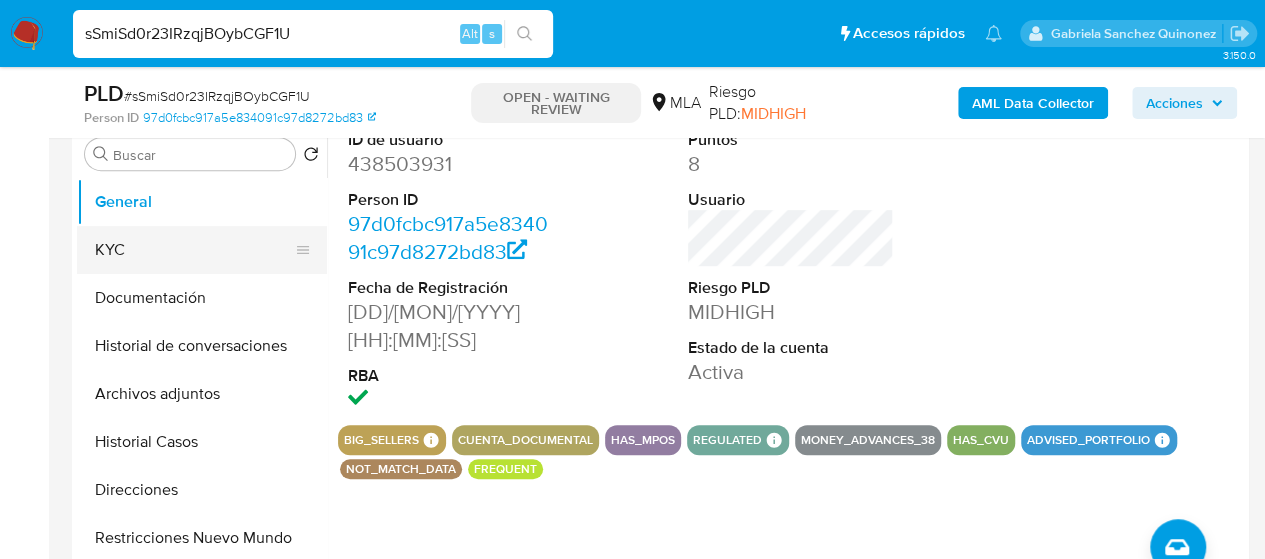 click on "KYC" at bounding box center (194, 250) 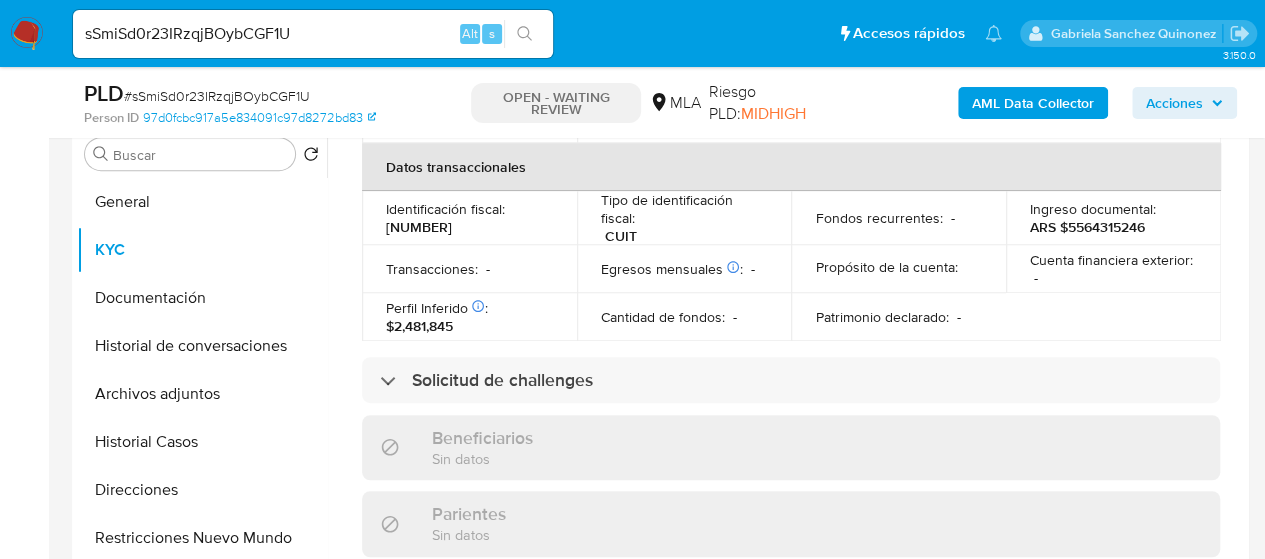 scroll, scrollTop: 1096, scrollLeft: 0, axis: vertical 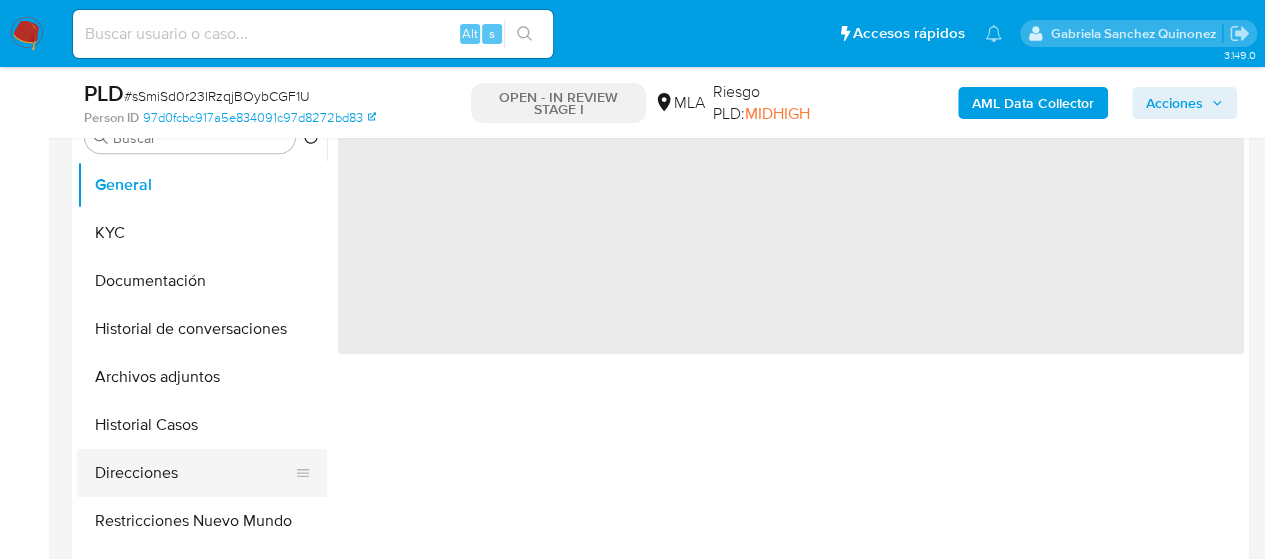 click on "Direcciones" at bounding box center (194, 473) 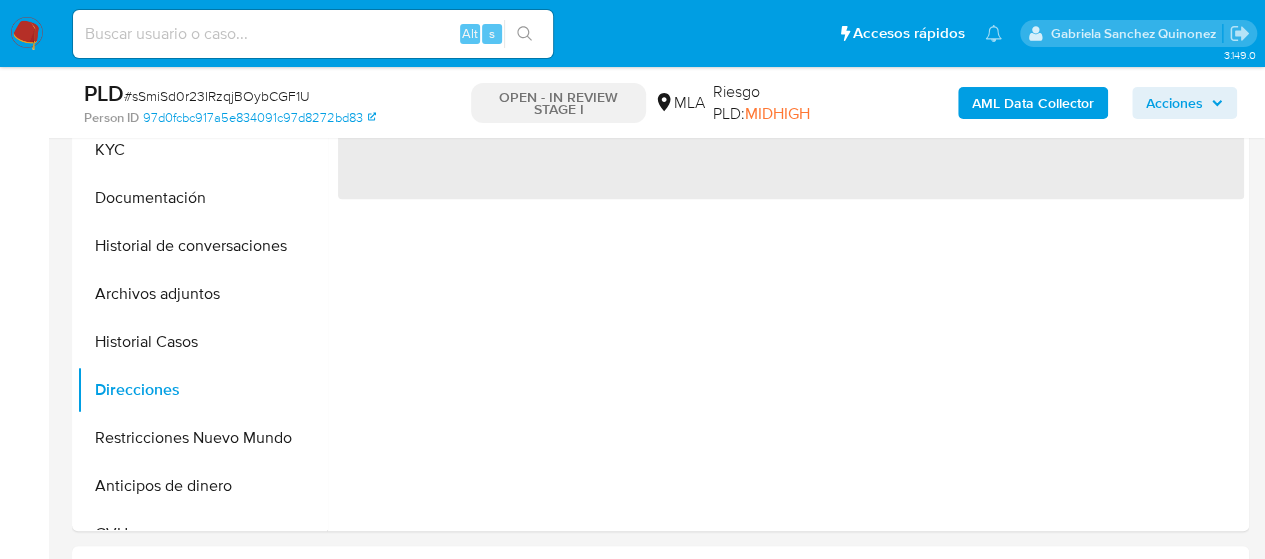 select on "10" 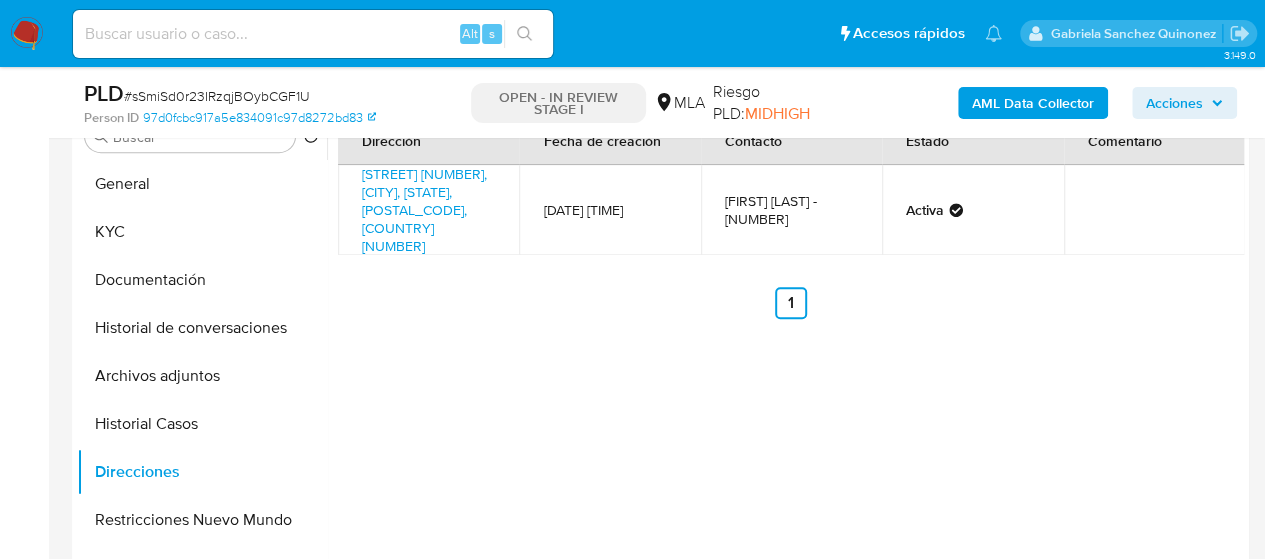 scroll, scrollTop: 300, scrollLeft: 0, axis: vertical 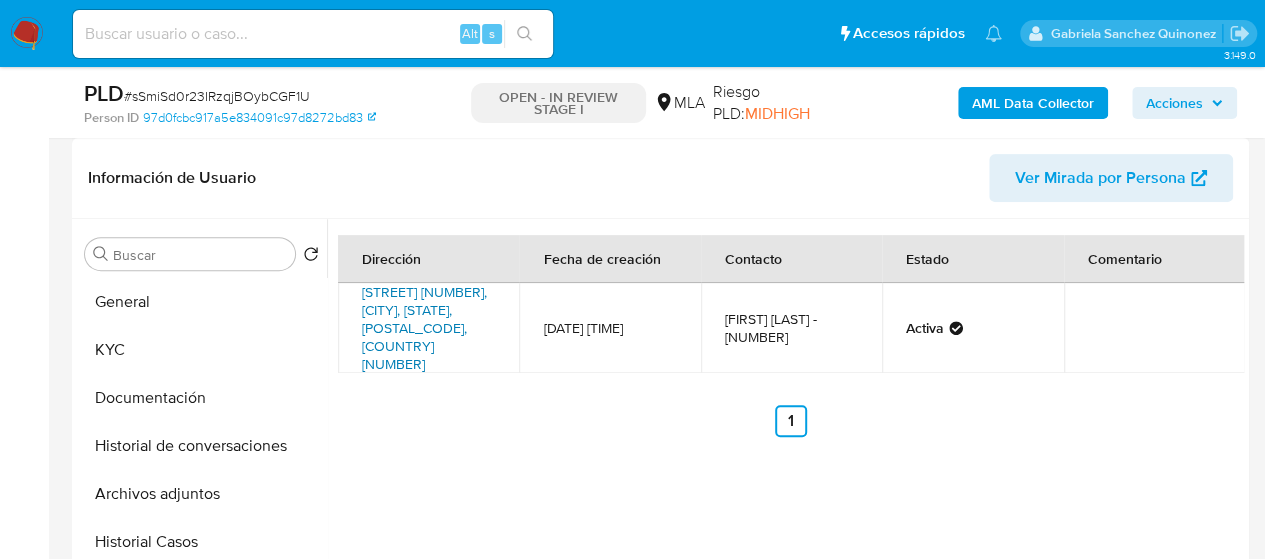 click on "San Martin 1470, Presidencia Roque Saenz Pena, Chaco, 3700, Argentina 1470" at bounding box center [424, 328] 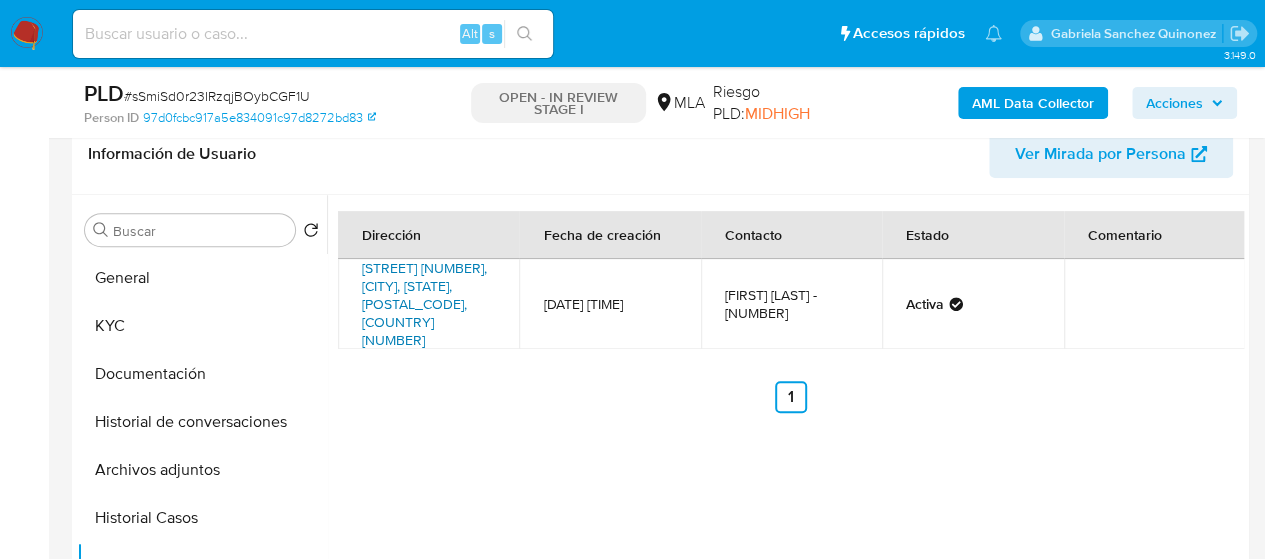 scroll, scrollTop: 900, scrollLeft: 0, axis: vertical 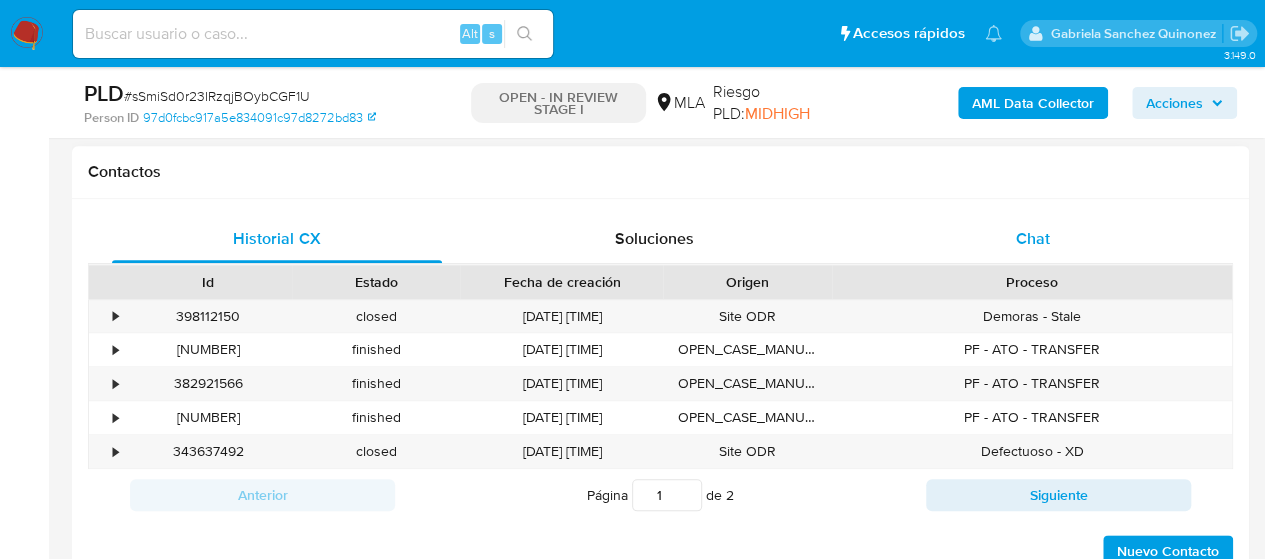 click on "Chat" at bounding box center (1033, 239) 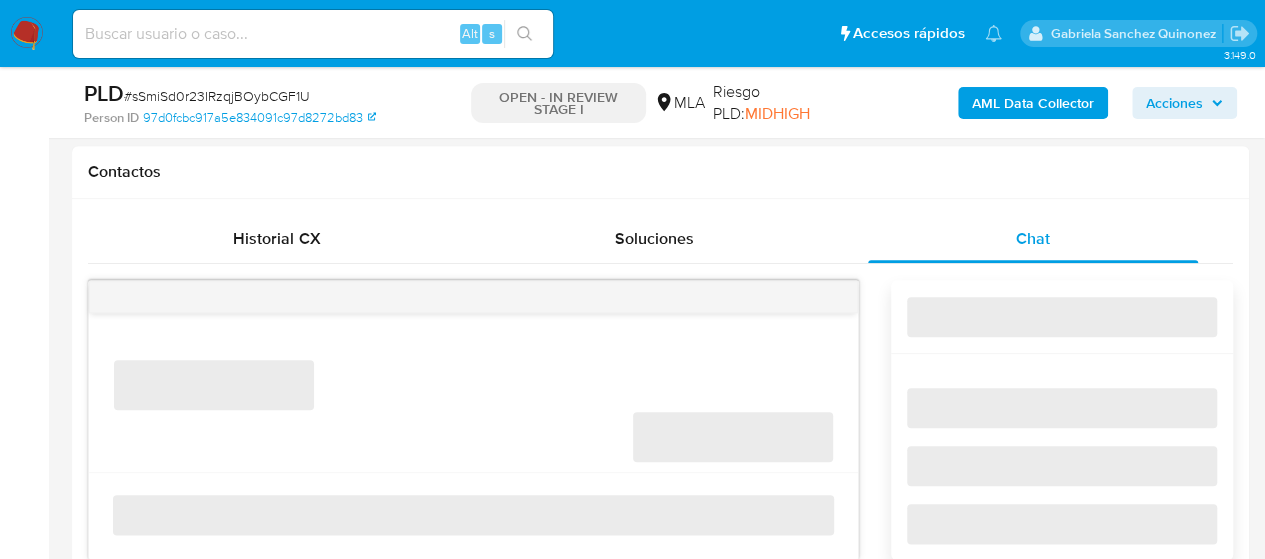 scroll, scrollTop: 1000, scrollLeft: 0, axis: vertical 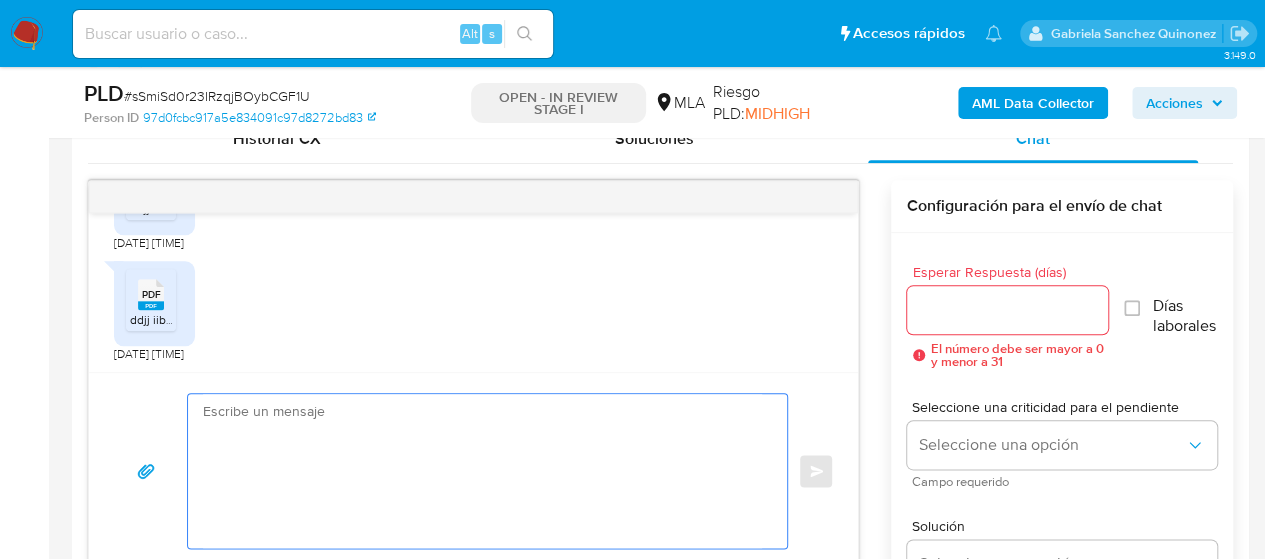 click at bounding box center [482, 471] 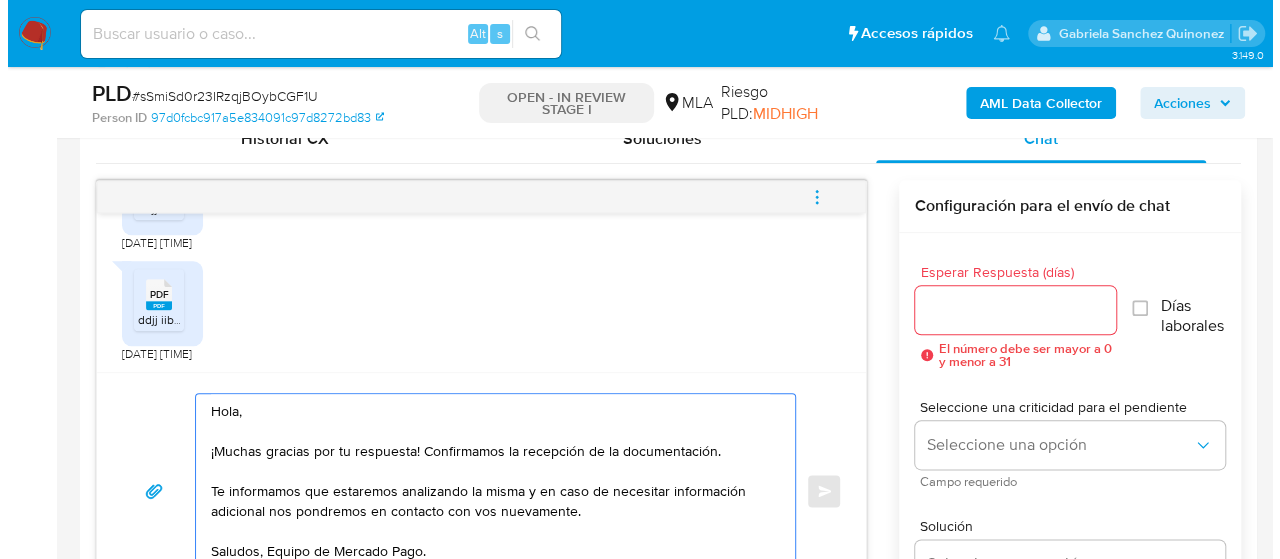scroll, scrollTop: 1019, scrollLeft: 0, axis: vertical 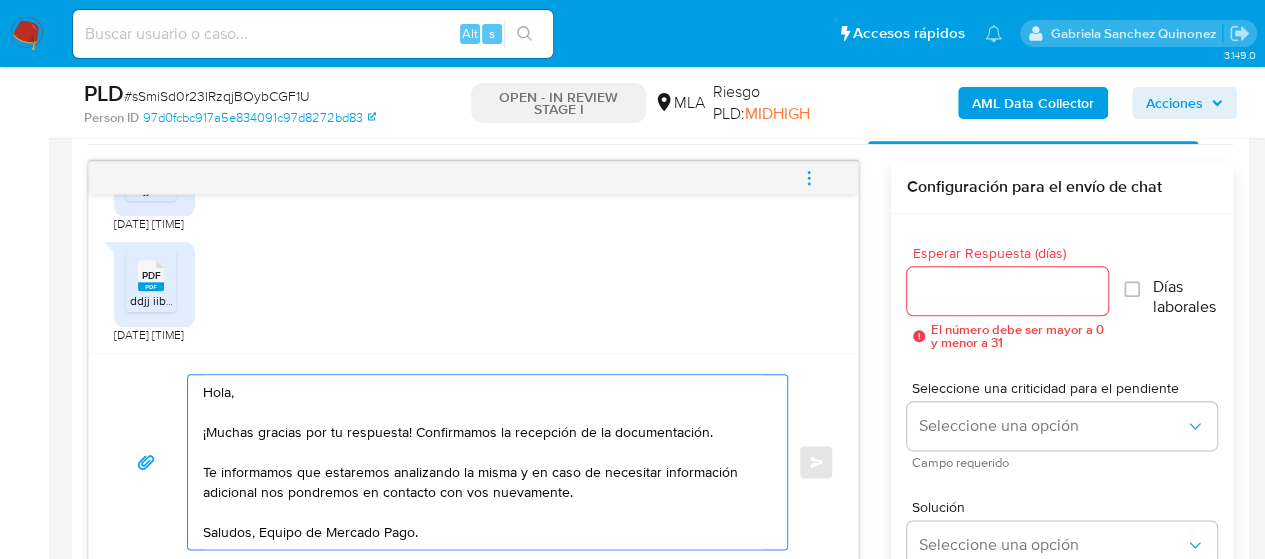 type on "Hola,
¡Muchas gracias por tu respuesta! Confirmamos la recepción de la documentación.
Te informamos que estaremos analizando la misma y en caso de necesitar información adicional nos pondremos en contacto con vos nuevamente.
Saludos, Equipo de Mercado Pago." 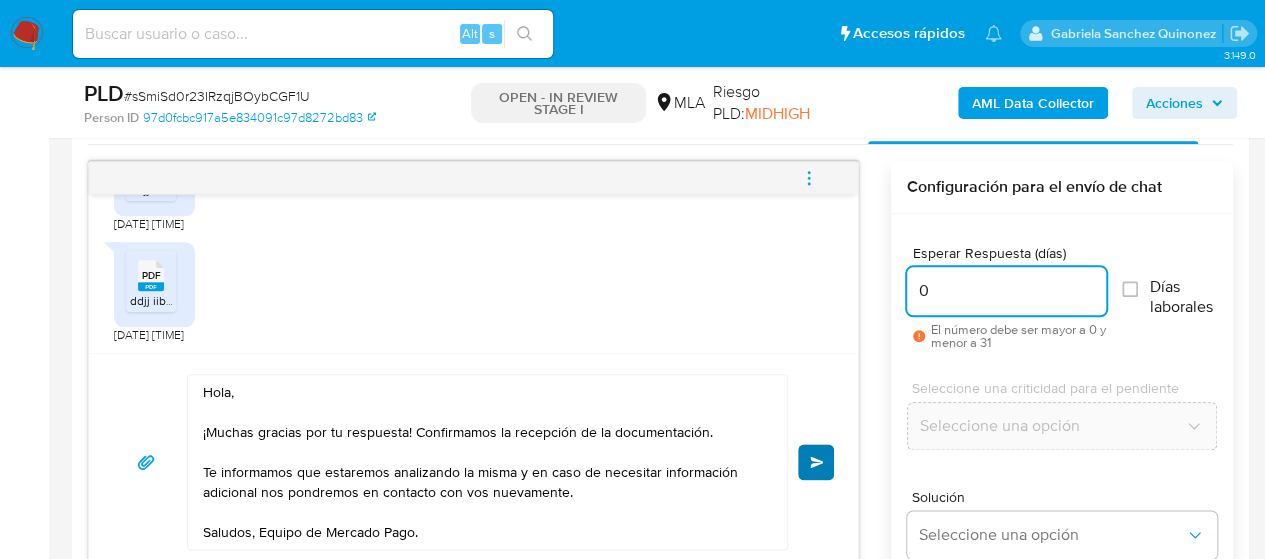 type on "0" 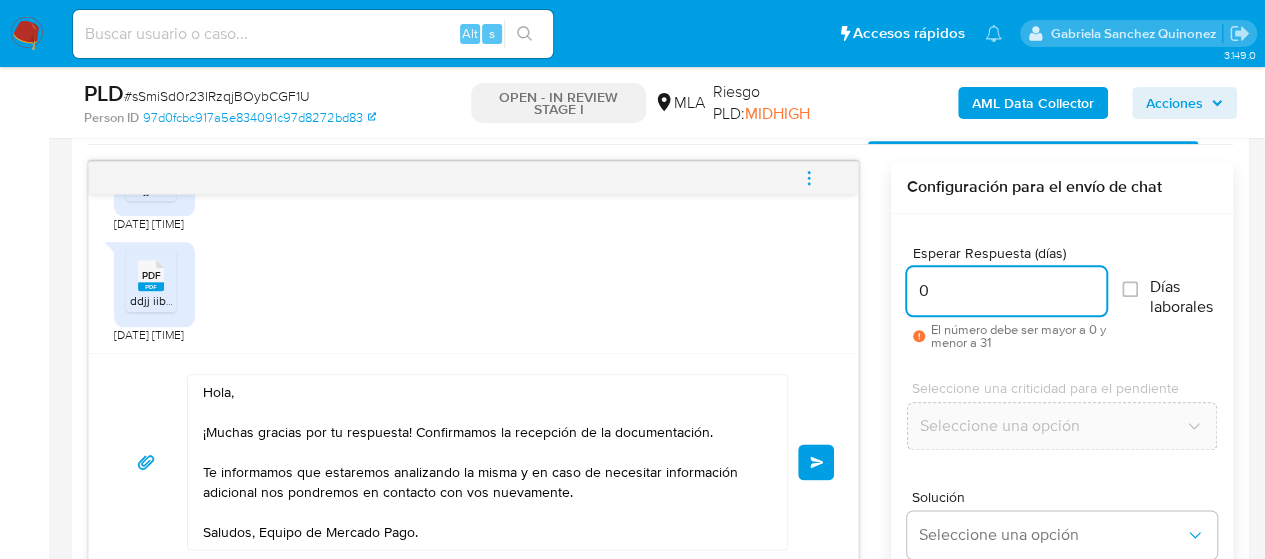 click on "Enviar" at bounding box center (817, 462) 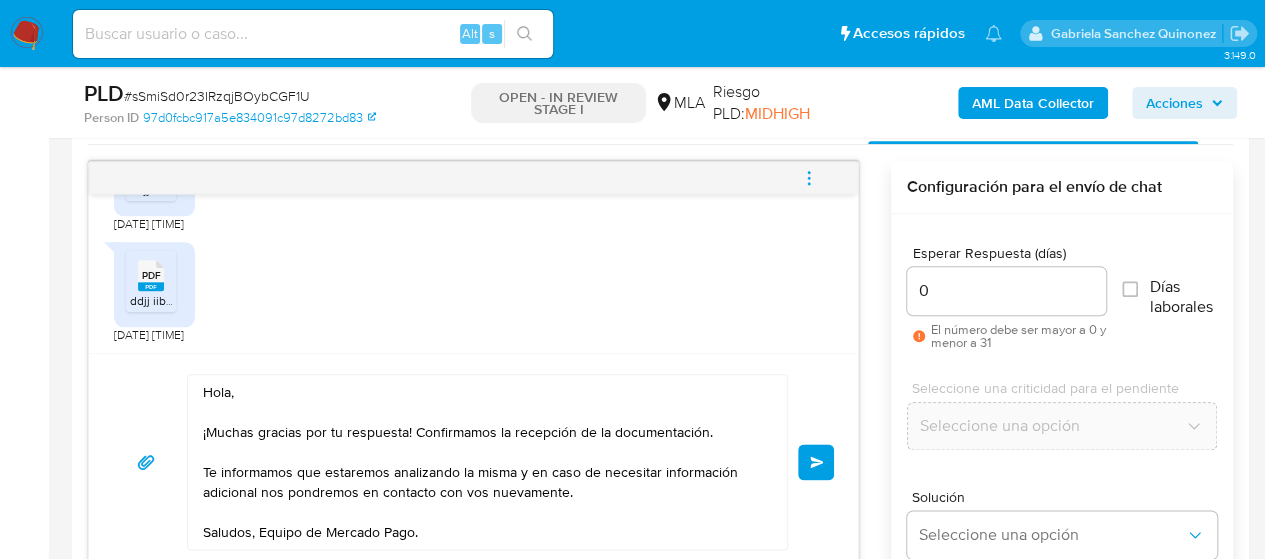 click 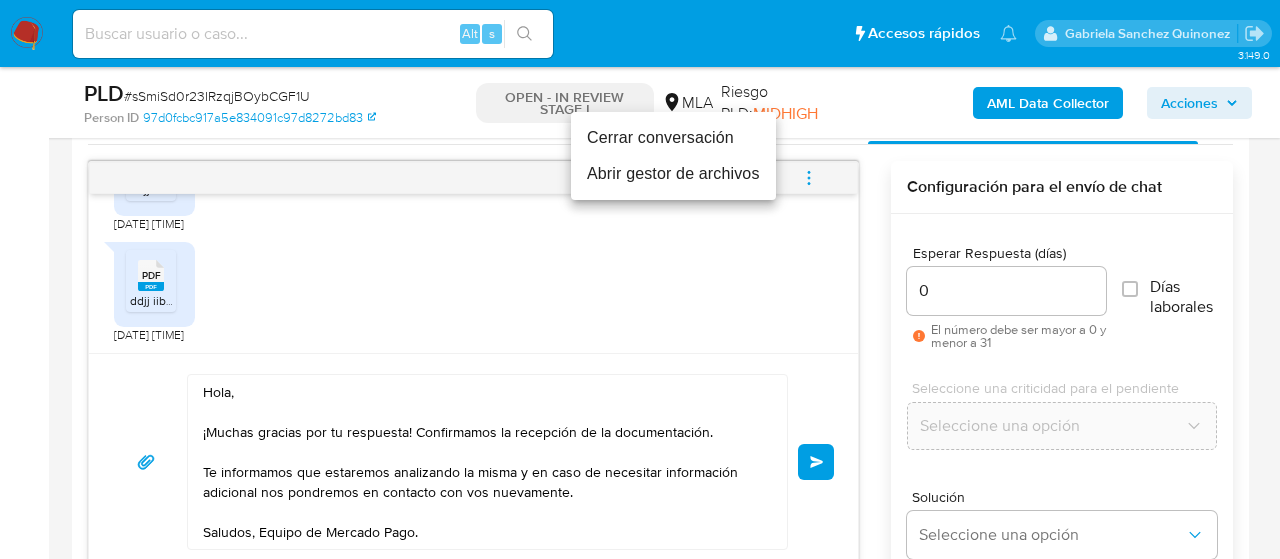 type 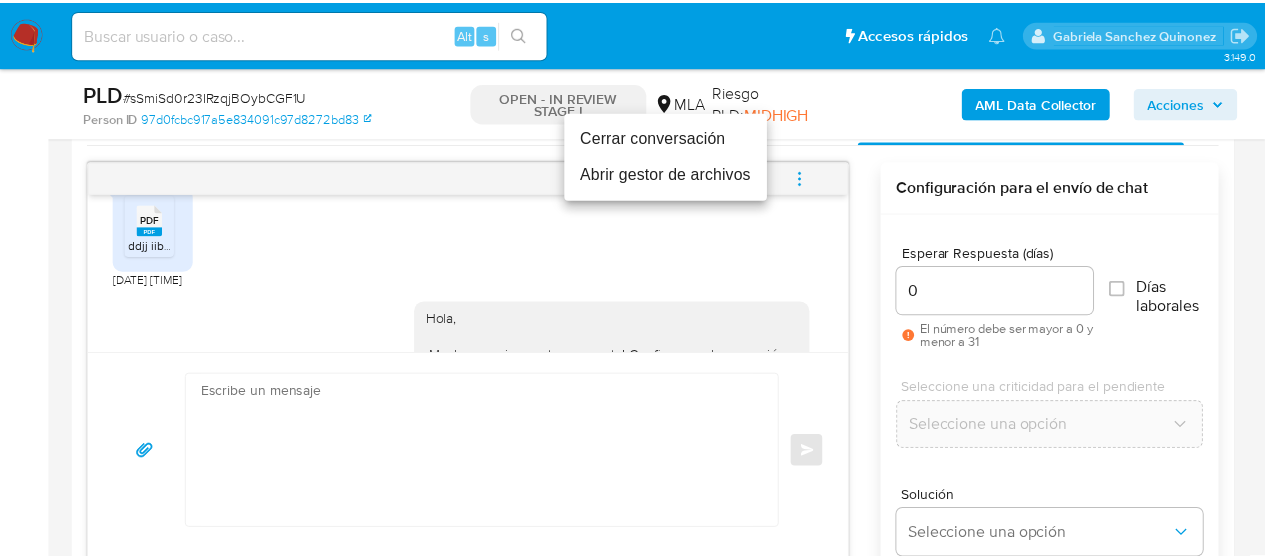scroll, scrollTop: 2493, scrollLeft: 0, axis: vertical 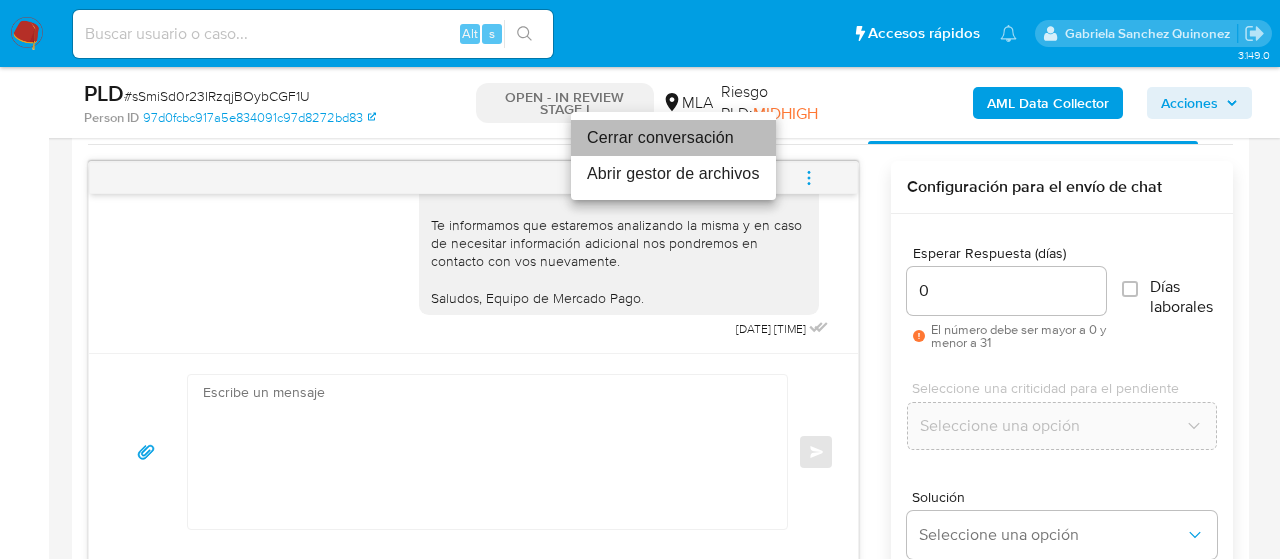 click on "Cerrar conversación" at bounding box center (673, 138) 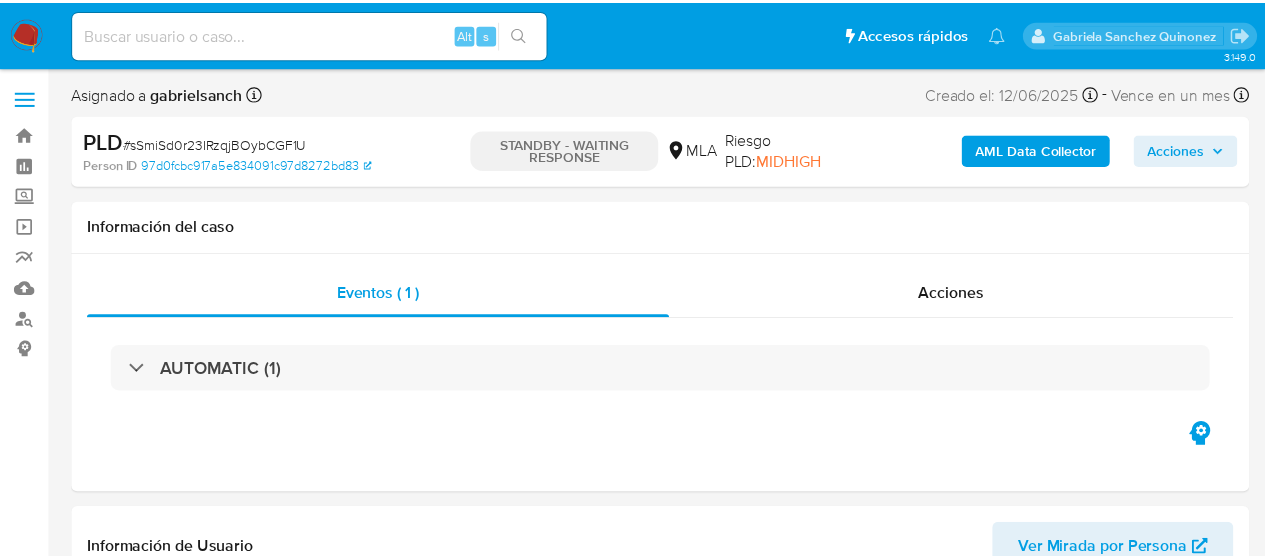 scroll, scrollTop: 0, scrollLeft: 0, axis: both 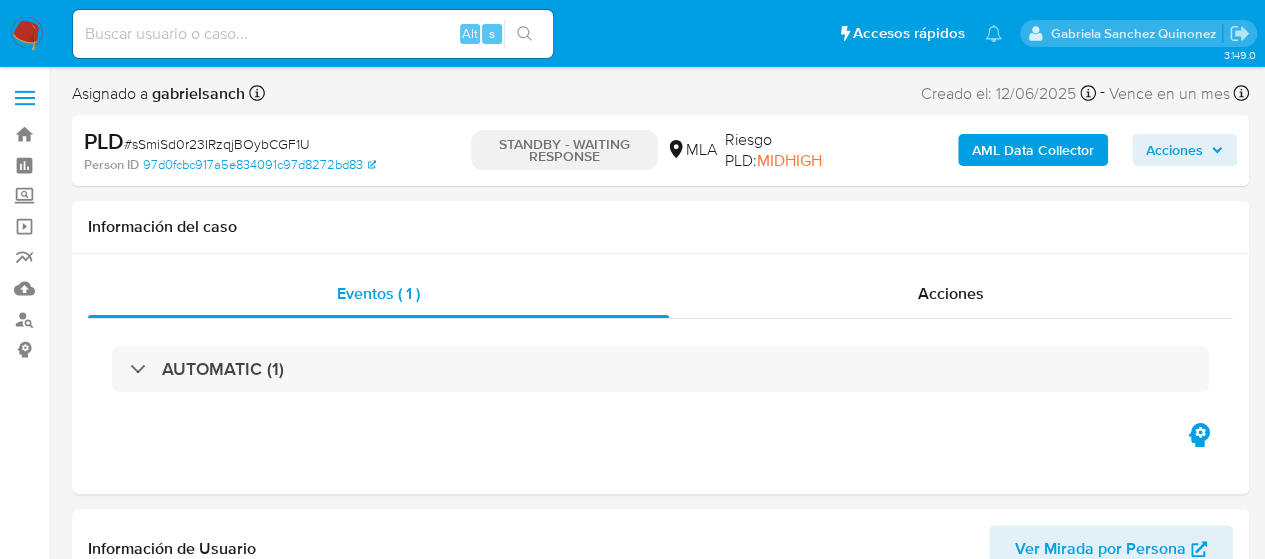 select on "10" 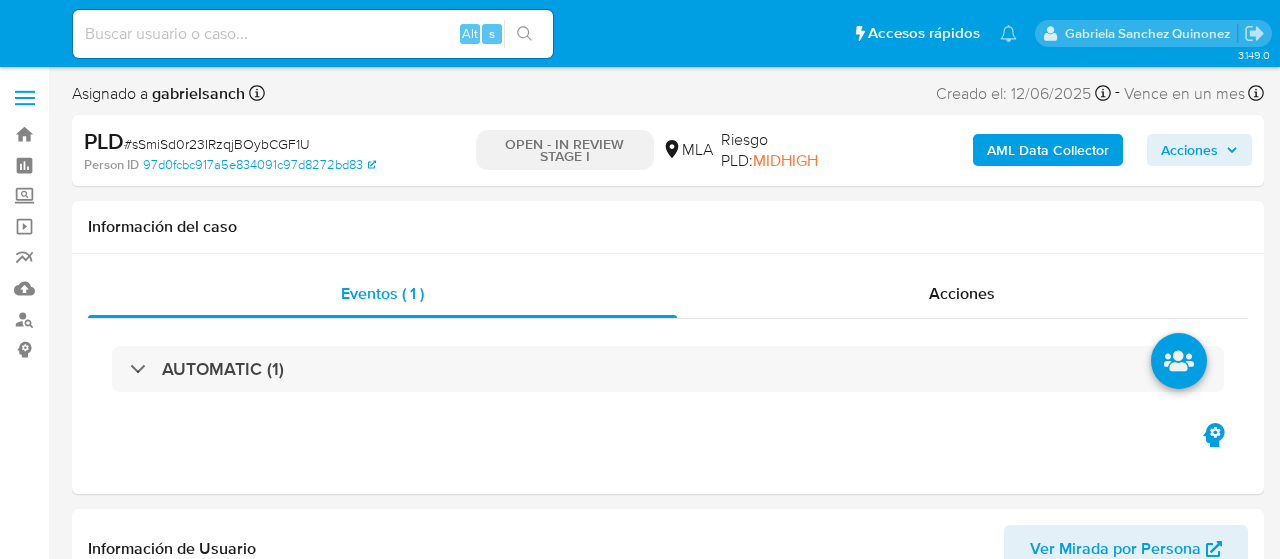 select on "10" 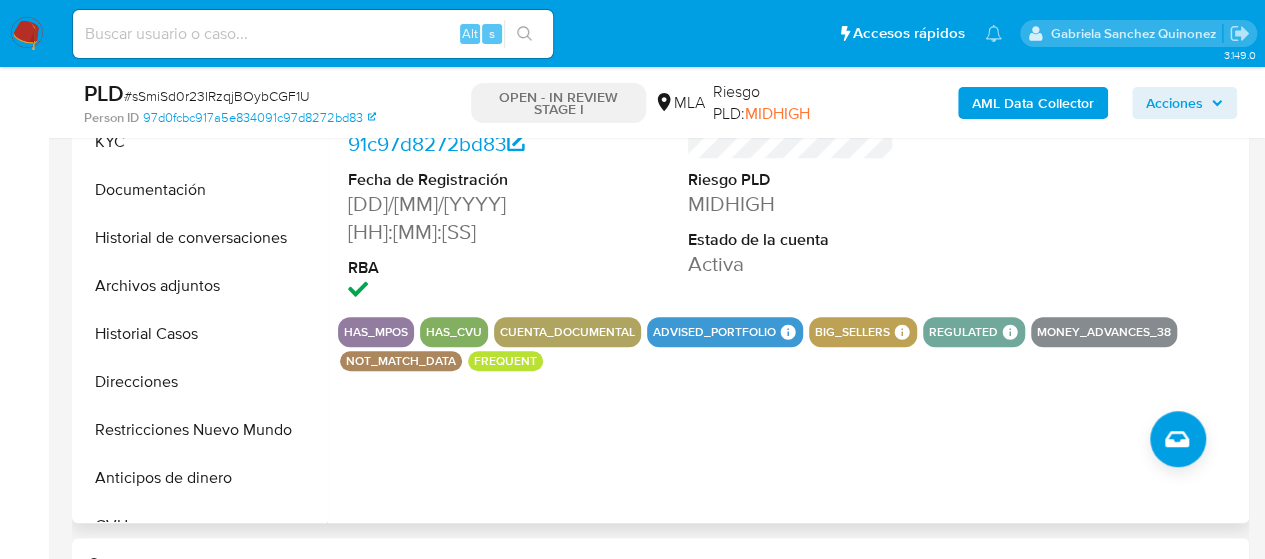 scroll, scrollTop: 600, scrollLeft: 0, axis: vertical 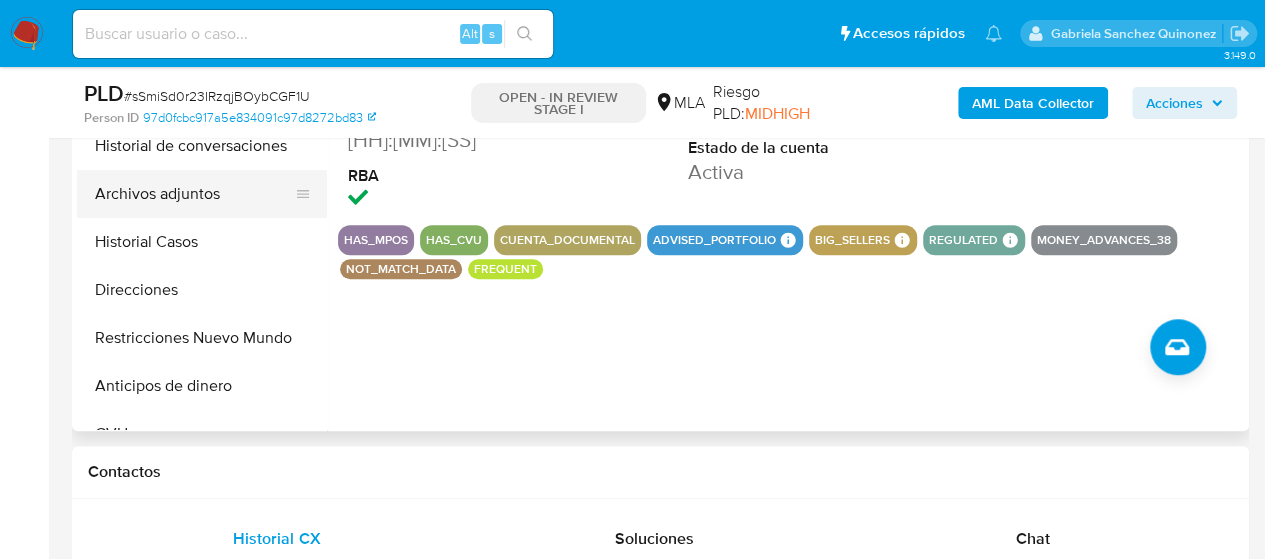 click on "Archivos adjuntos" at bounding box center (194, 194) 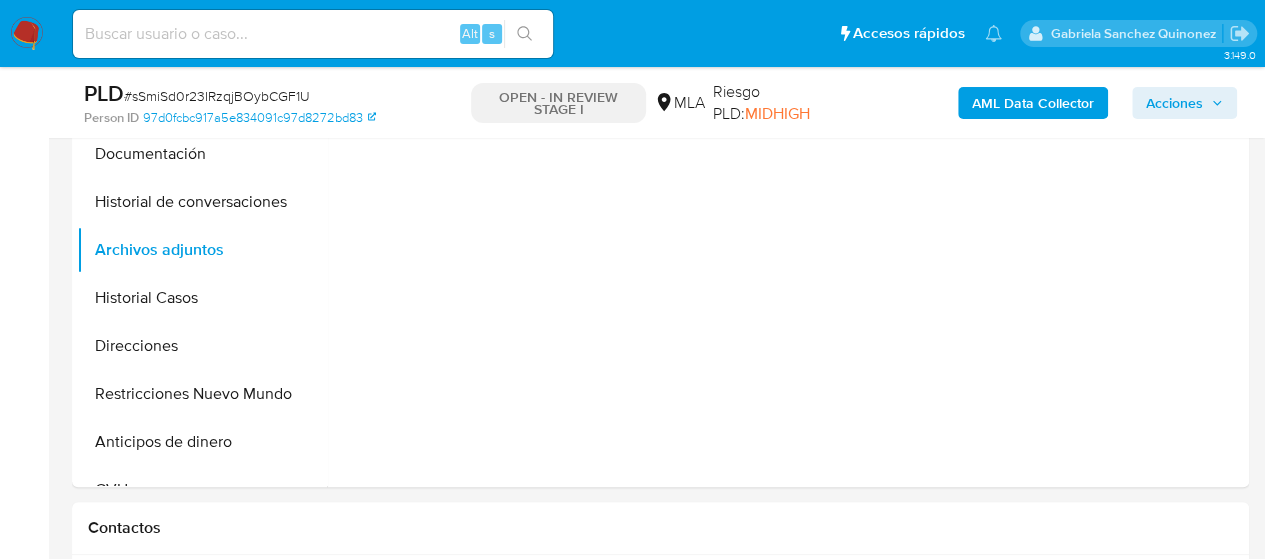 scroll, scrollTop: 500, scrollLeft: 0, axis: vertical 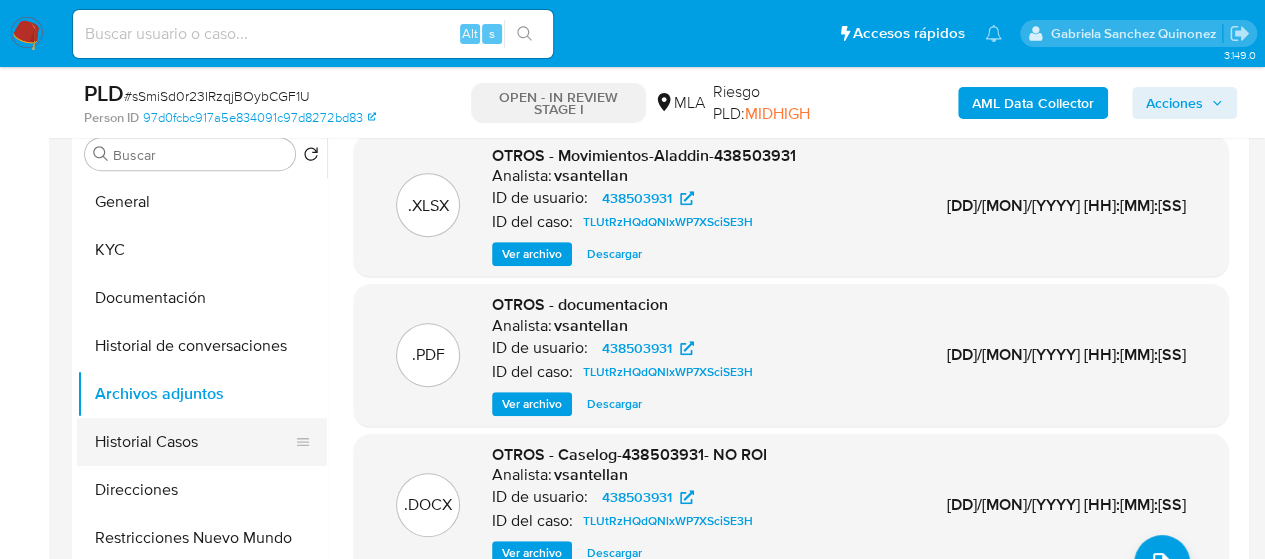 click on "Historial Casos" at bounding box center [194, 442] 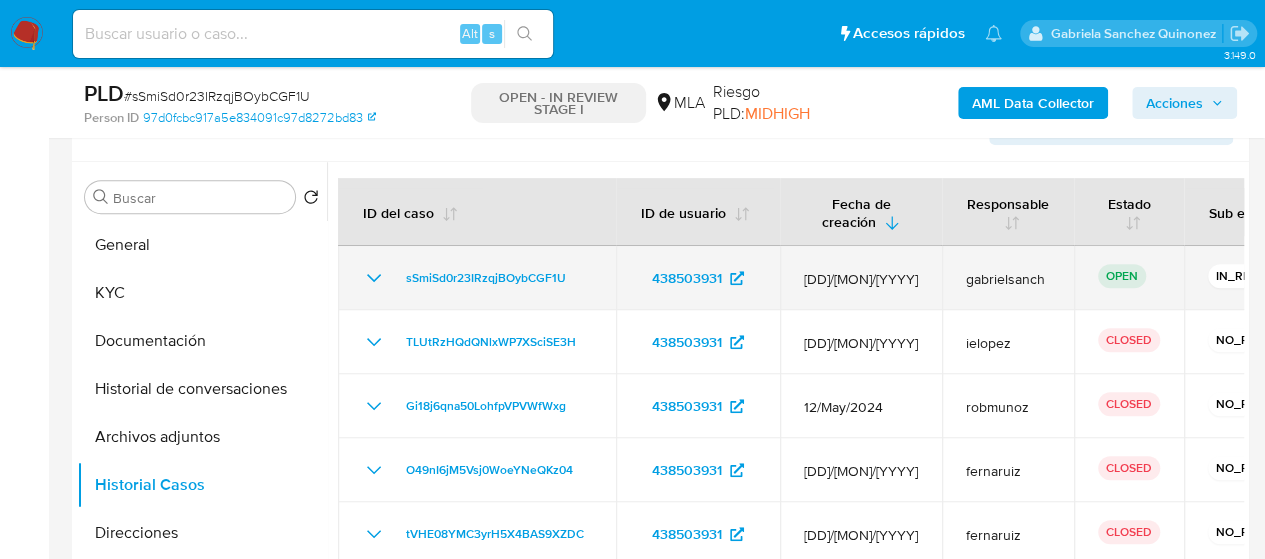 scroll, scrollTop: 400, scrollLeft: 0, axis: vertical 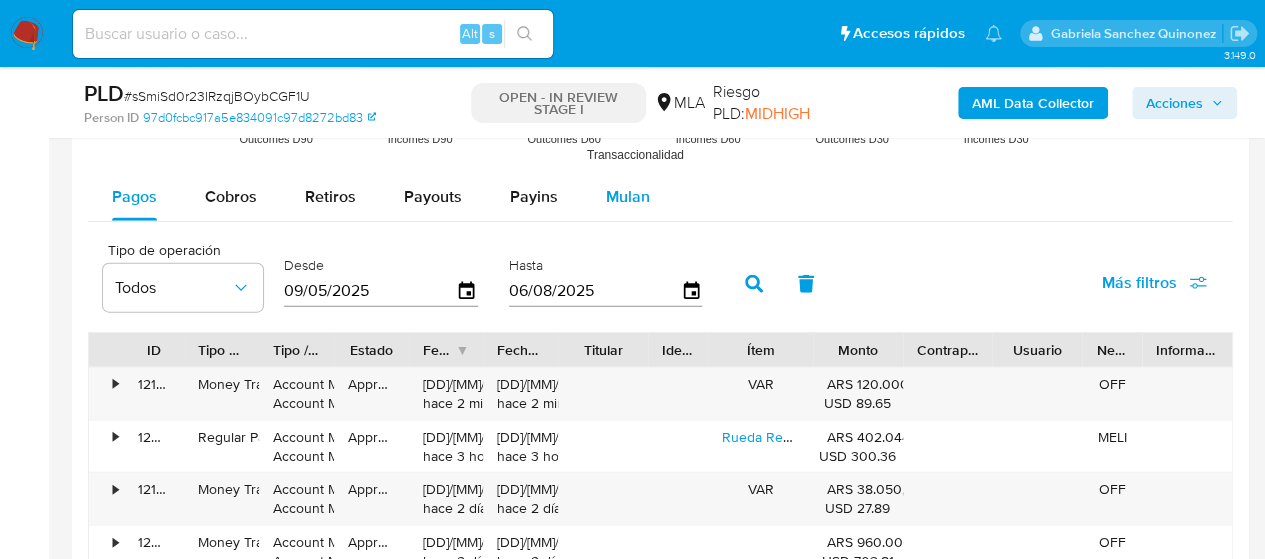 click on "Mulan" at bounding box center [628, 197] 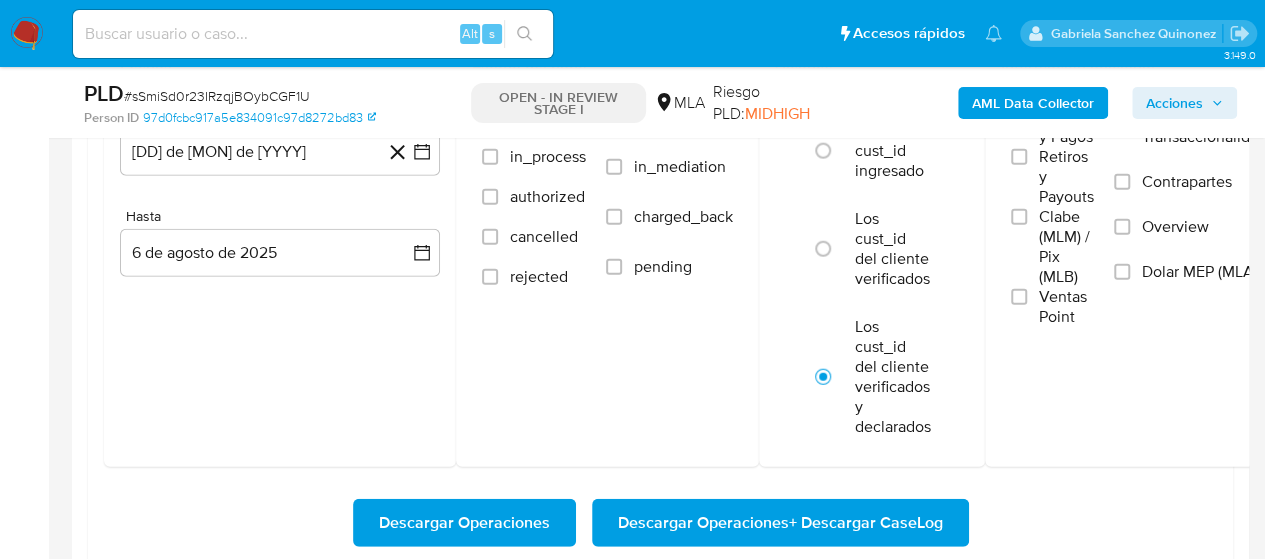 scroll, scrollTop: 2400, scrollLeft: 0, axis: vertical 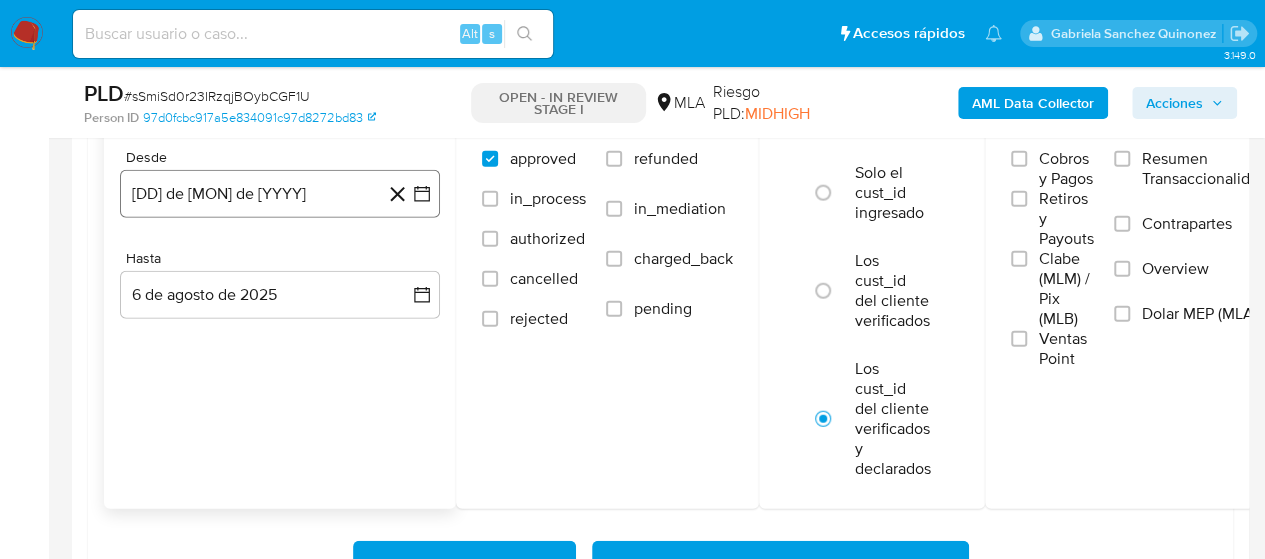 click on "6 de julio de 2024" at bounding box center (280, 194) 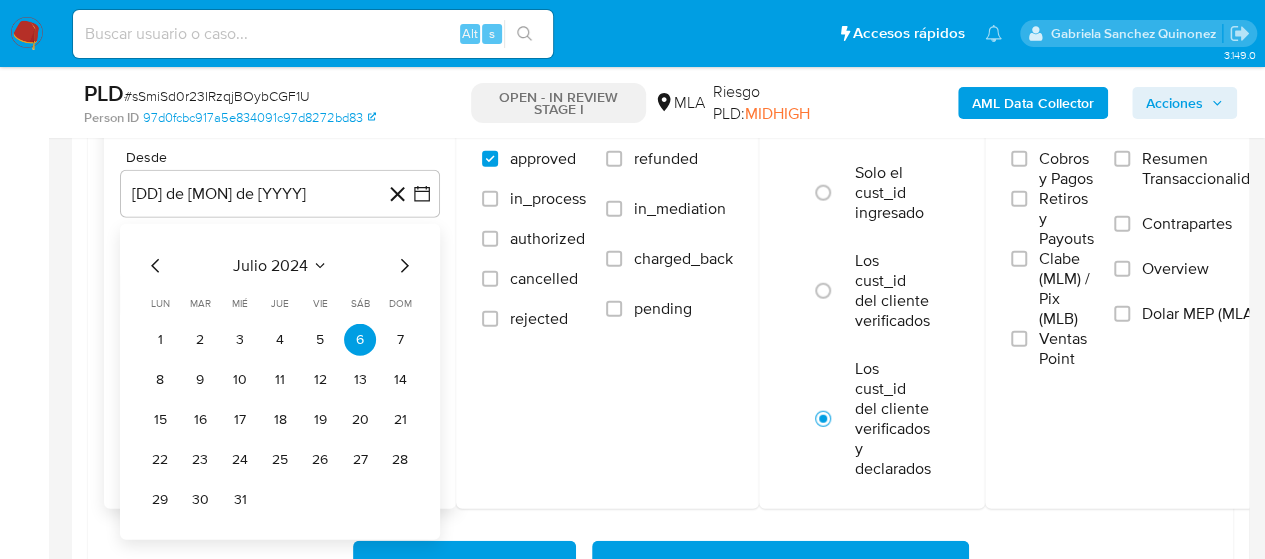 click 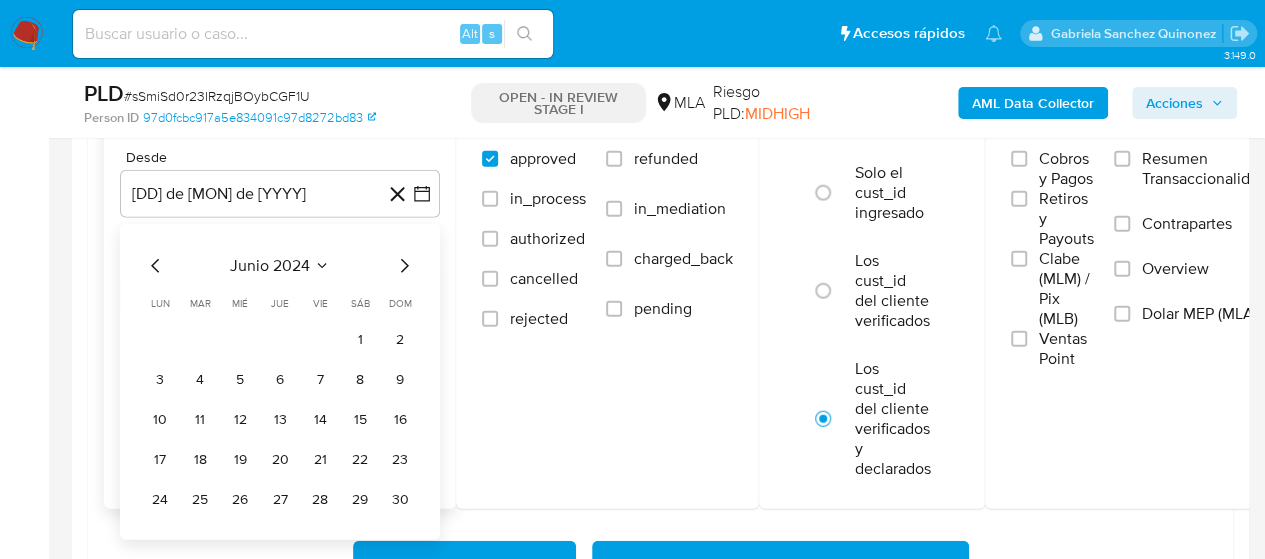 click 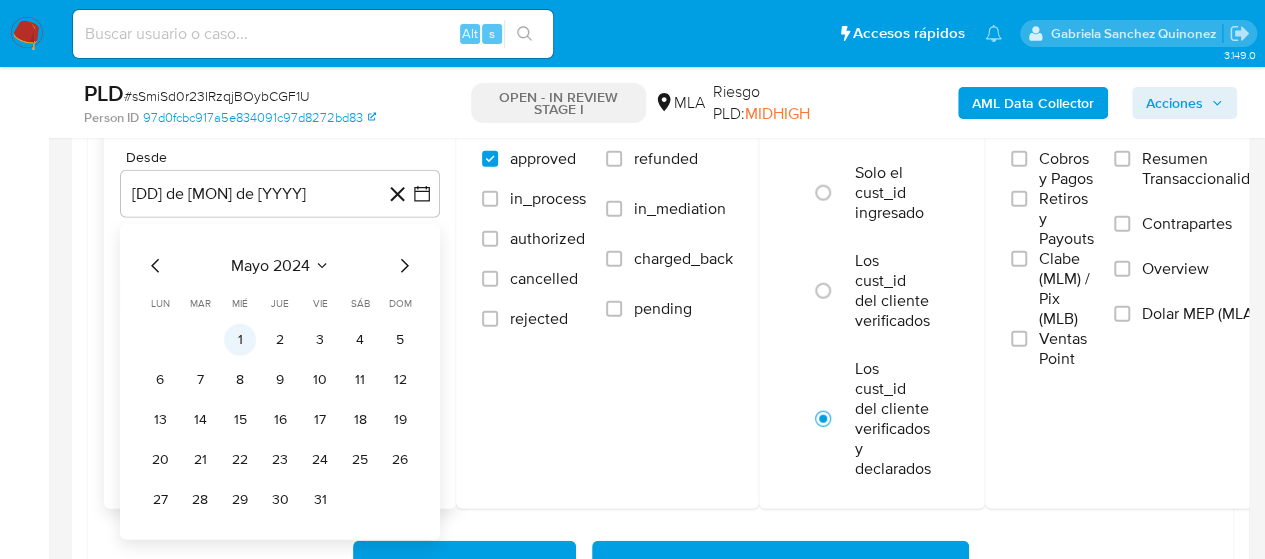 click on "1" at bounding box center [240, 340] 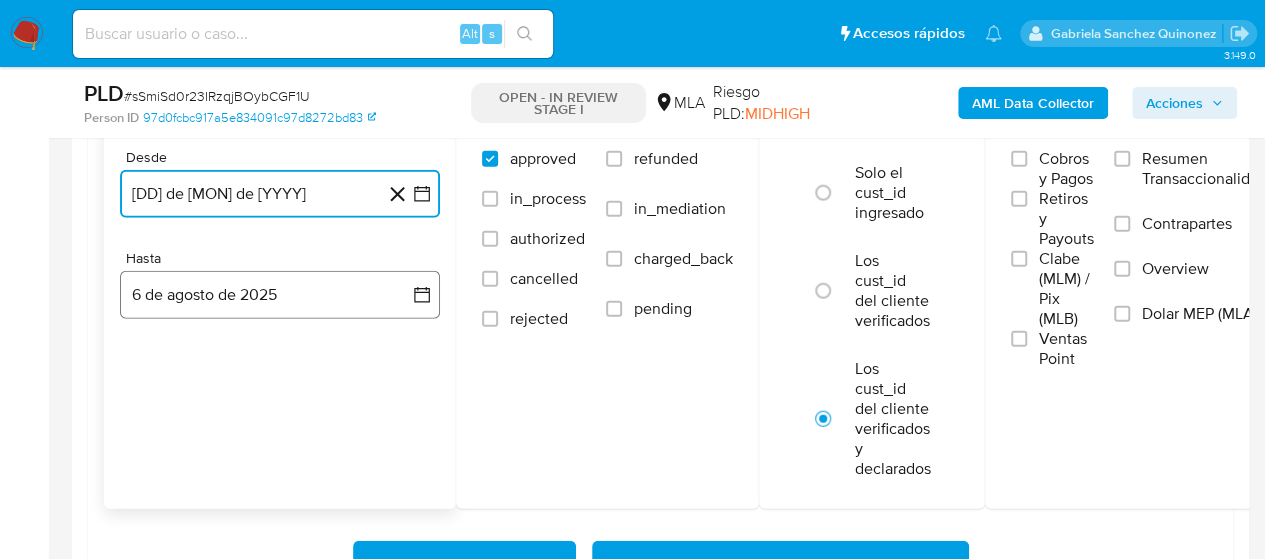 click on "6 de agosto de 2025" at bounding box center [280, 295] 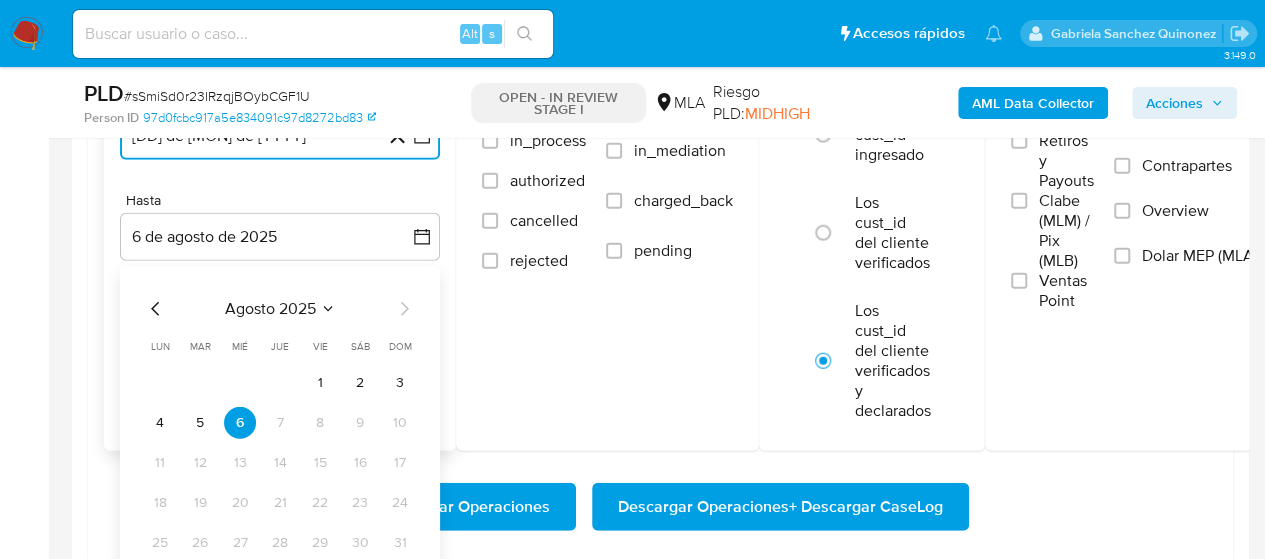 scroll, scrollTop: 2500, scrollLeft: 0, axis: vertical 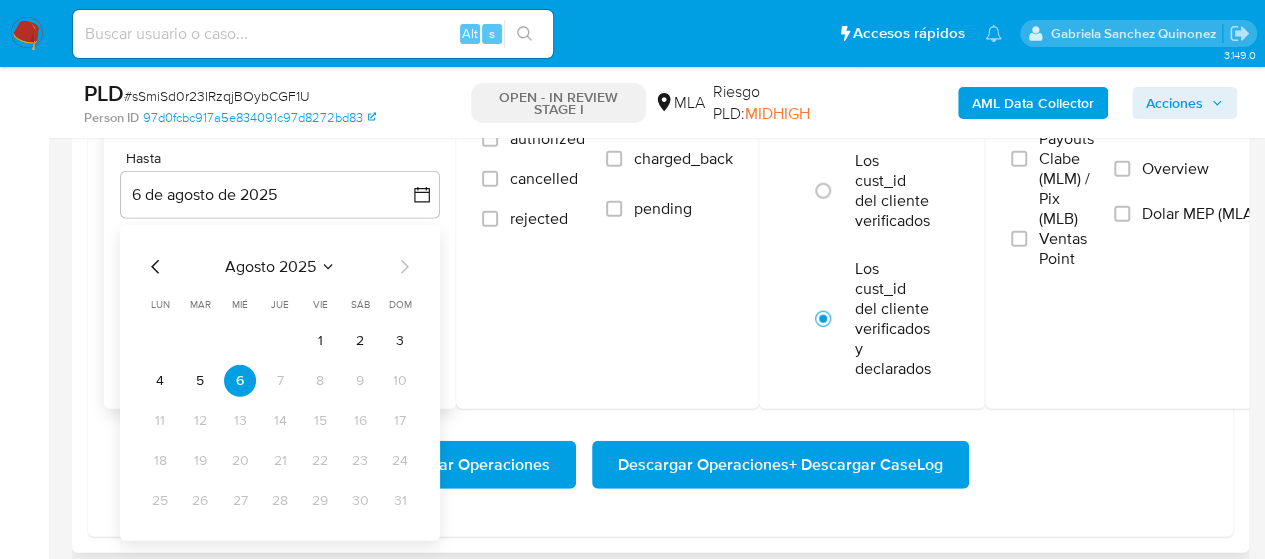 click 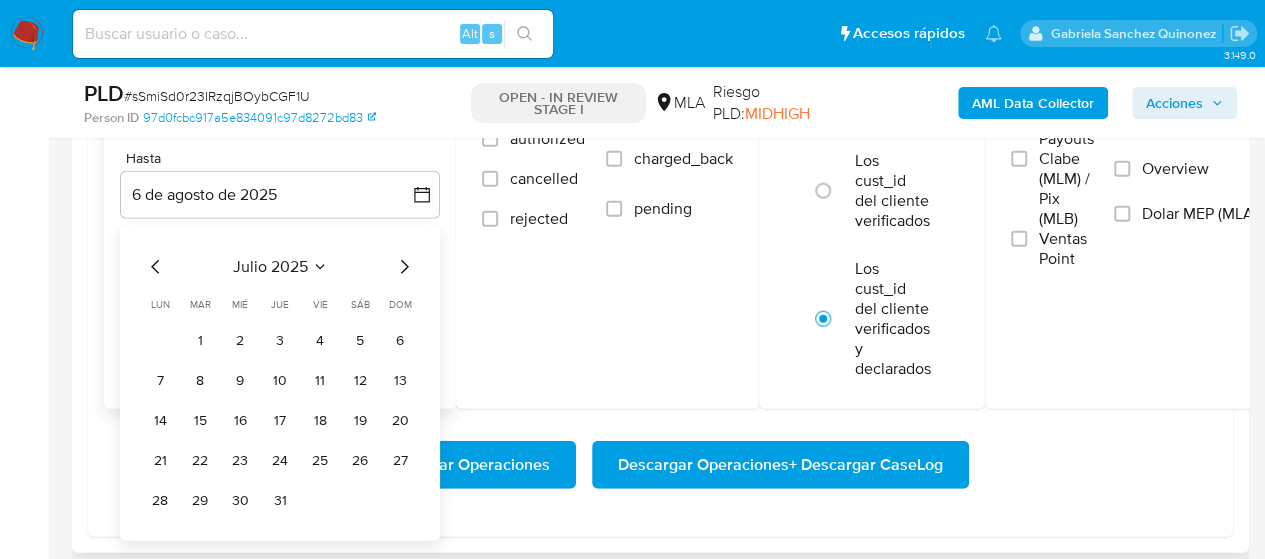 click 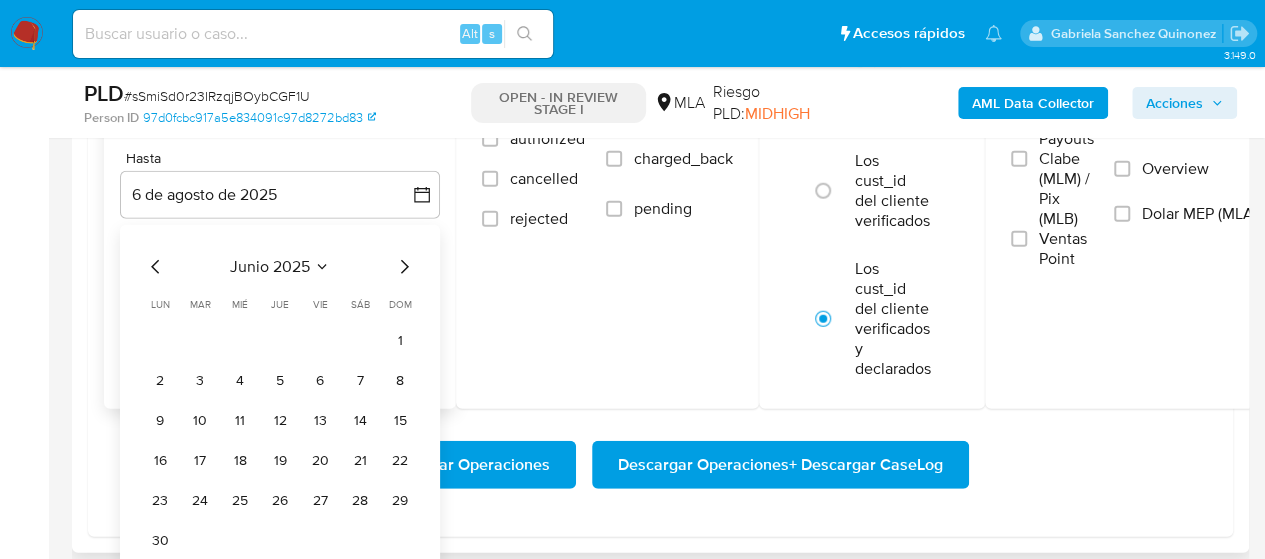 click 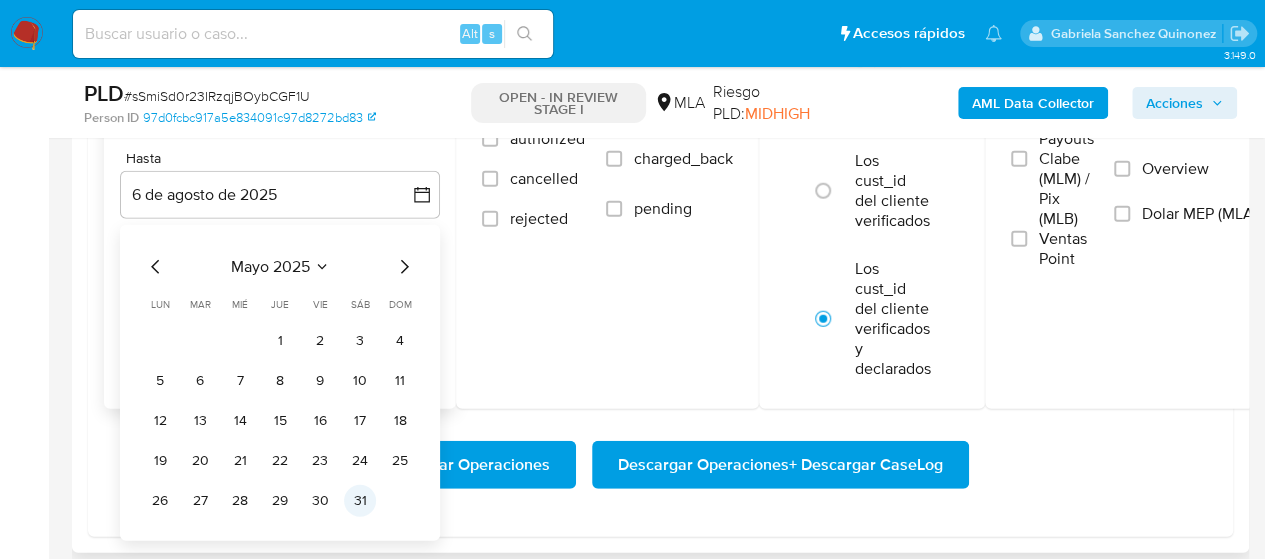 click on "31" at bounding box center (360, 501) 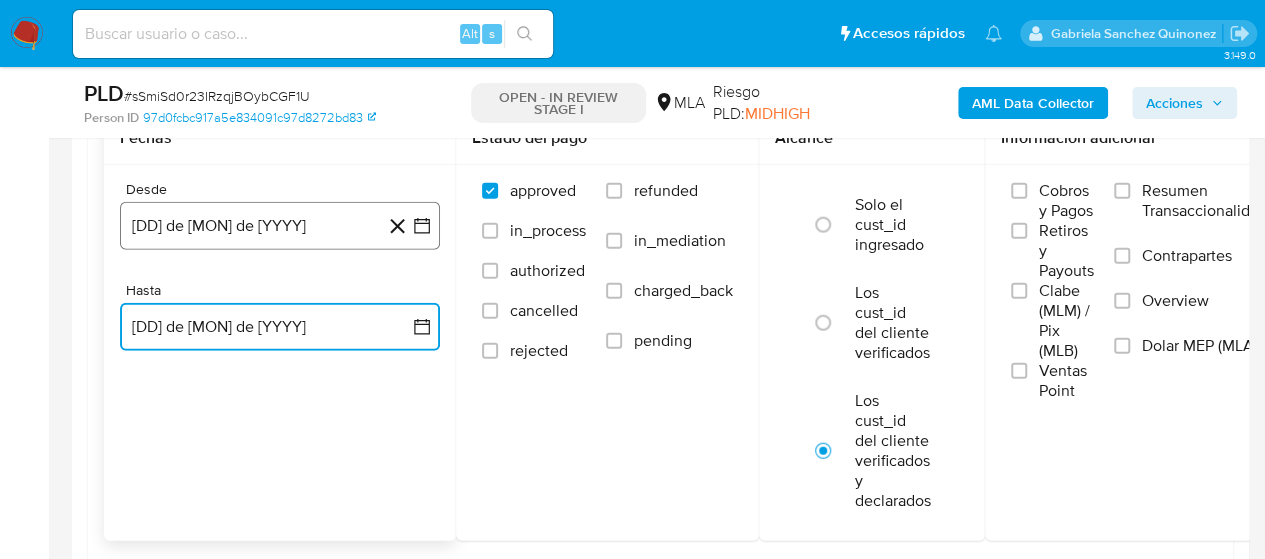 scroll, scrollTop: 2400, scrollLeft: 0, axis: vertical 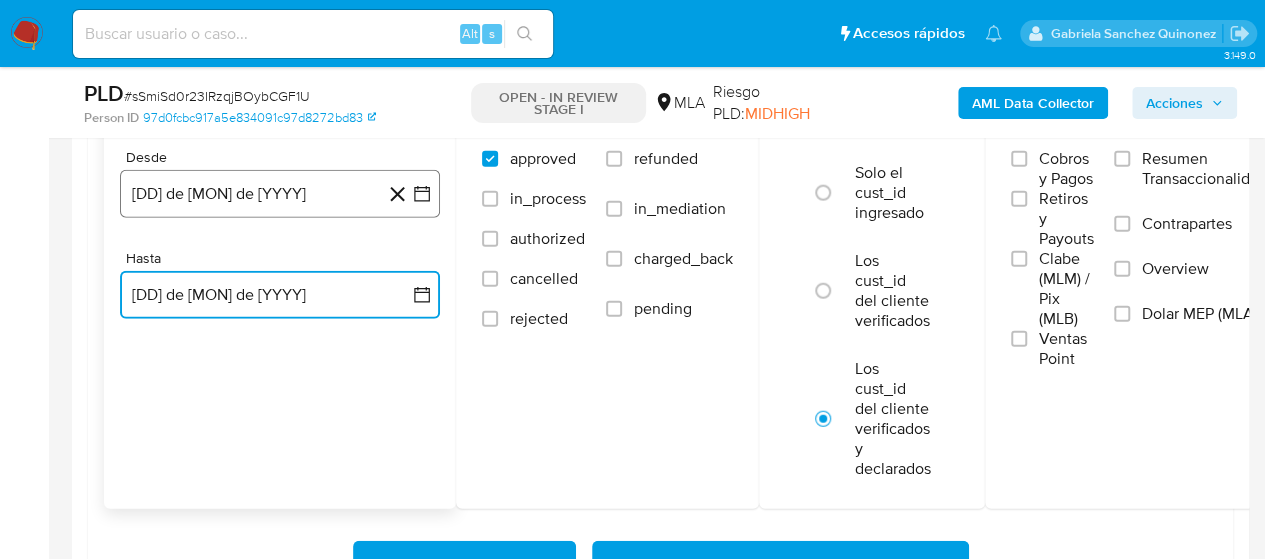 click on "1 de mayo de 2024" at bounding box center (280, 194) 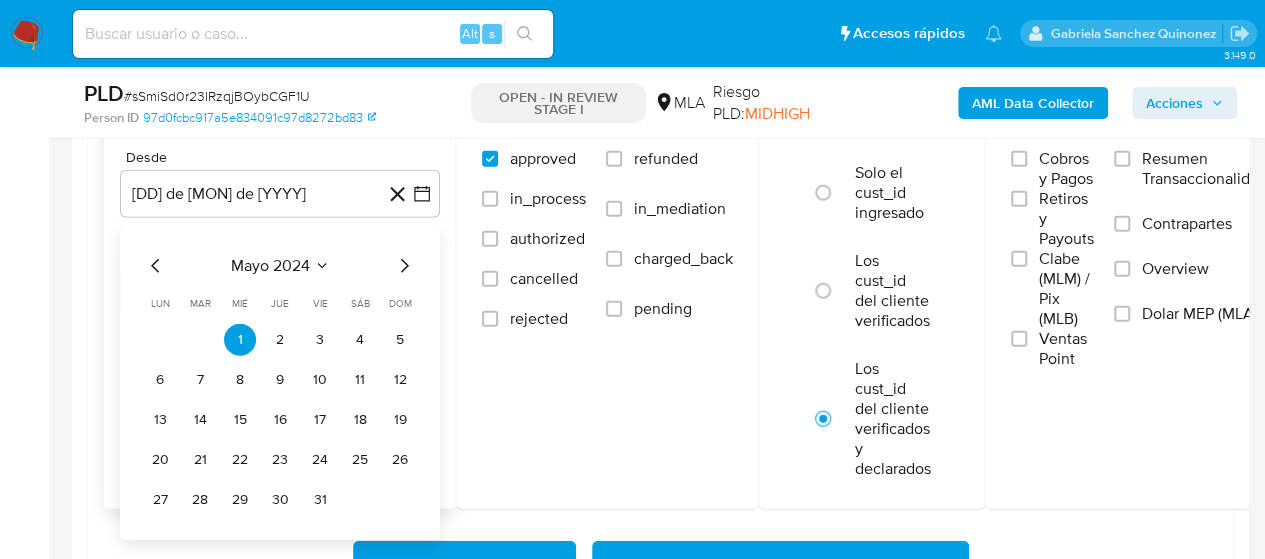 click on "mayo 2024" at bounding box center (270, 266) 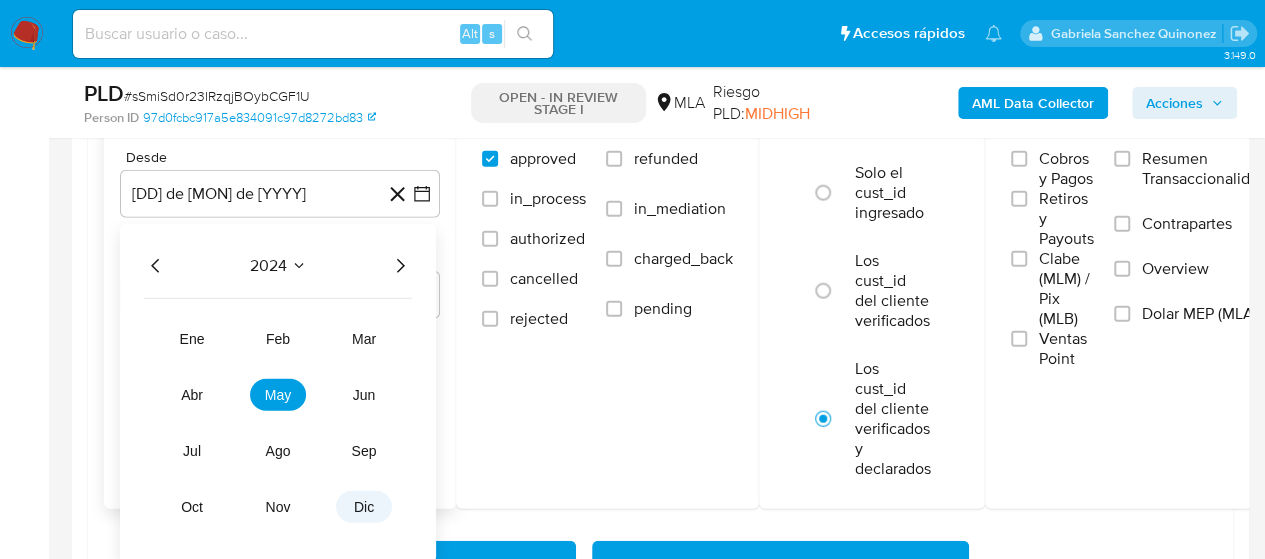 click on "dic" at bounding box center [364, 507] 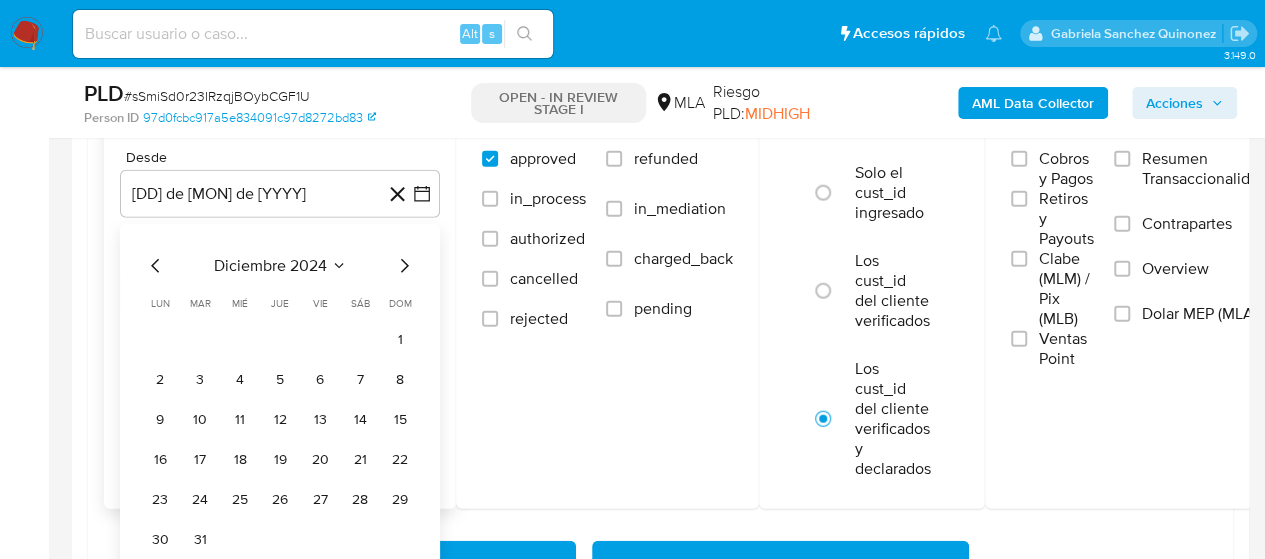 click 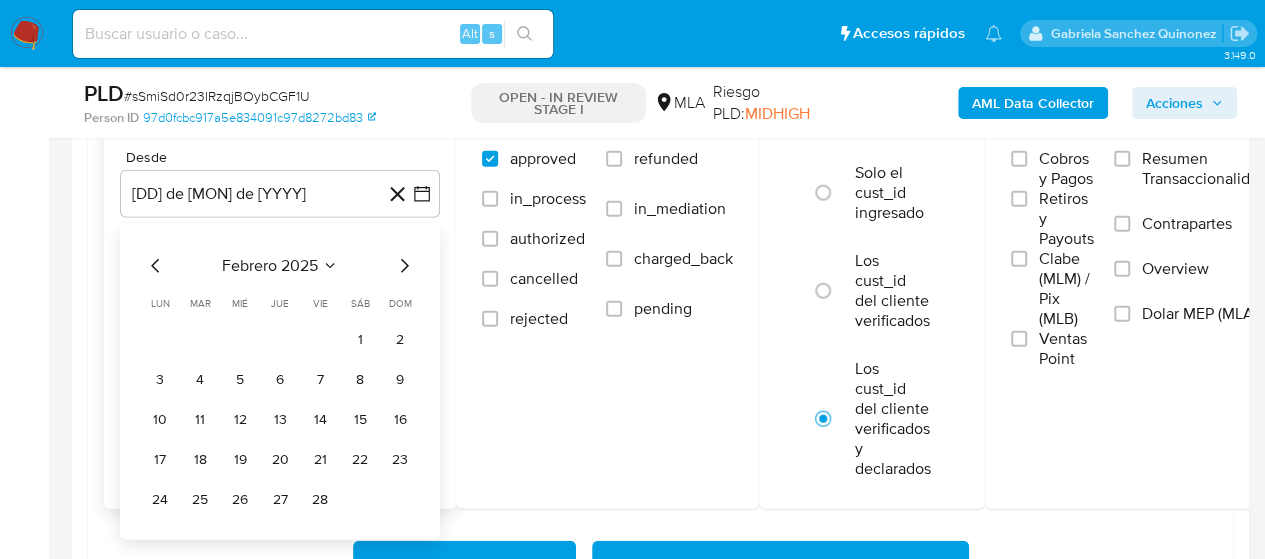 click 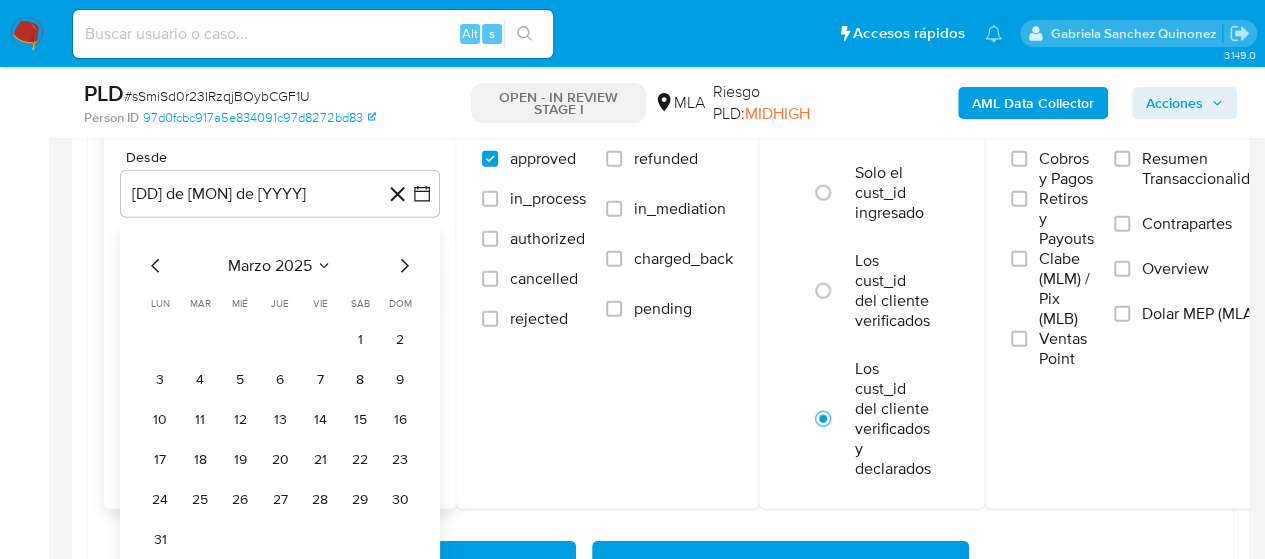 click 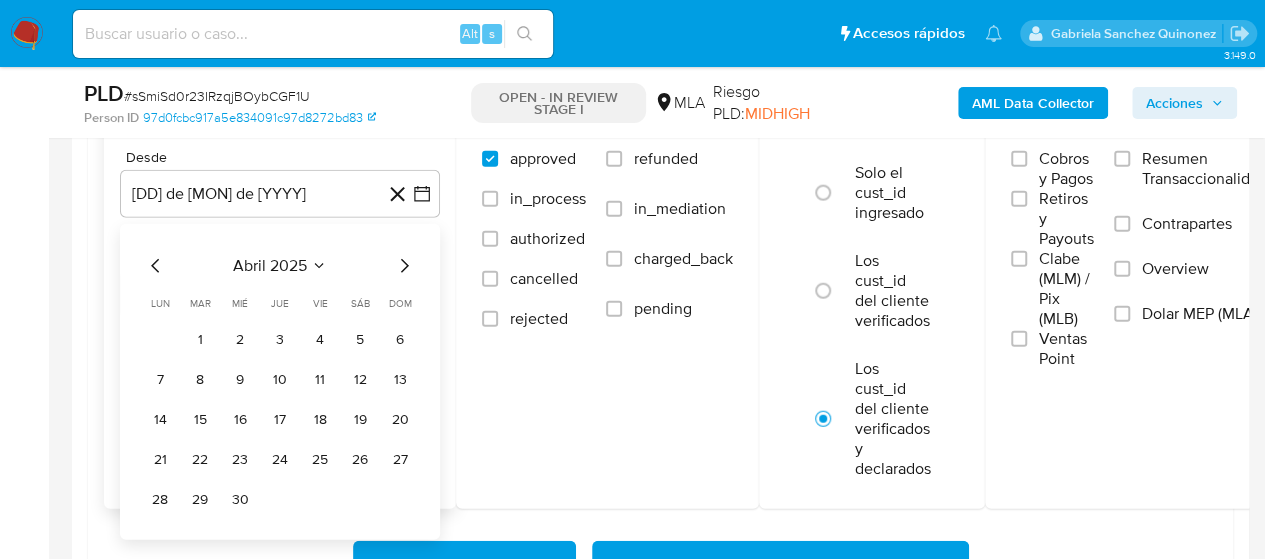 click 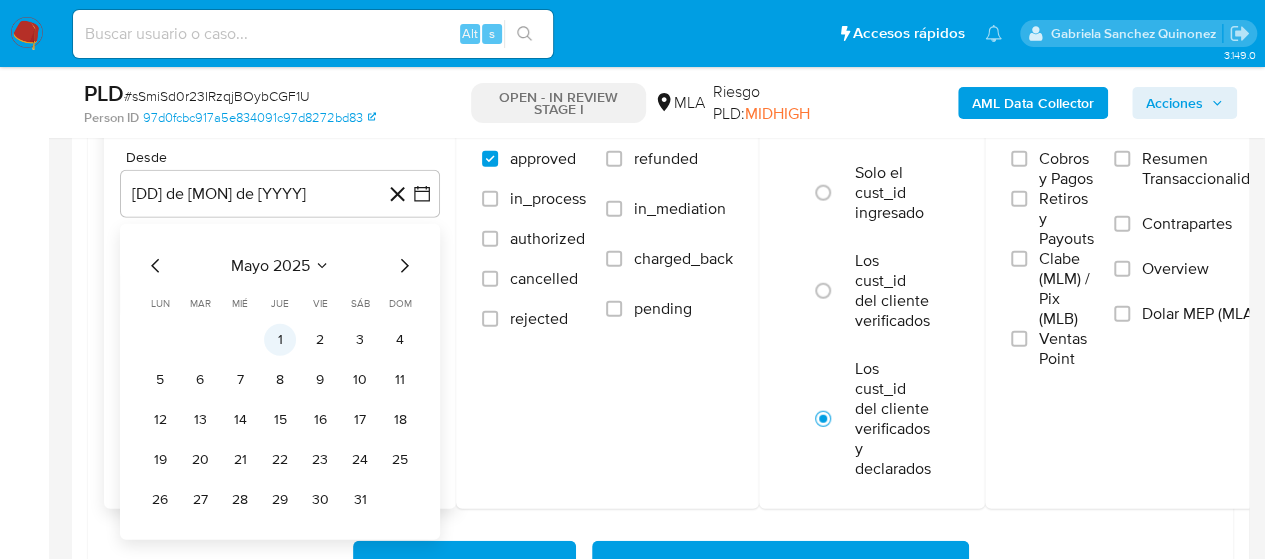 click on "1" at bounding box center [280, 340] 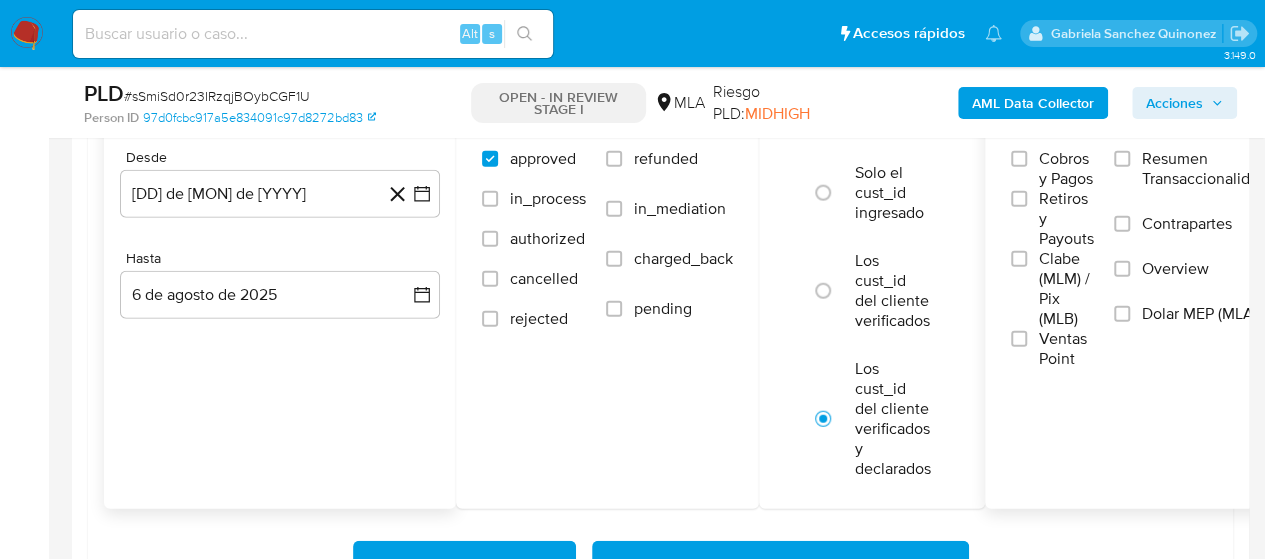 click on "Dolar MEP (MLA)" at bounding box center (1200, 314) 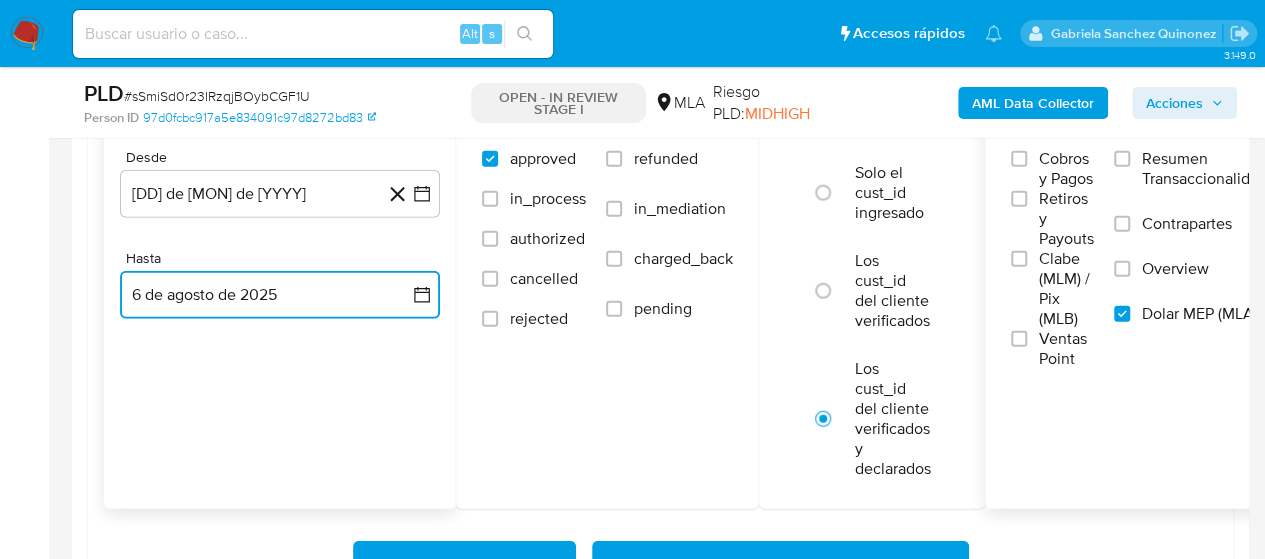 click on "6 de agosto de 2025" at bounding box center [280, 295] 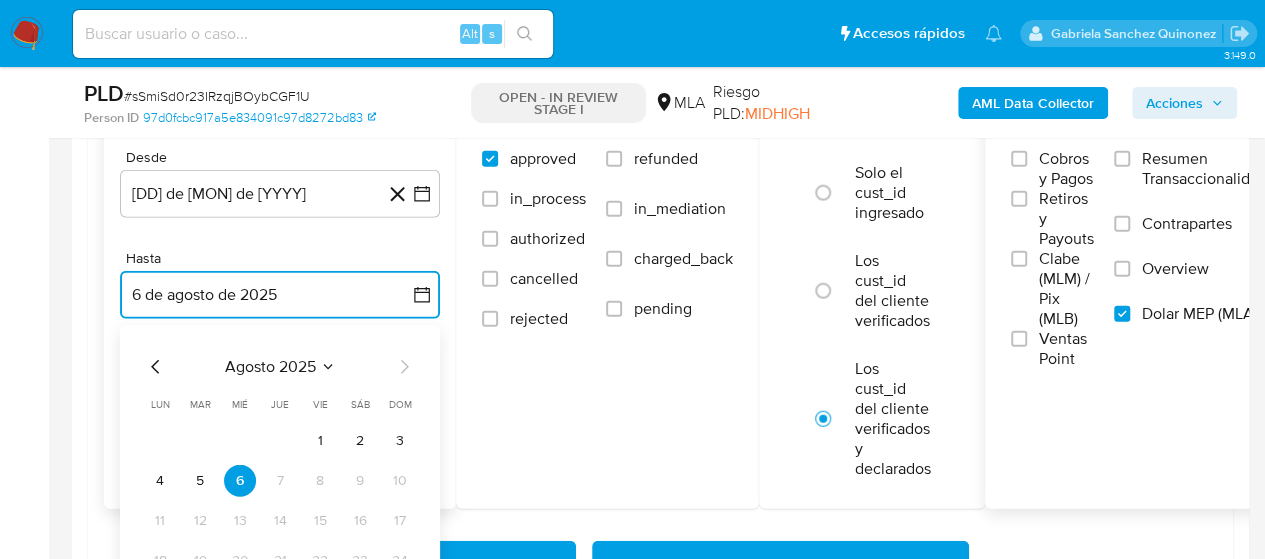 click 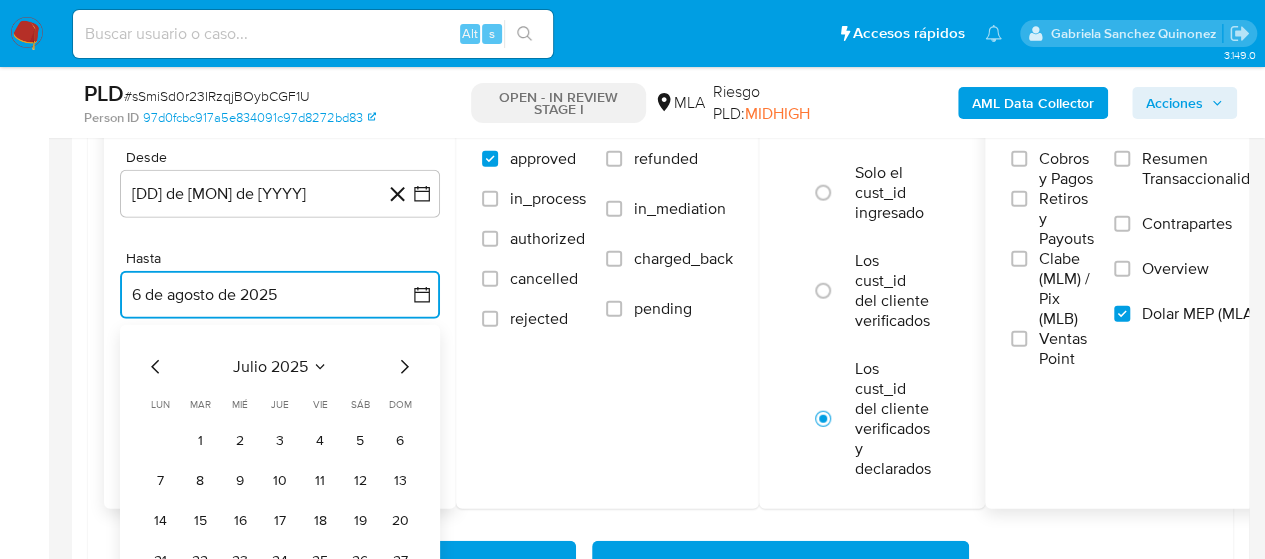 click 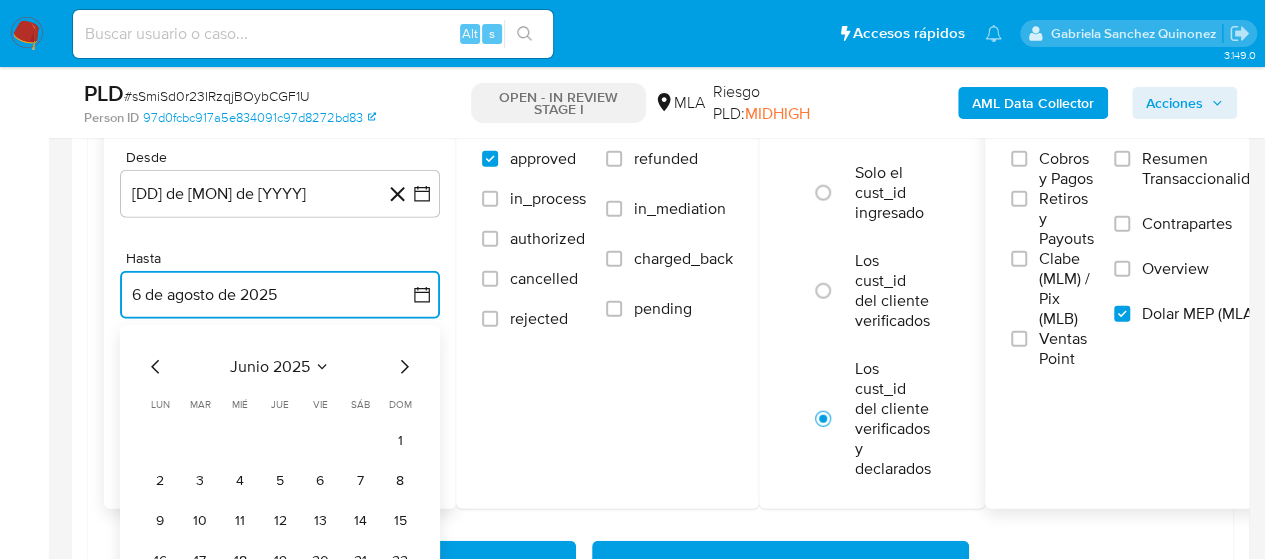 click 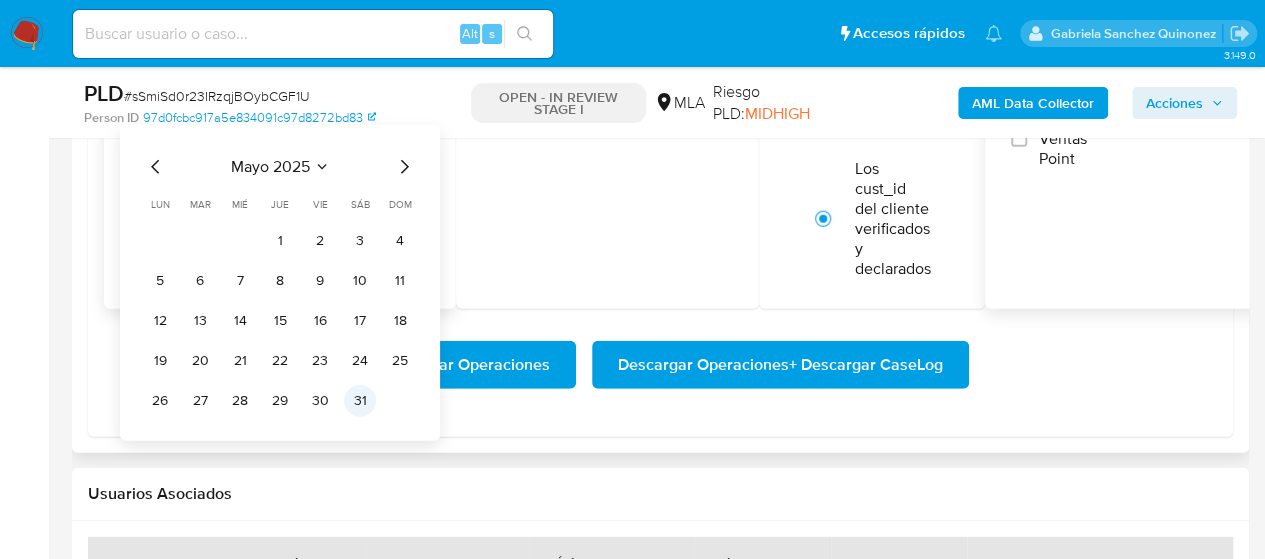 click on "31" at bounding box center (360, 401) 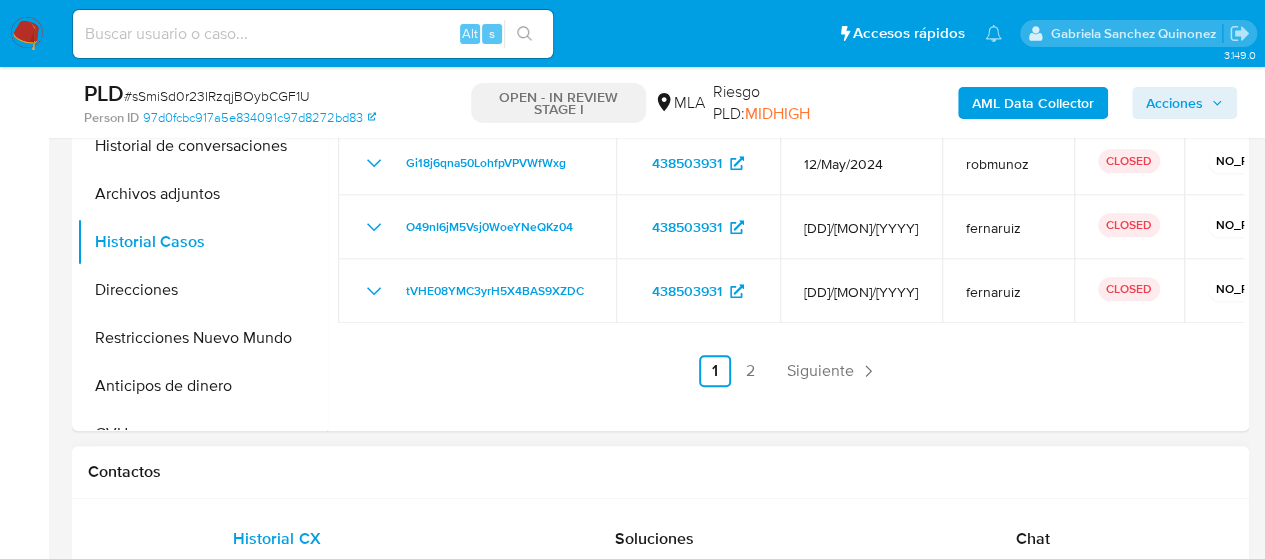 scroll, scrollTop: 400, scrollLeft: 0, axis: vertical 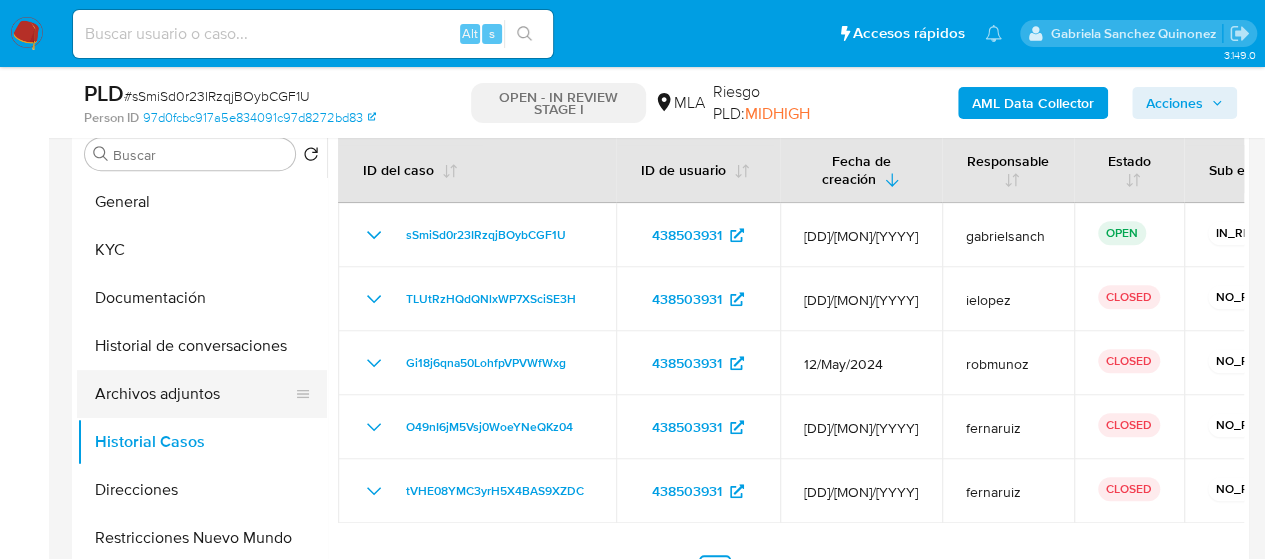 click on "Archivos adjuntos" at bounding box center [194, 394] 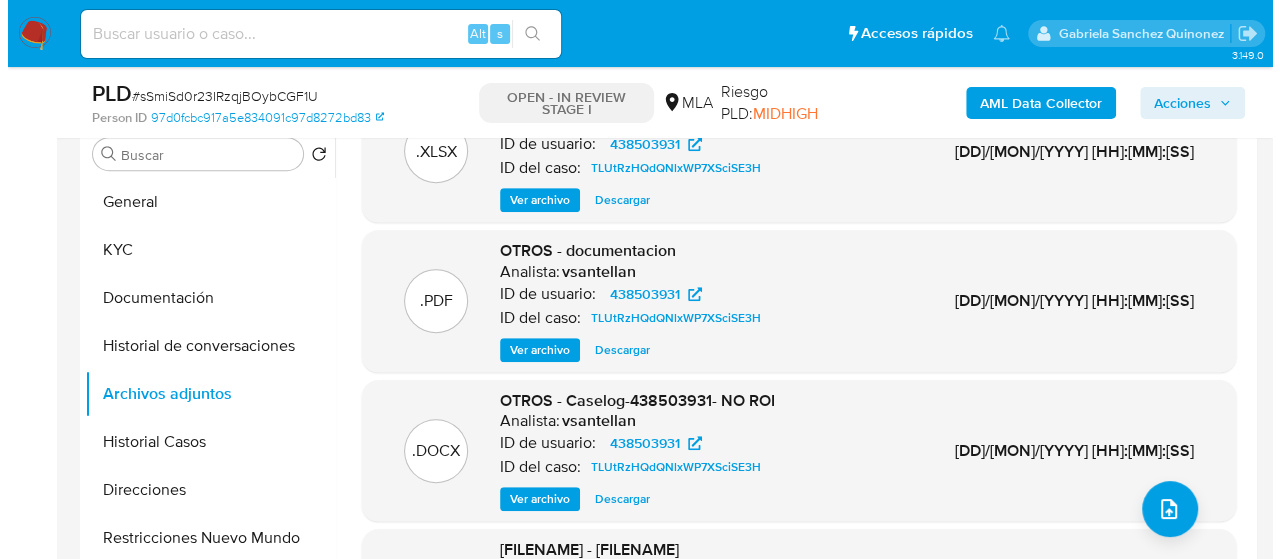 scroll, scrollTop: 100, scrollLeft: 0, axis: vertical 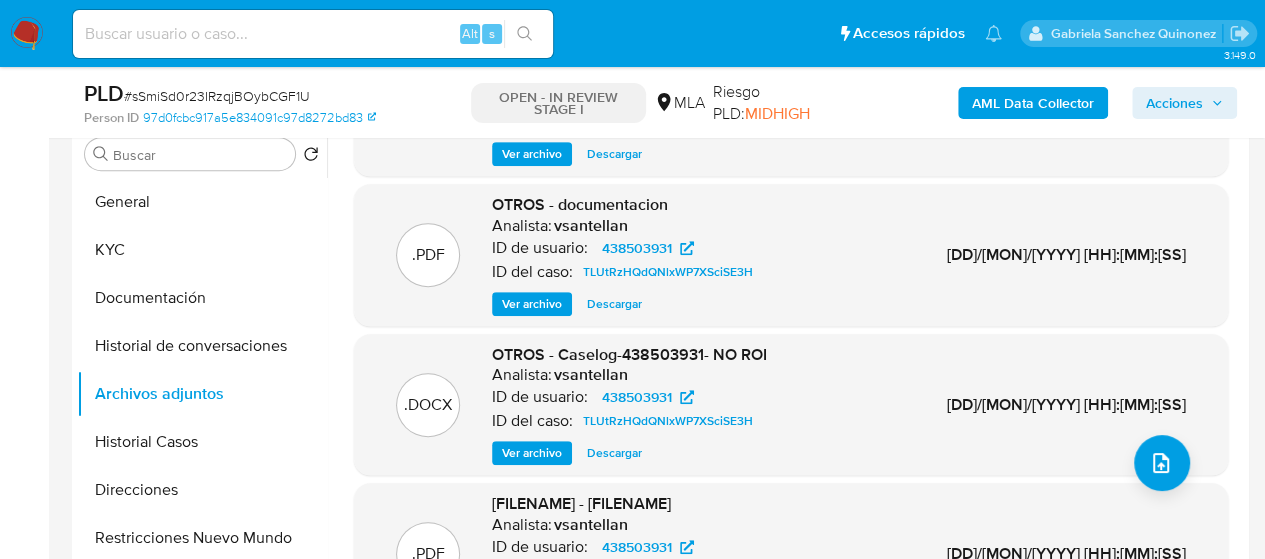 click on "Ver archivo" at bounding box center (532, 453) 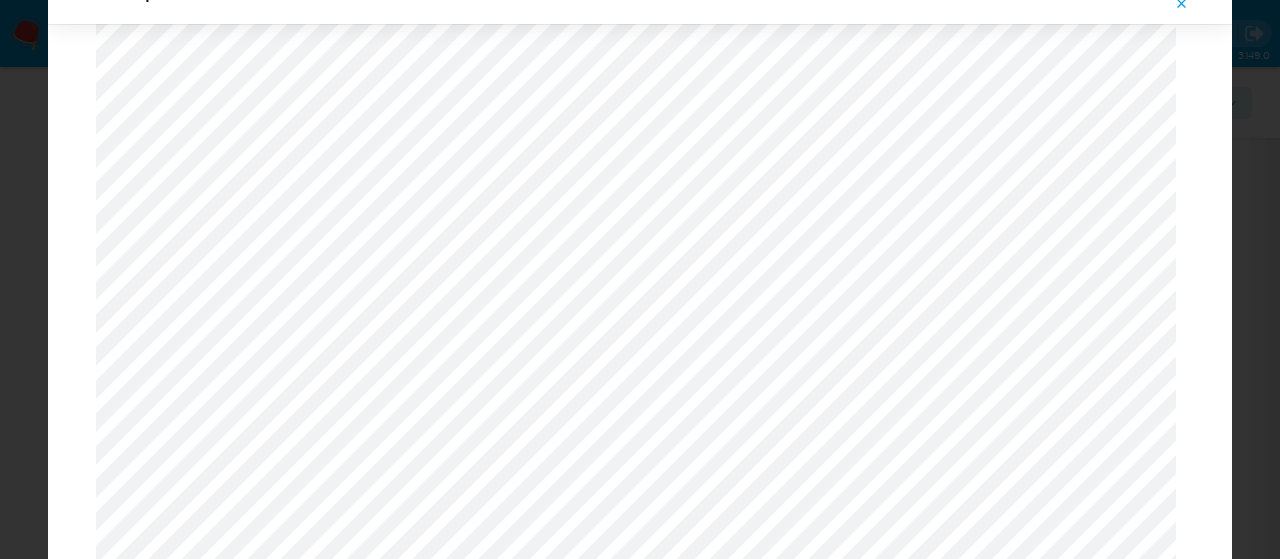 scroll, scrollTop: 760, scrollLeft: 0, axis: vertical 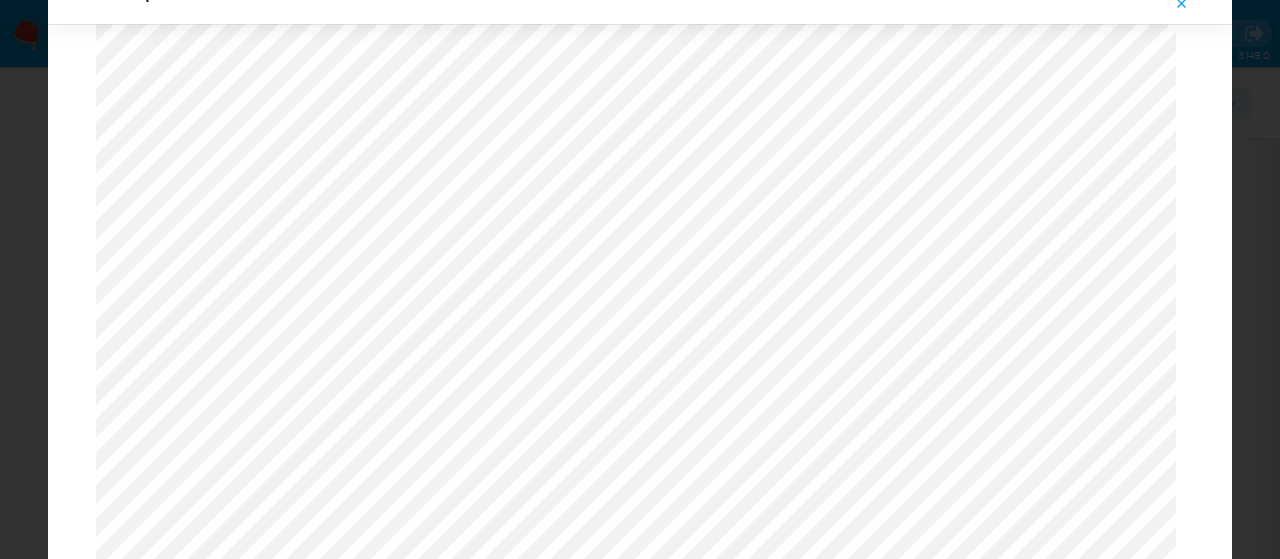 click 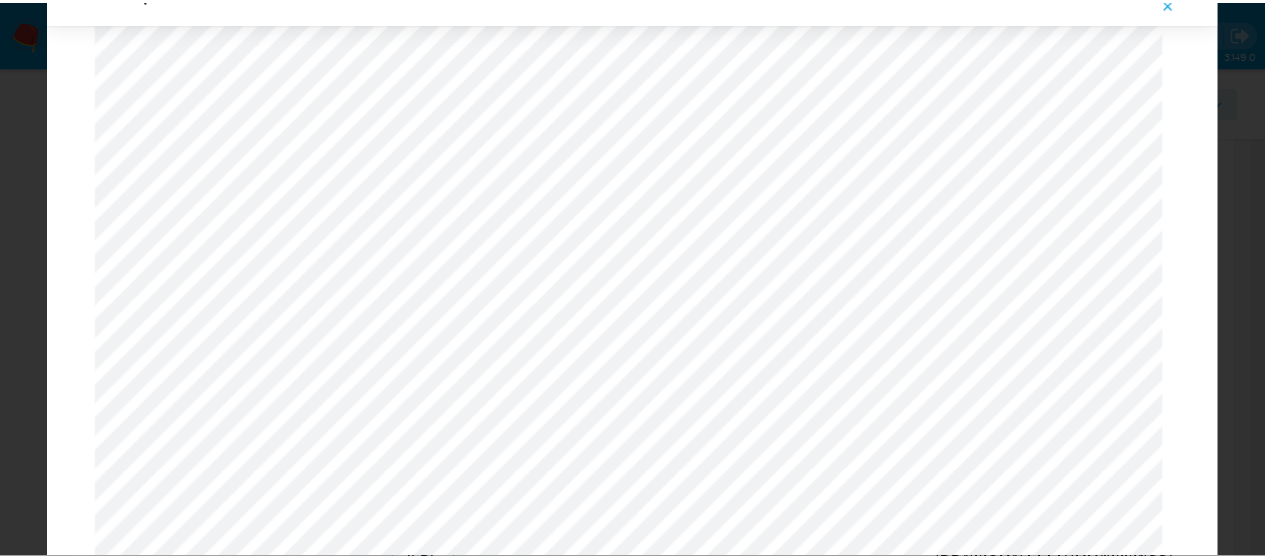 scroll, scrollTop: 64, scrollLeft: 0, axis: vertical 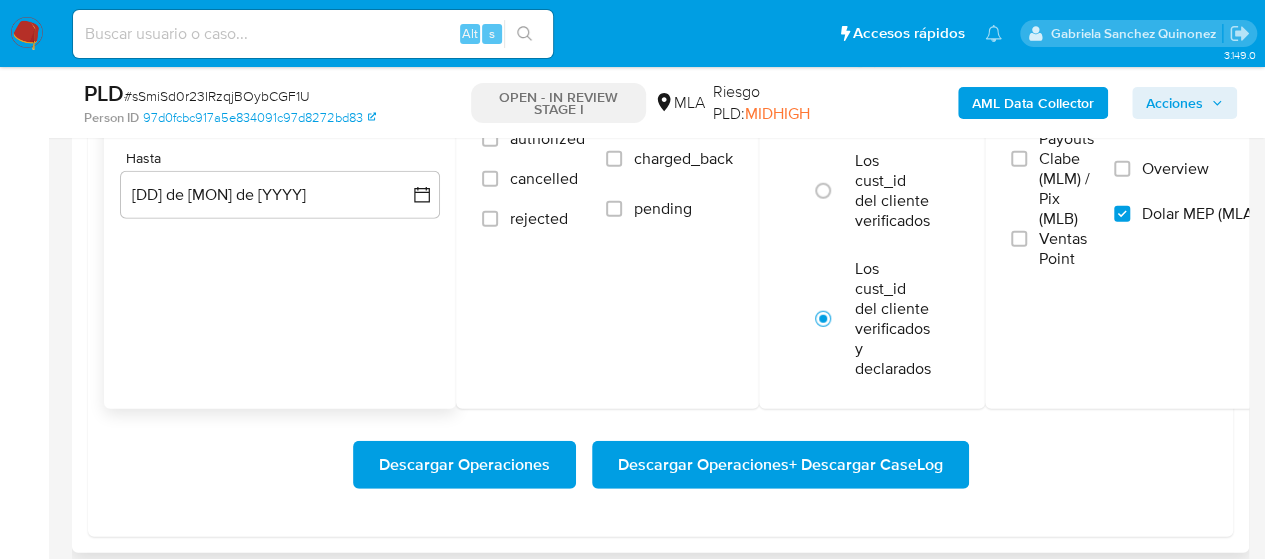 click on "Descargar Operaciones  +   Descargar CaseLog" at bounding box center [780, 465] 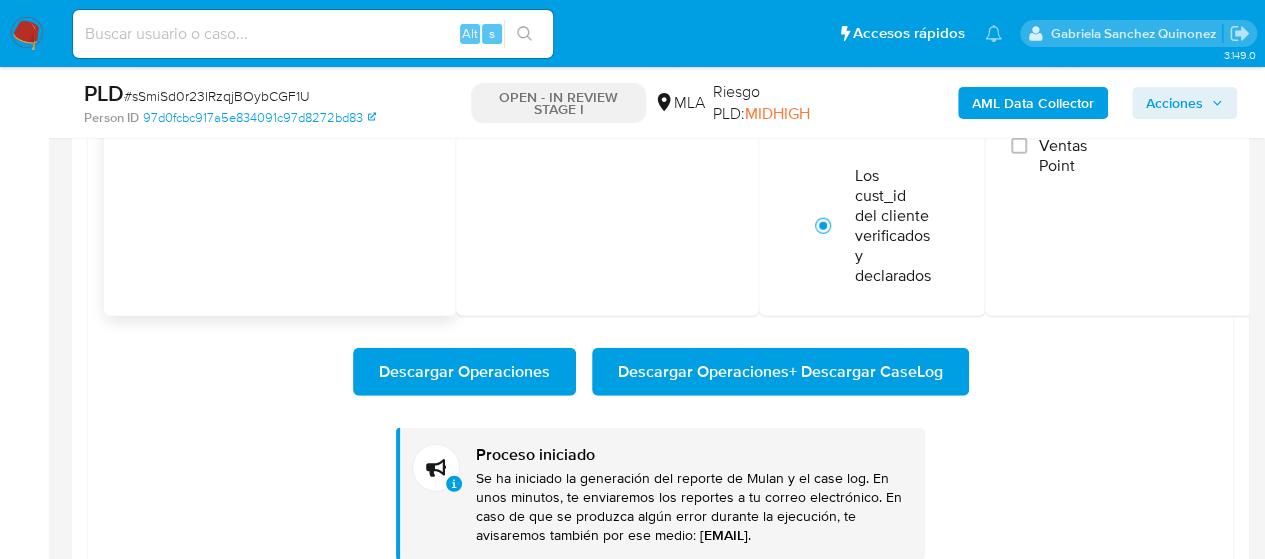 scroll, scrollTop: 2700, scrollLeft: 0, axis: vertical 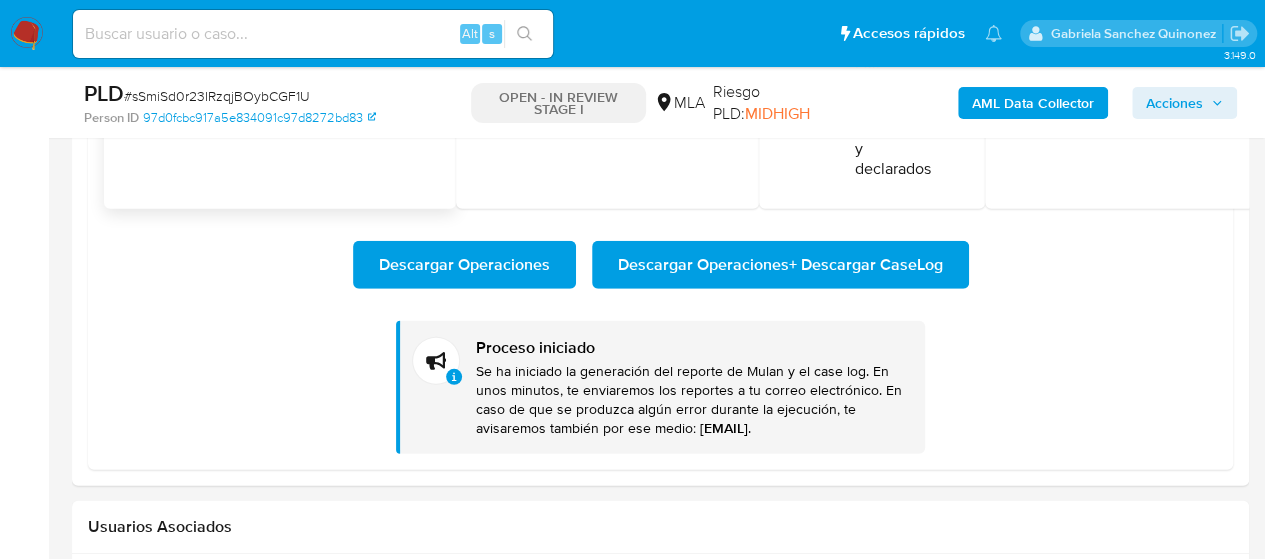 click at bounding box center [313, 34] 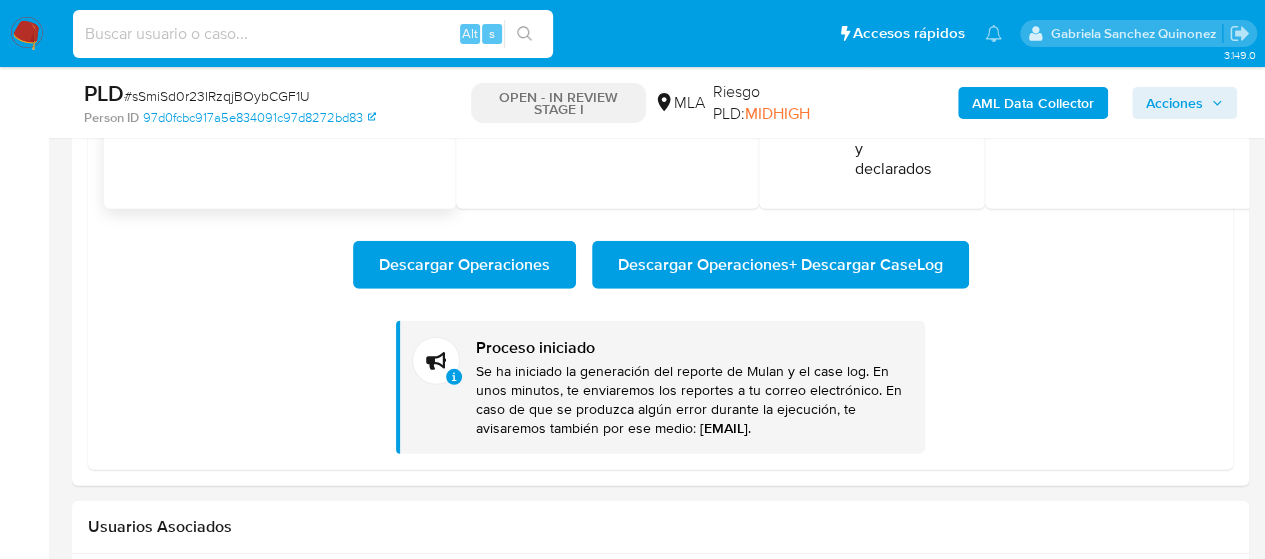 paste on "mmxy9fqEqQCmKTk2OqmjBNLL" 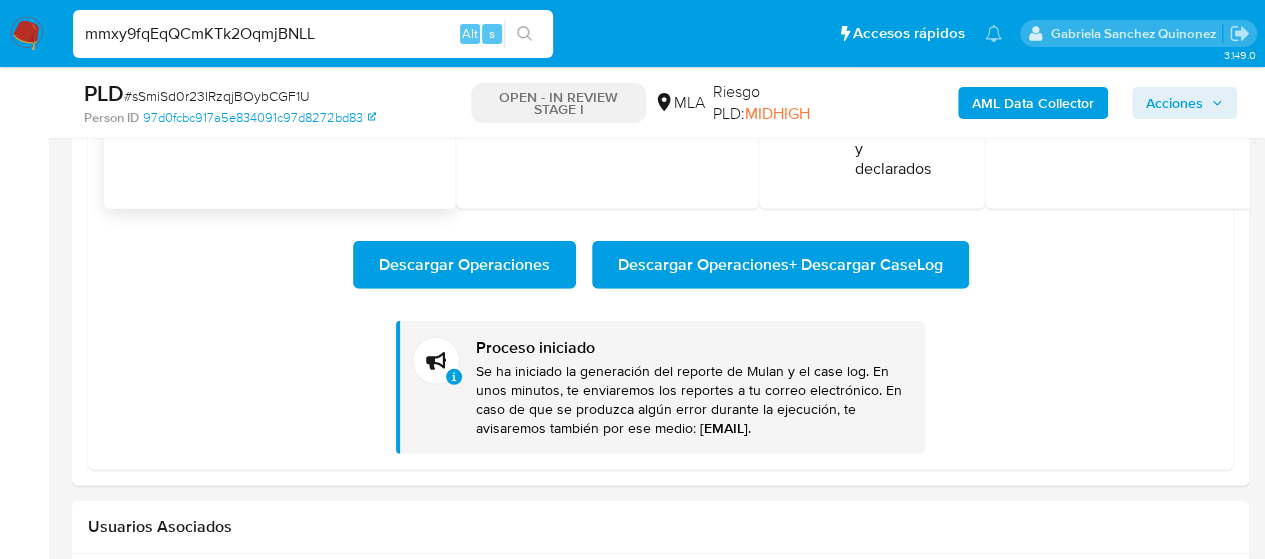 type on "mmxy9fqEqQCmKTk2OqmjBNLL" 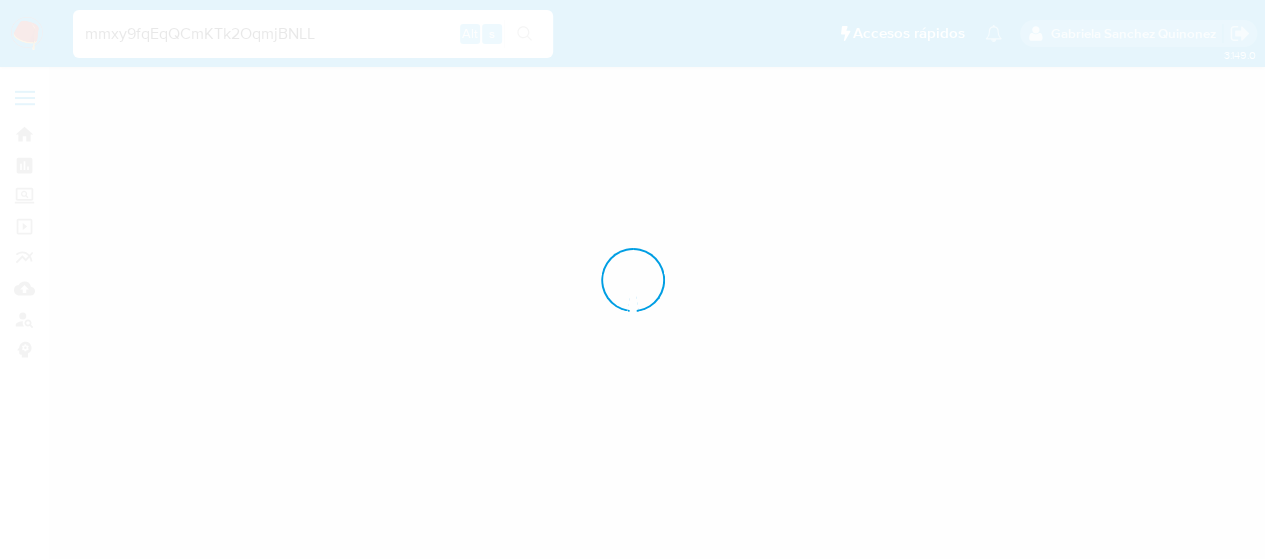 scroll, scrollTop: 0, scrollLeft: 0, axis: both 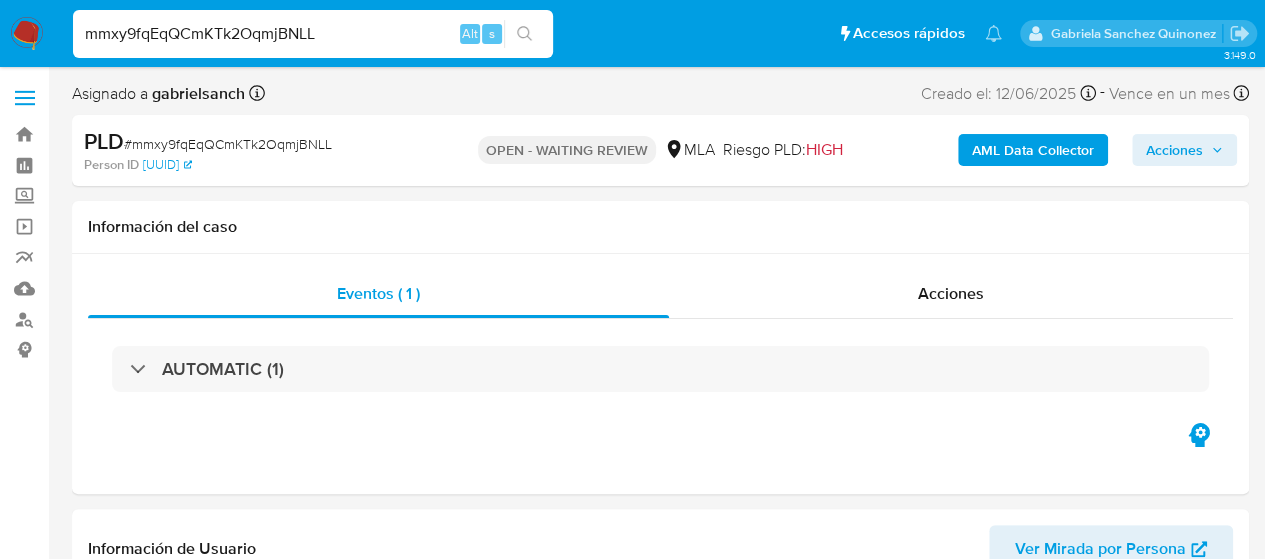 select on "10" 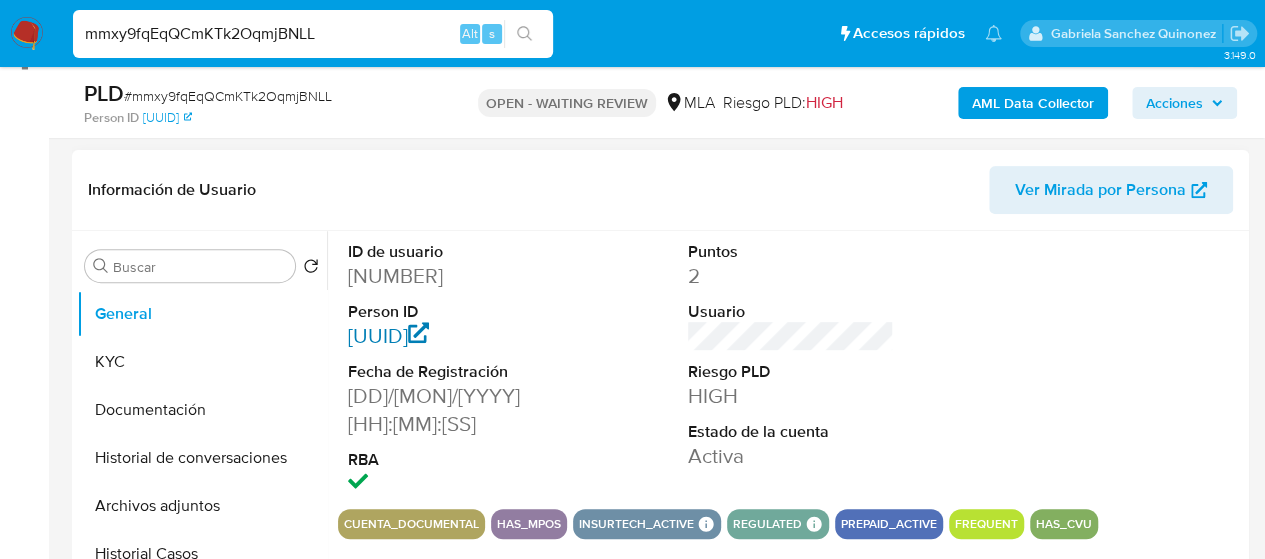 scroll, scrollTop: 300, scrollLeft: 0, axis: vertical 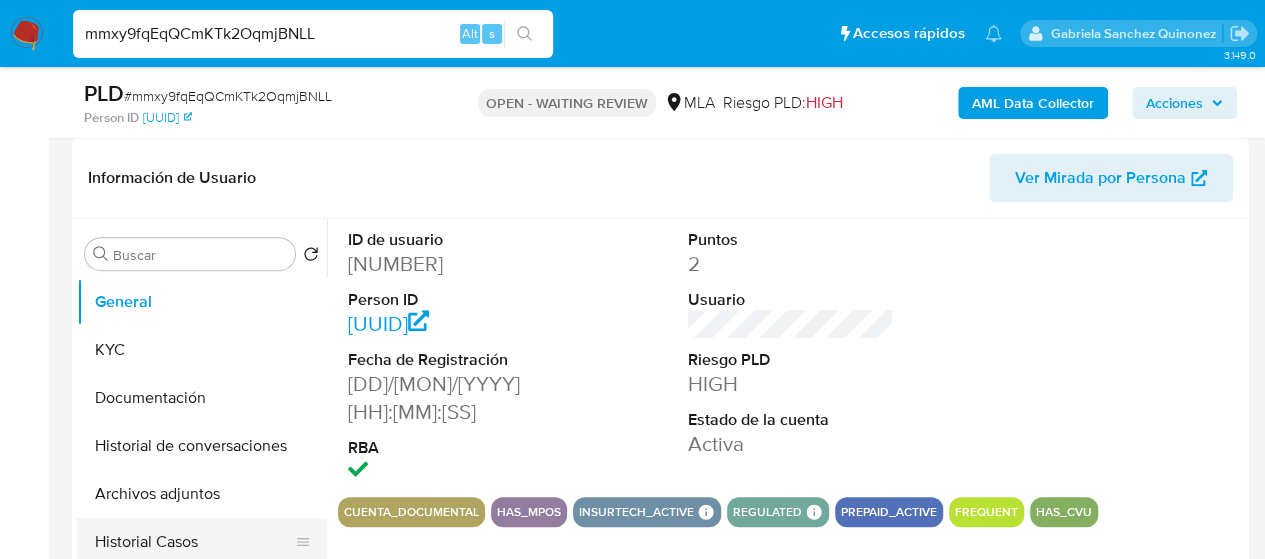 click on "Historial Casos" at bounding box center [194, 542] 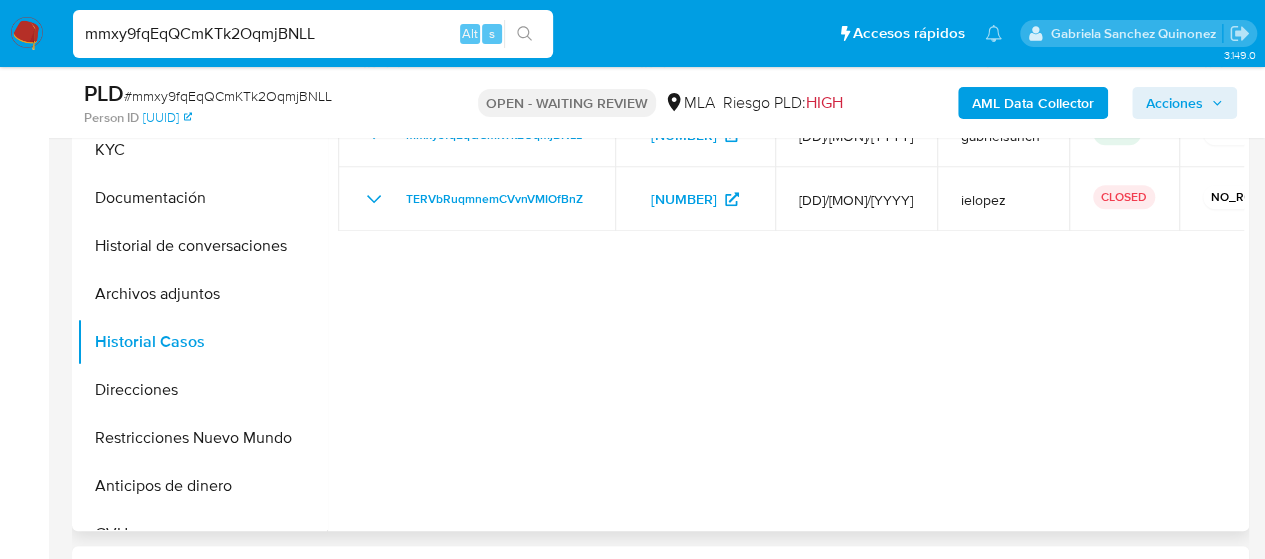 scroll, scrollTop: 400, scrollLeft: 0, axis: vertical 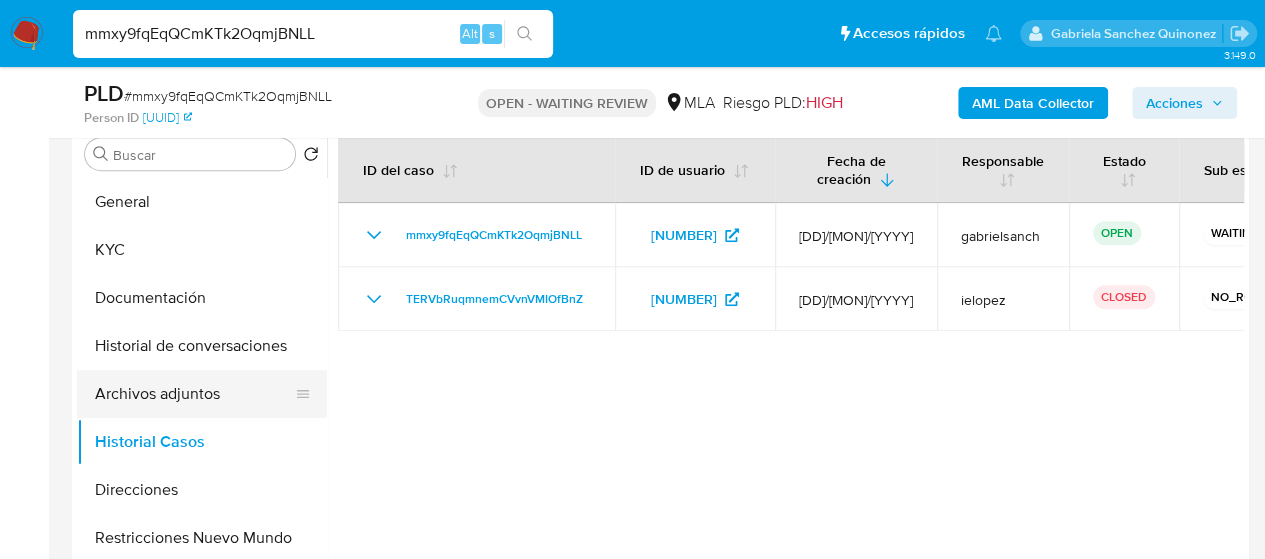 click on "Archivos adjuntos" at bounding box center (194, 394) 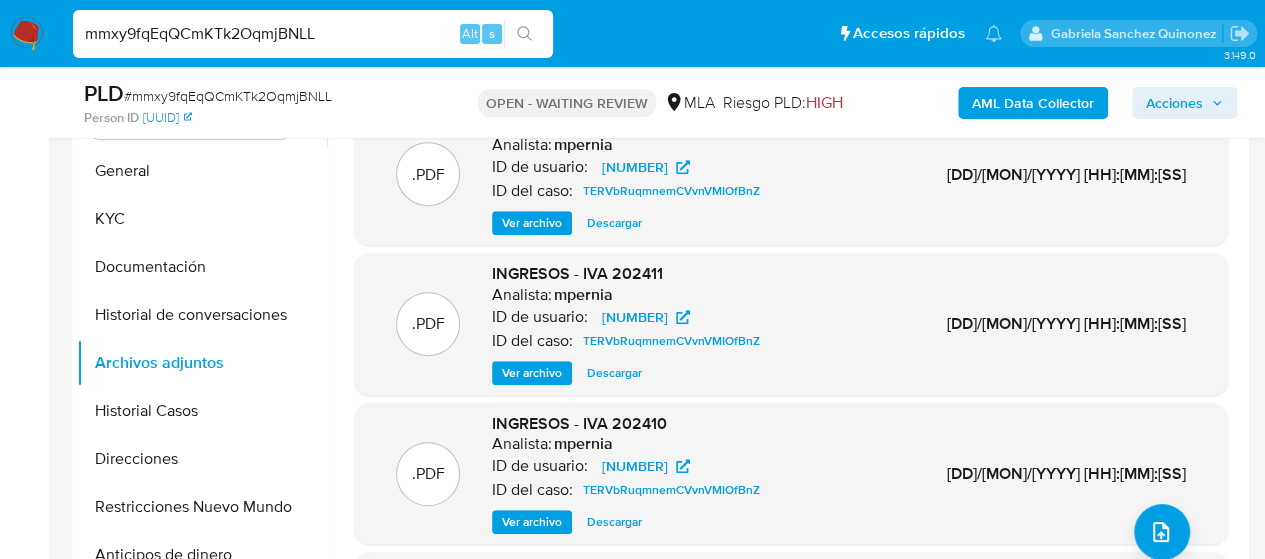 scroll, scrollTop: 400, scrollLeft: 0, axis: vertical 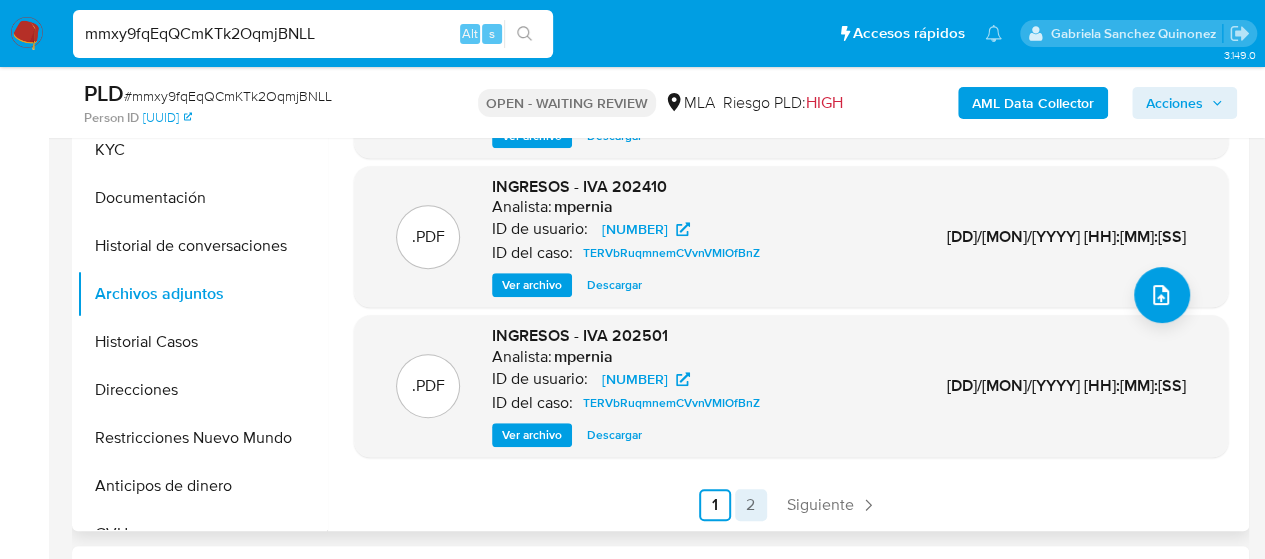 click on "2" at bounding box center (751, 505) 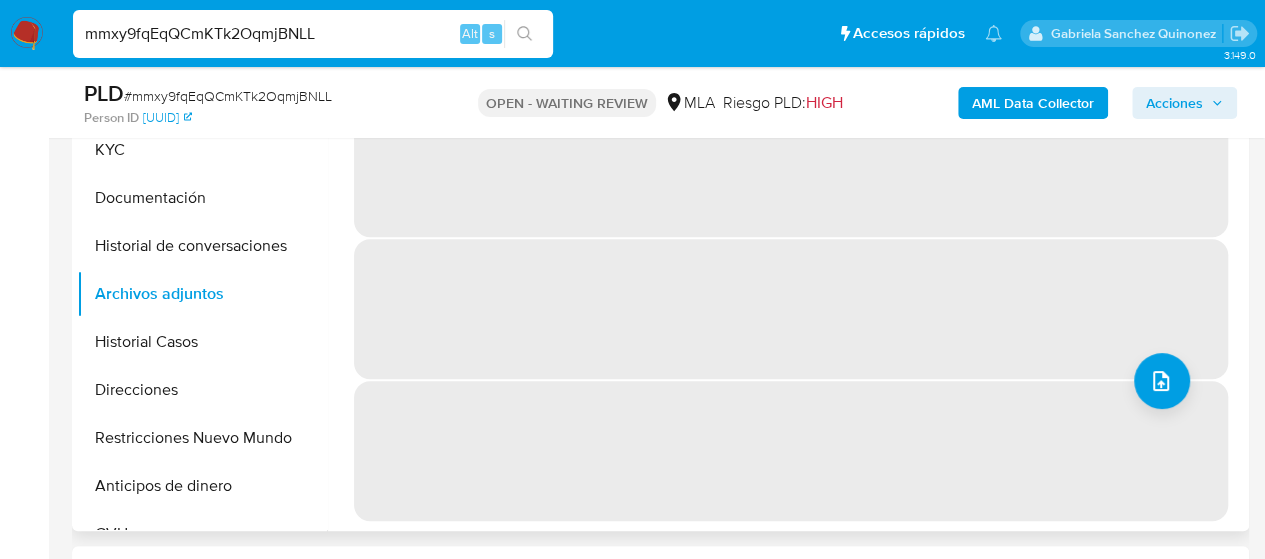 scroll, scrollTop: 0, scrollLeft: 0, axis: both 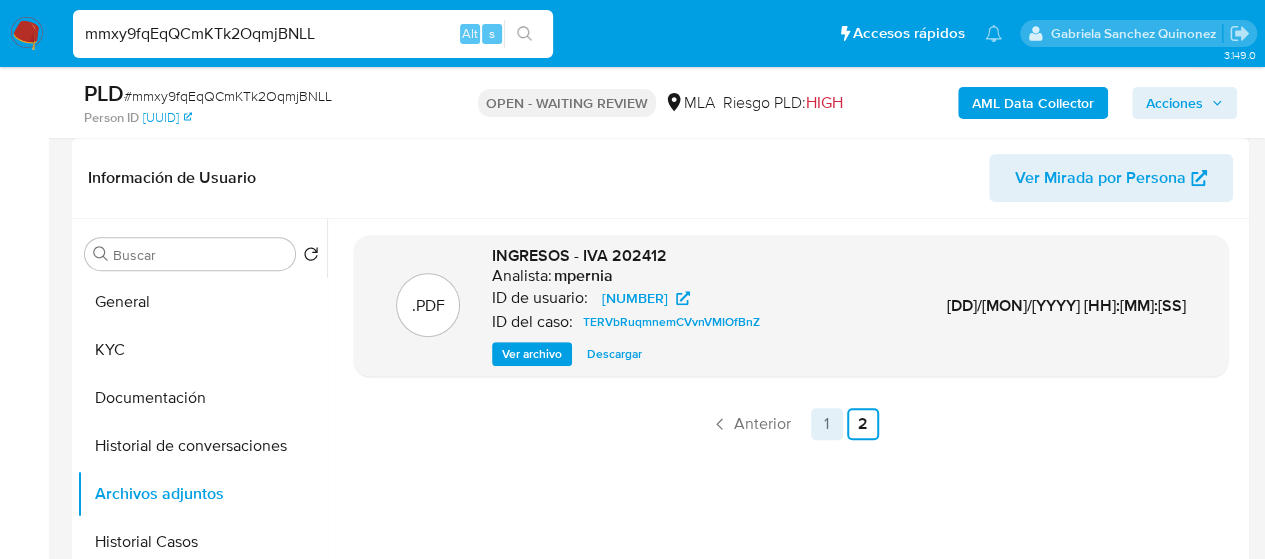 click on "1" at bounding box center (827, 424) 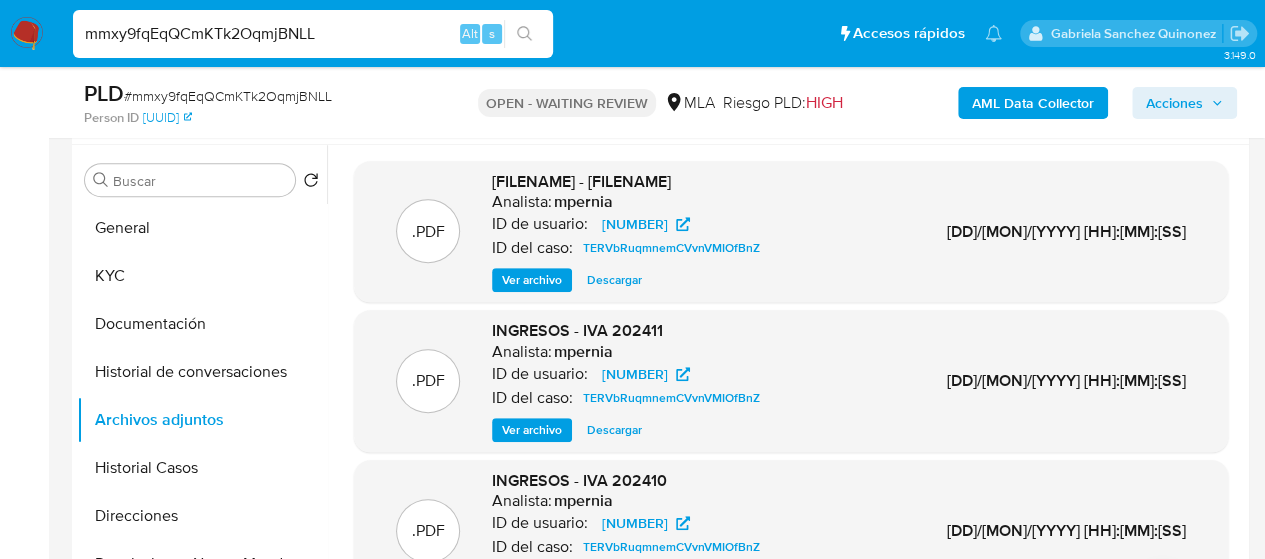 scroll, scrollTop: 400, scrollLeft: 0, axis: vertical 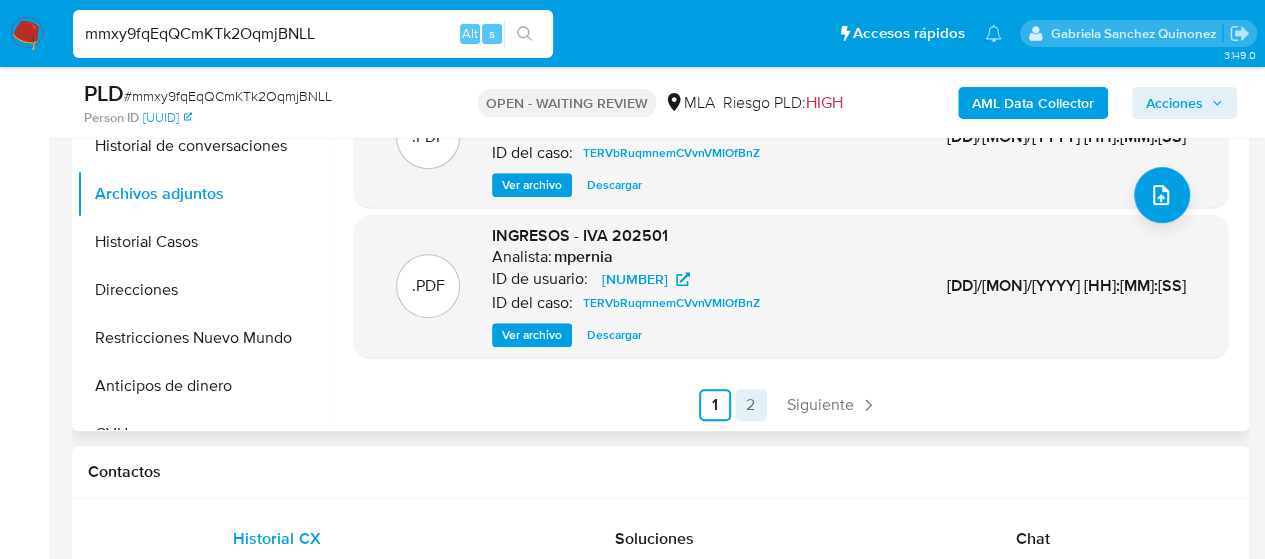 click on "2" at bounding box center (751, 405) 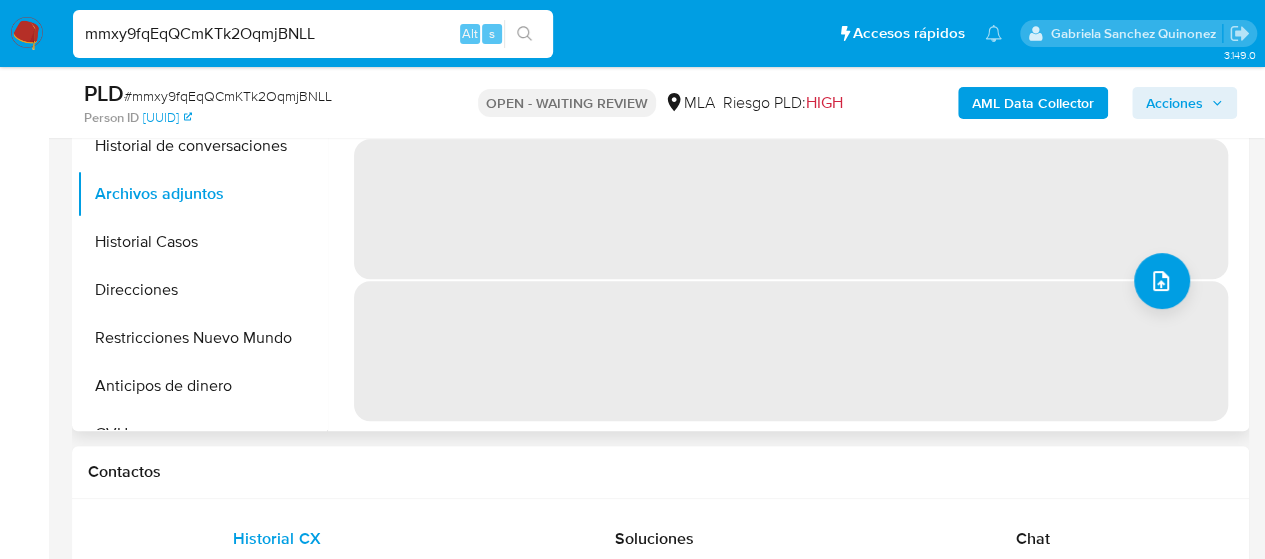 scroll, scrollTop: 0, scrollLeft: 0, axis: both 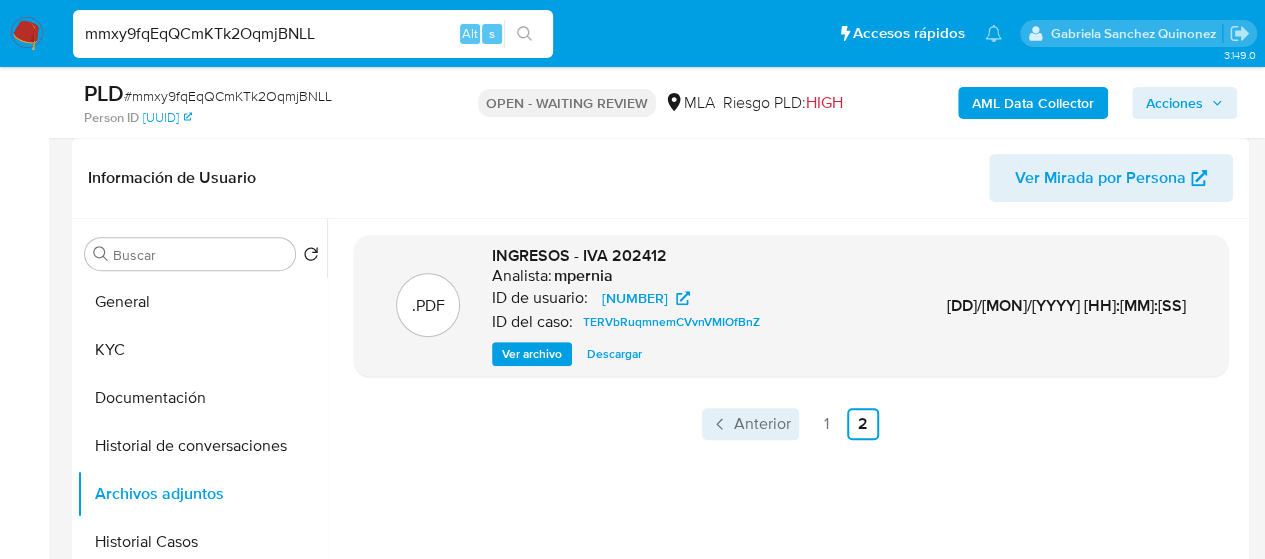click on "Anterior" at bounding box center [762, 424] 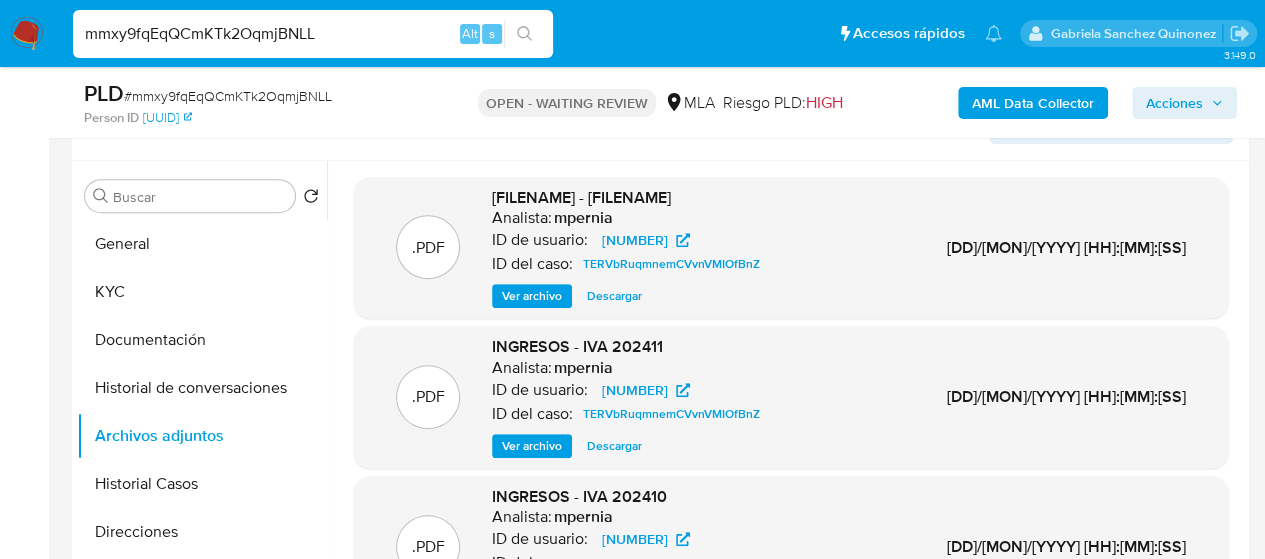 scroll, scrollTop: 400, scrollLeft: 0, axis: vertical 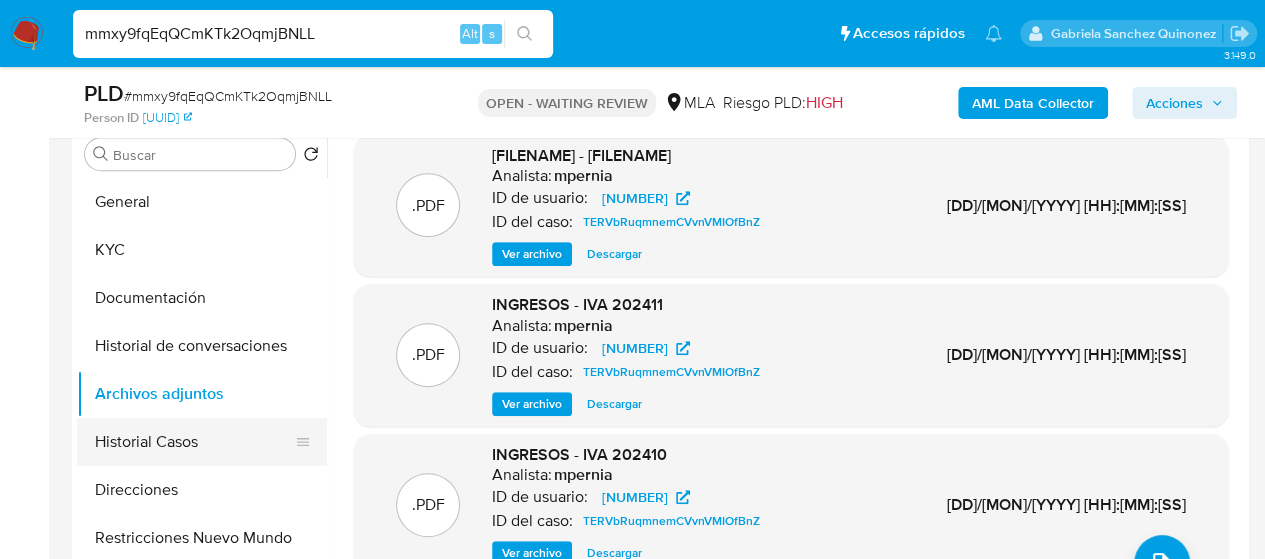 click on "Historial Casos" at bounding box center [194, 442] 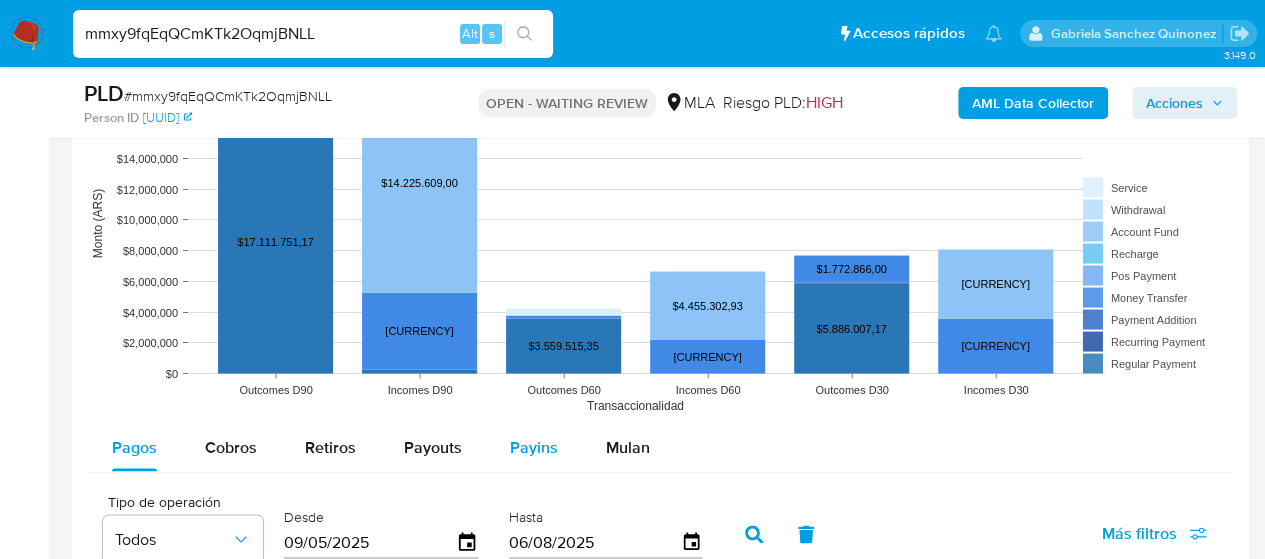 scroll, scrollTop: 2000, scrollLeft: 0, axis: vertical 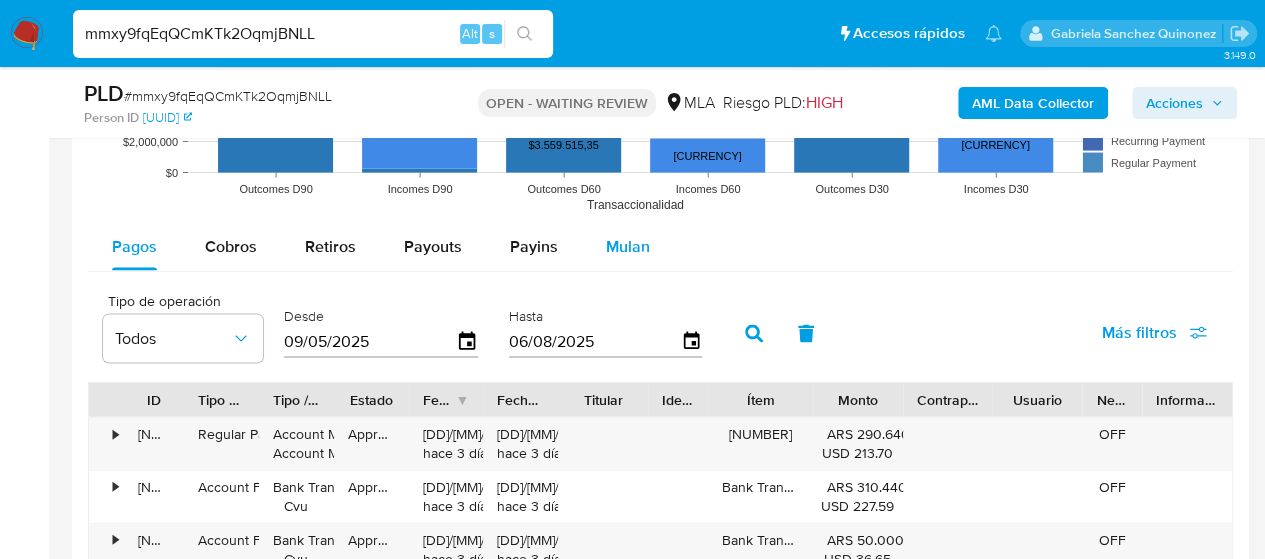 click on "Mulan" at bounding box center [628, 247] 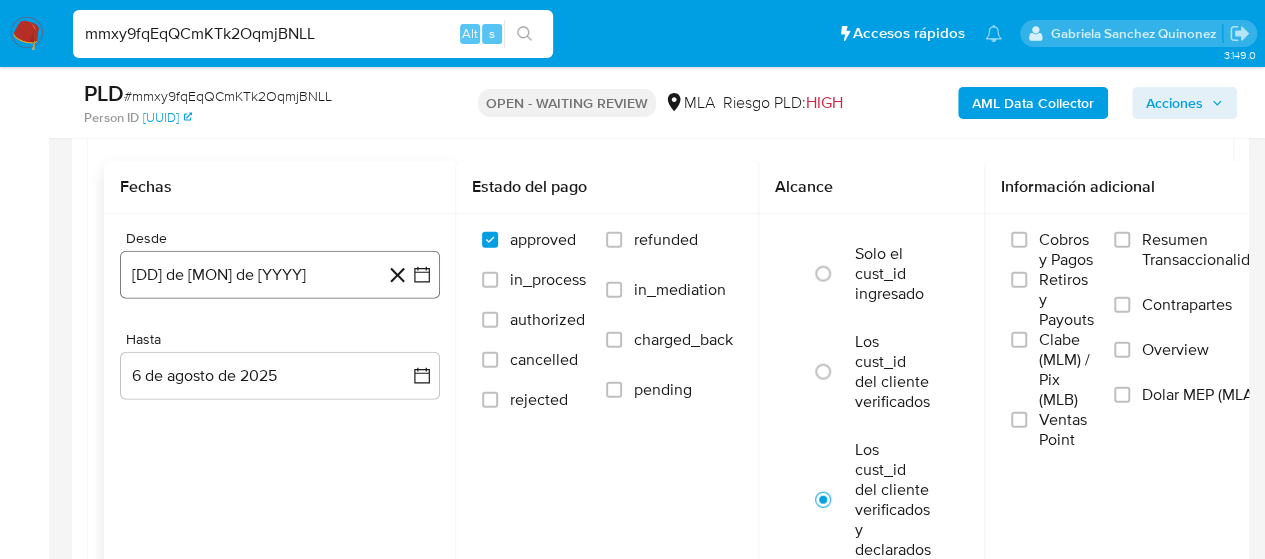 scroll, scrollTop: 2200, scrollLeft: 0, axis: vertical 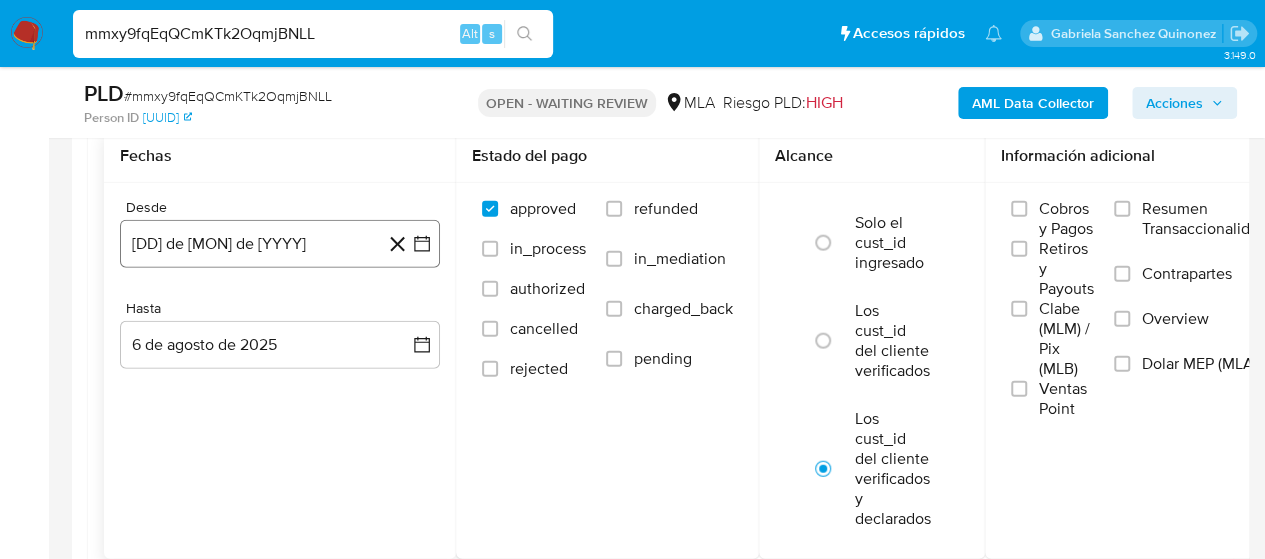 click on "6 de julio de 2024" at bounding box center (280, 244) 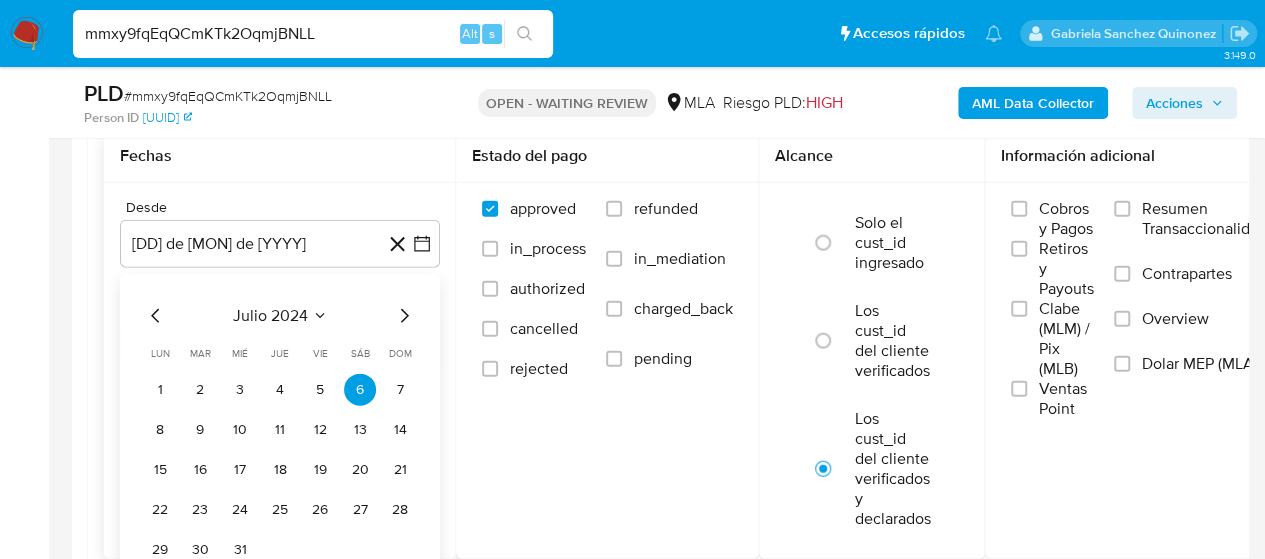 click 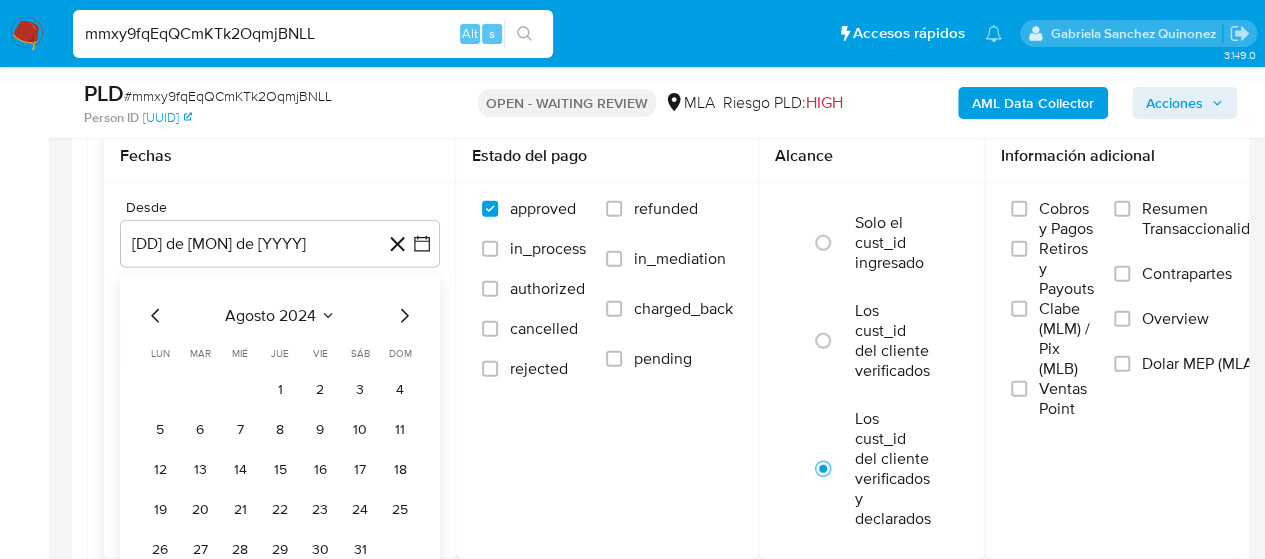 click 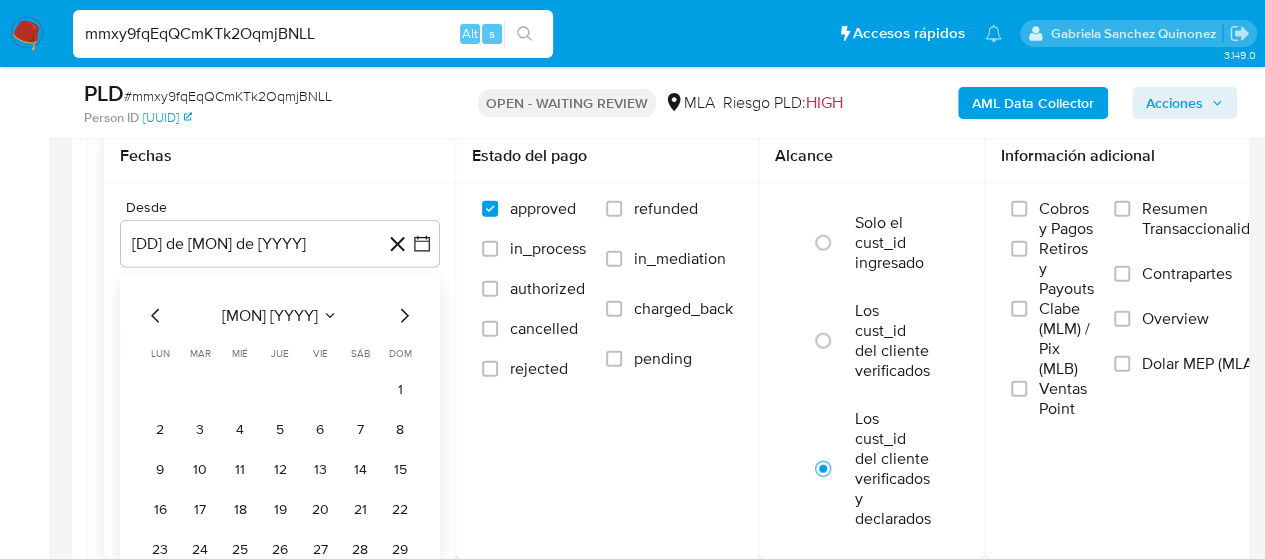 click 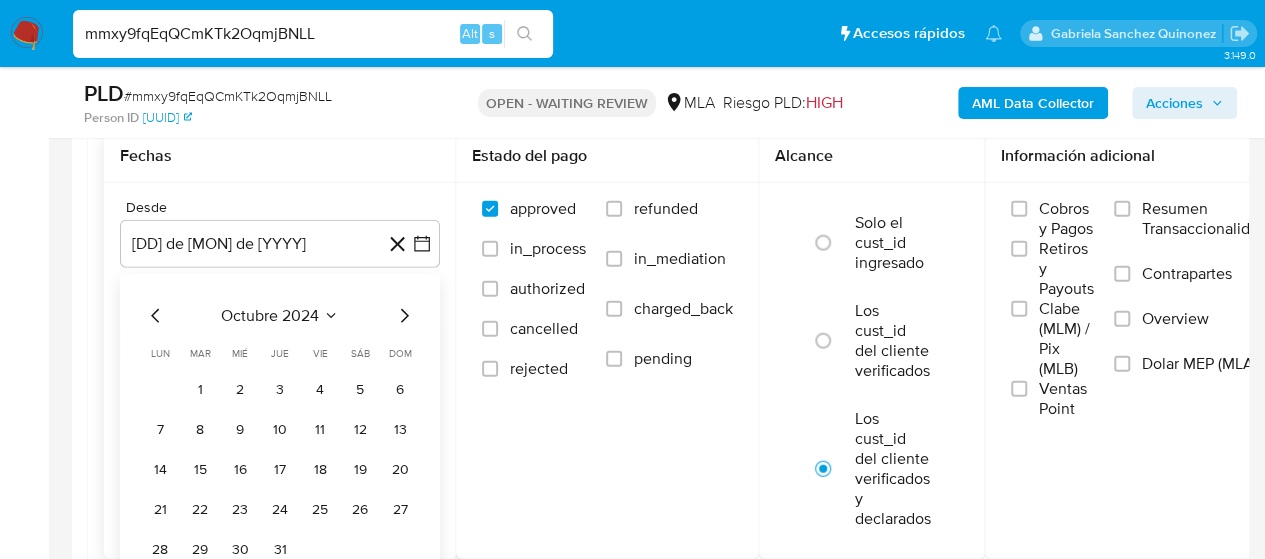 click 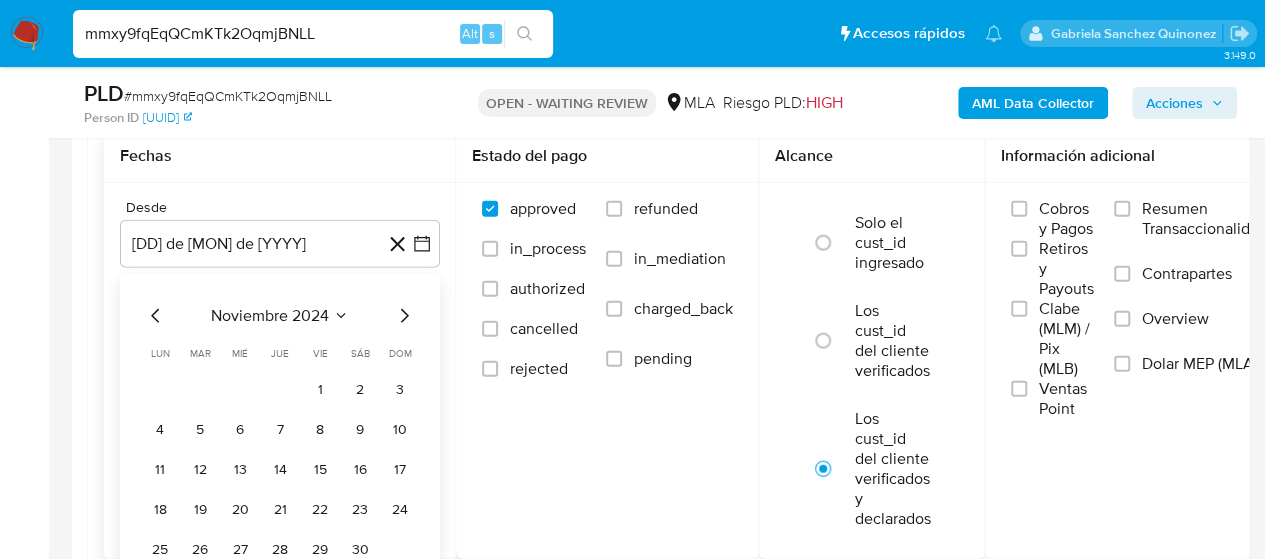 click 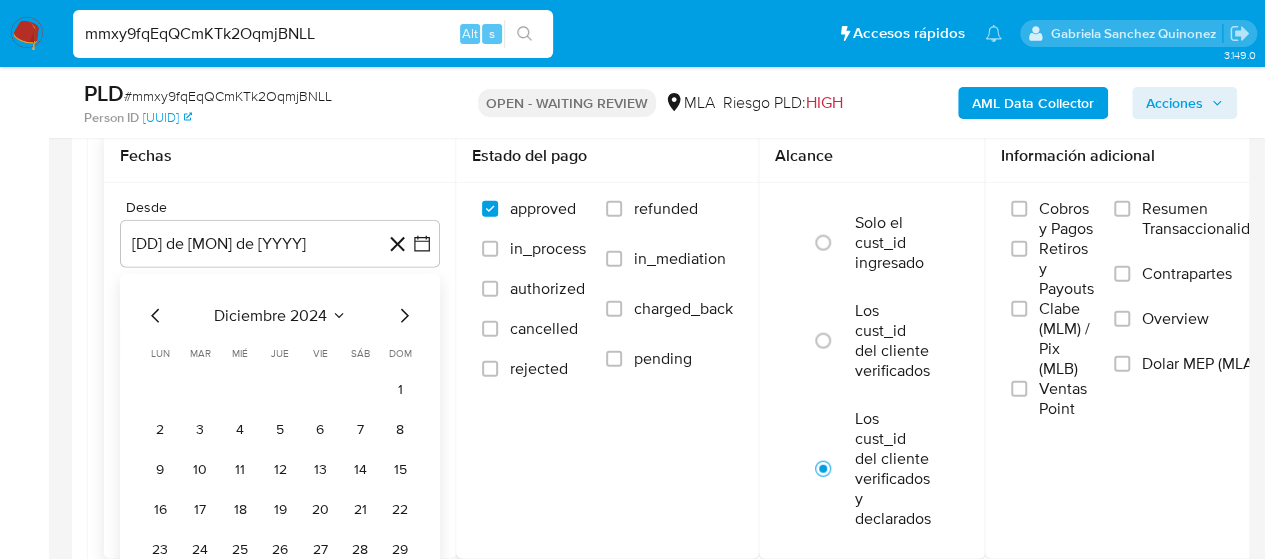 click 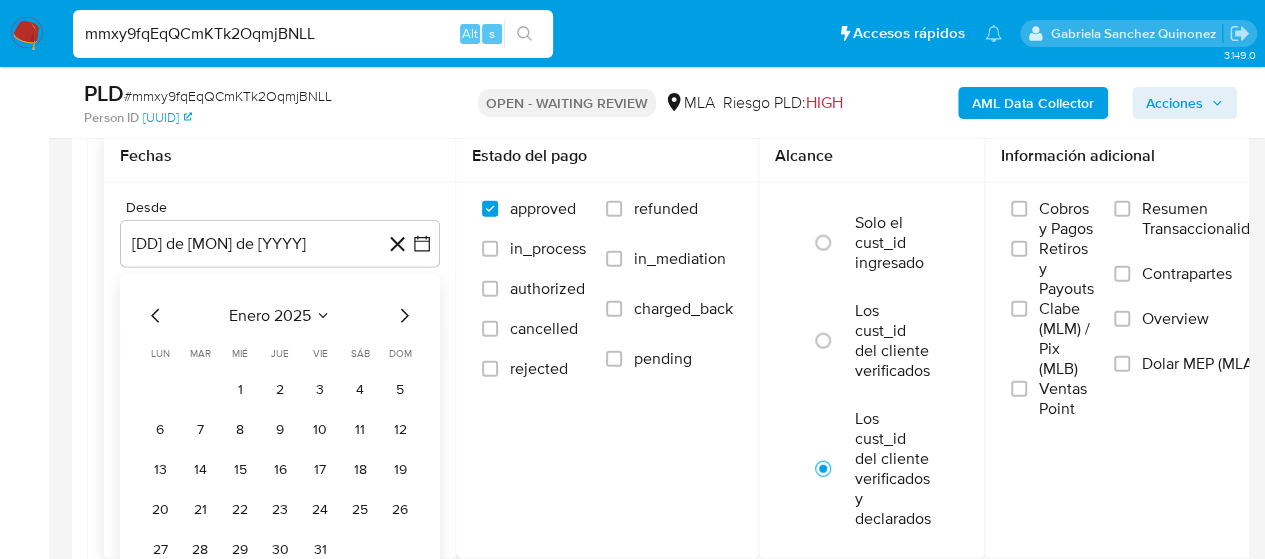 click 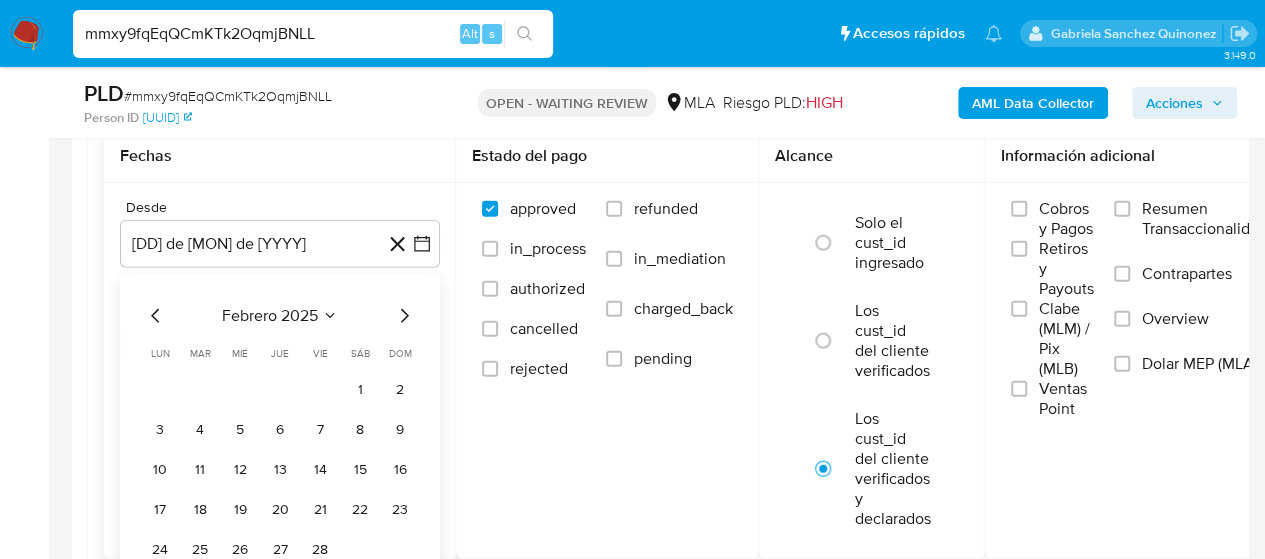 click 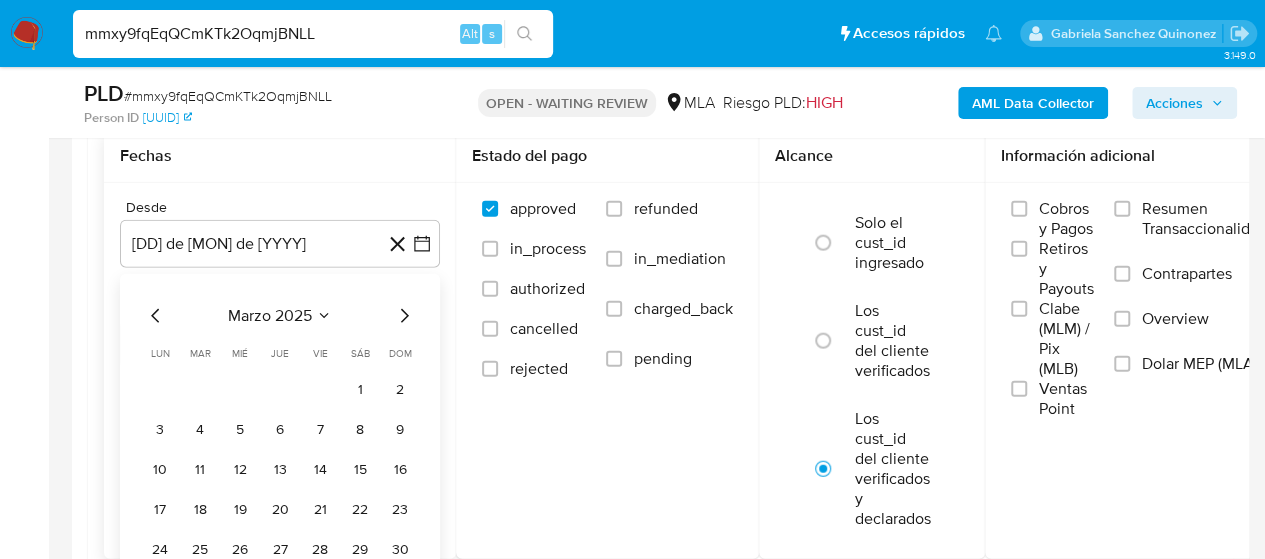 click 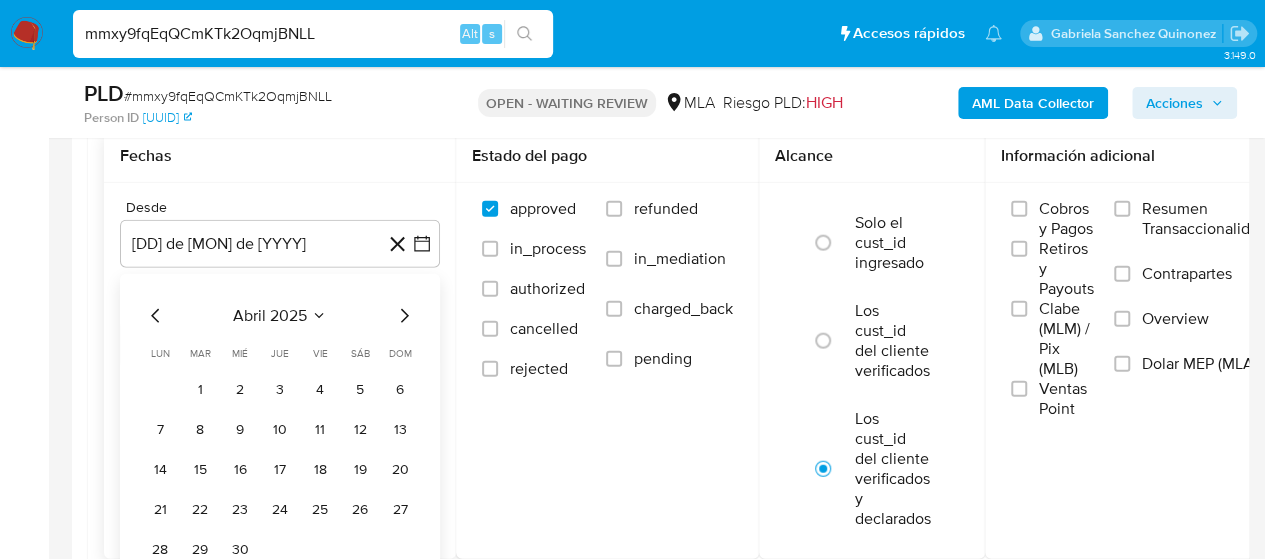 click on "1" at bounding box center [200, 390] 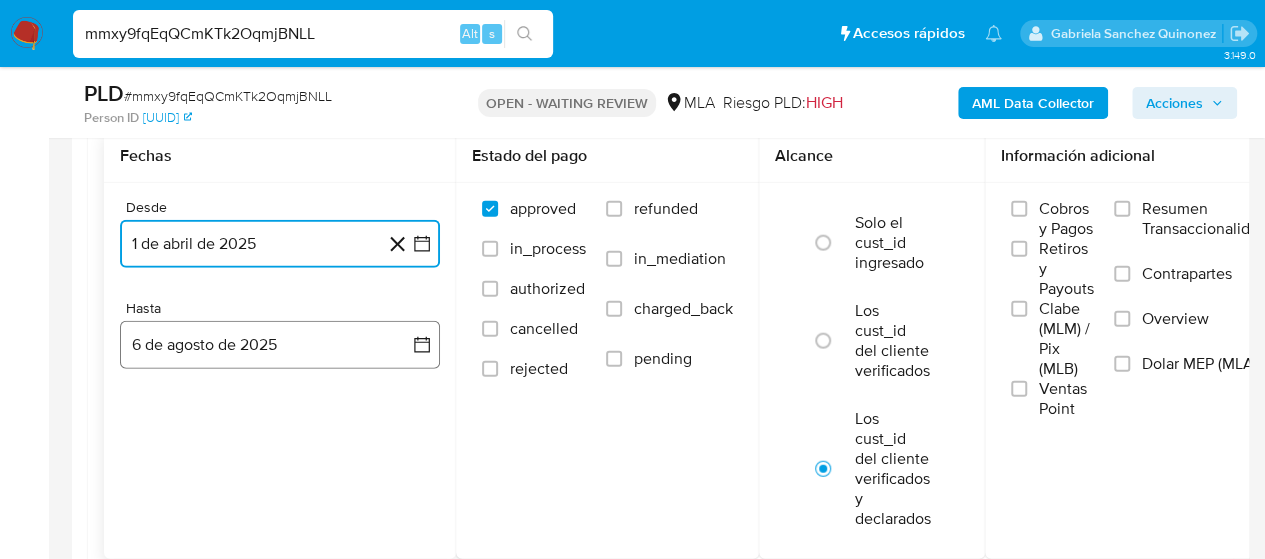 click on "6 de agosto de 2025" at bounding box center [280, 345] 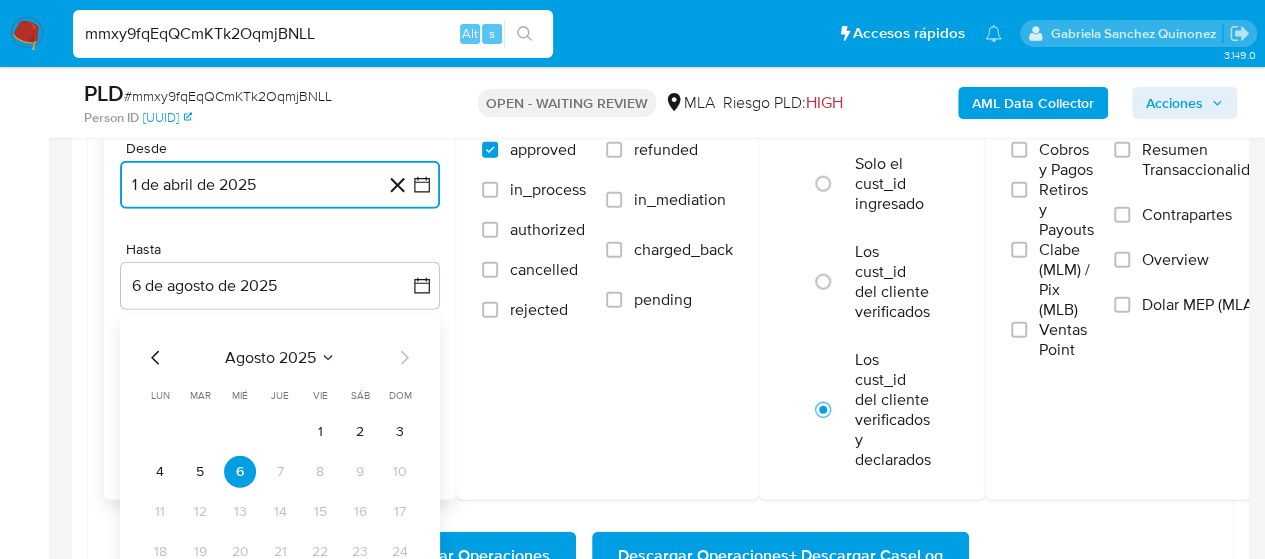 scroll, scrollTop: 2300, scrollLeft: 0, axis: vertical 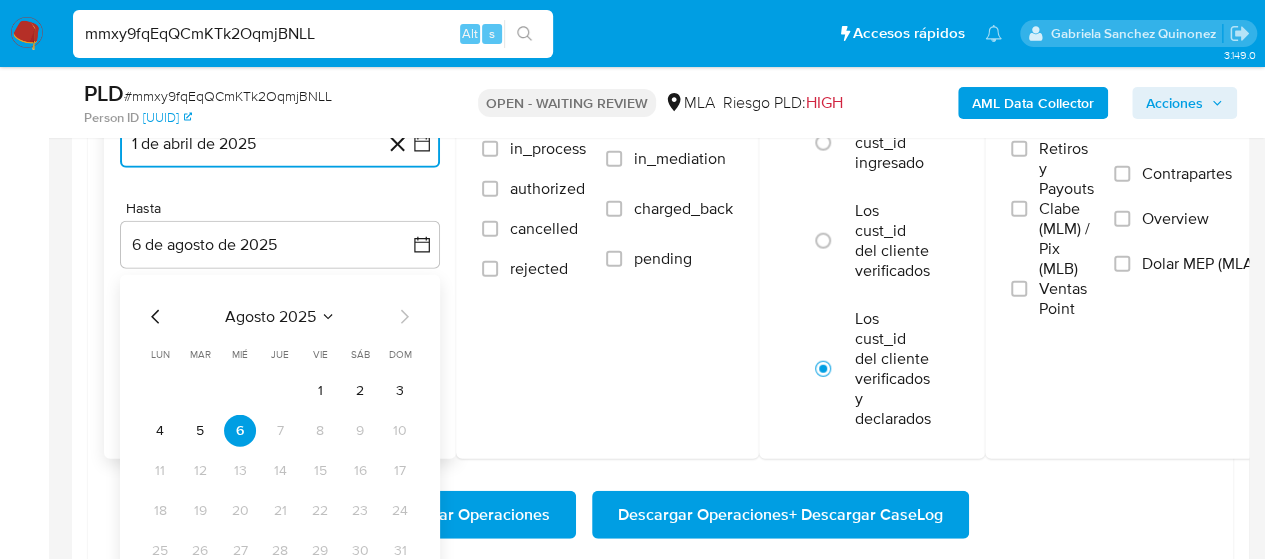 click 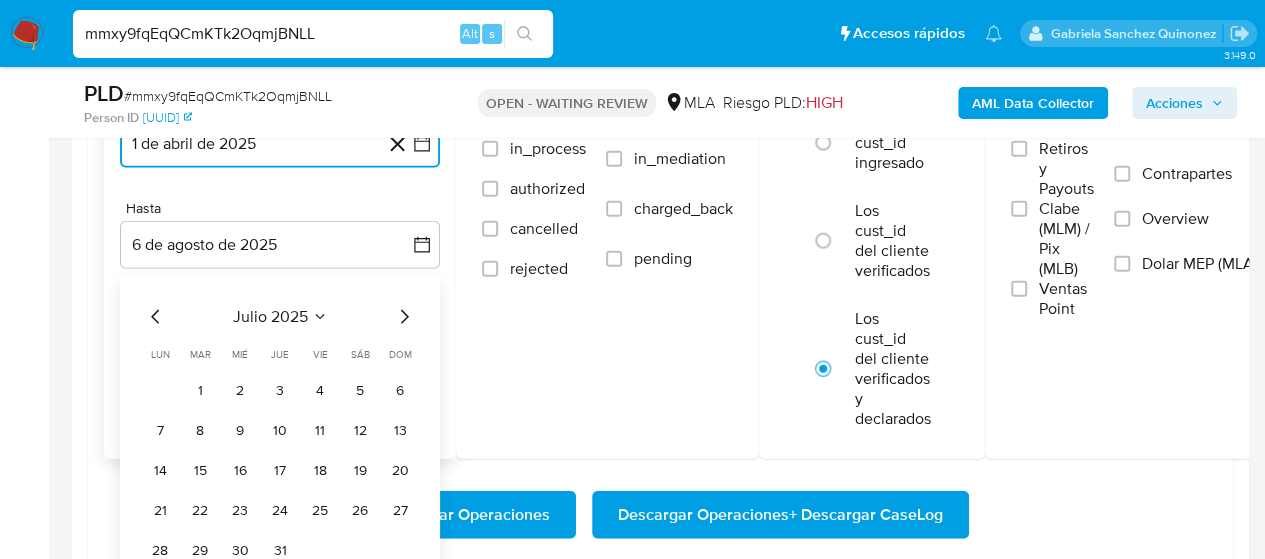 click 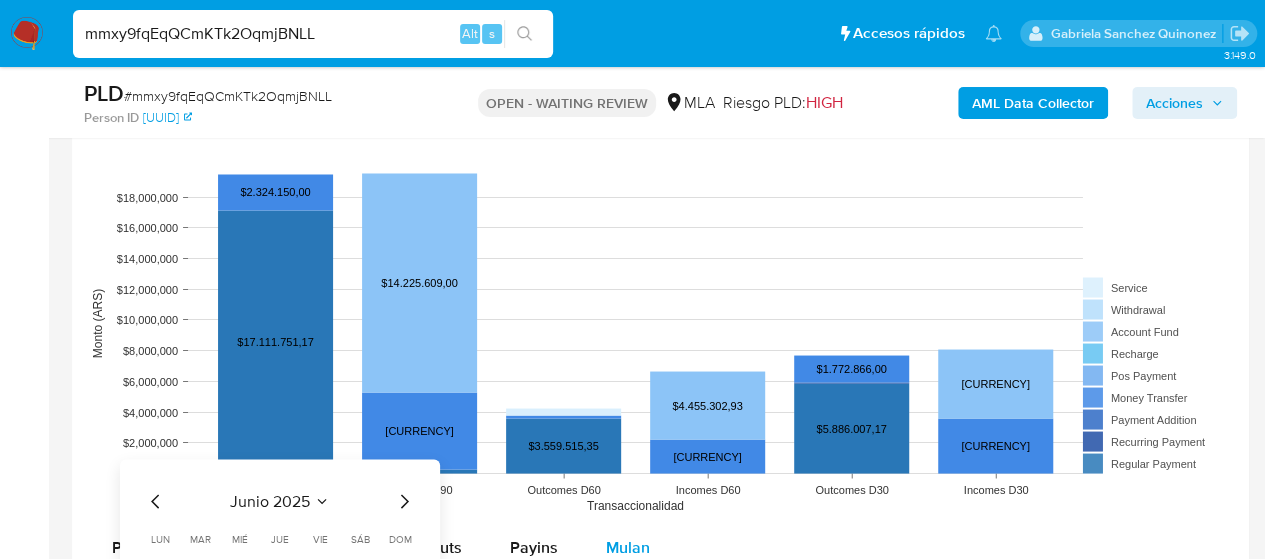 scroll, scrollTop: 2000, scrollLeft: 0, axis: vertical 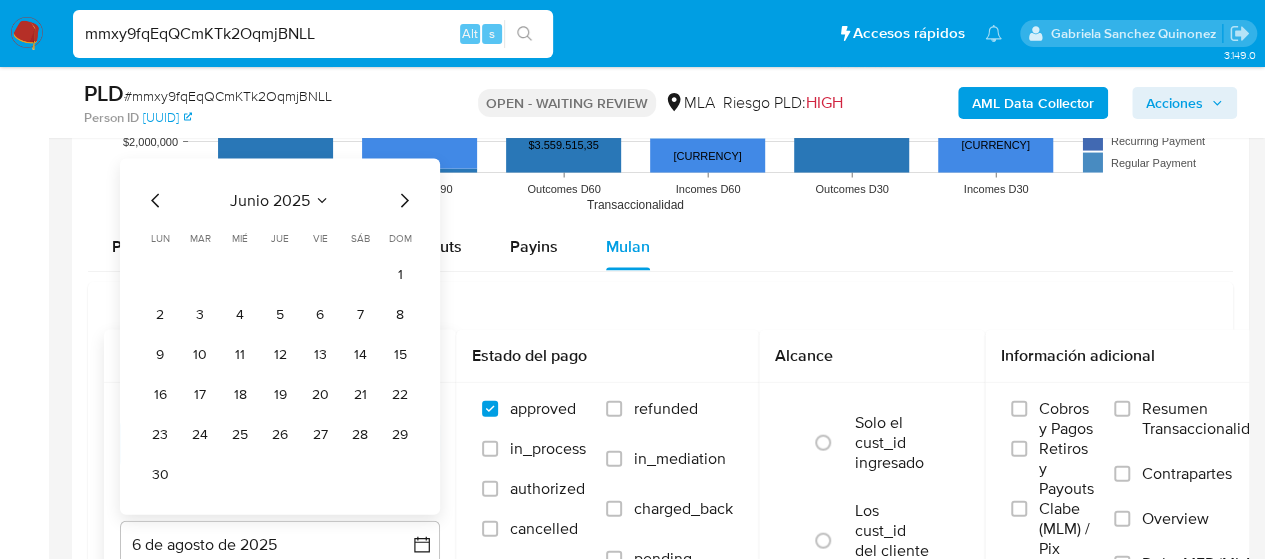 click 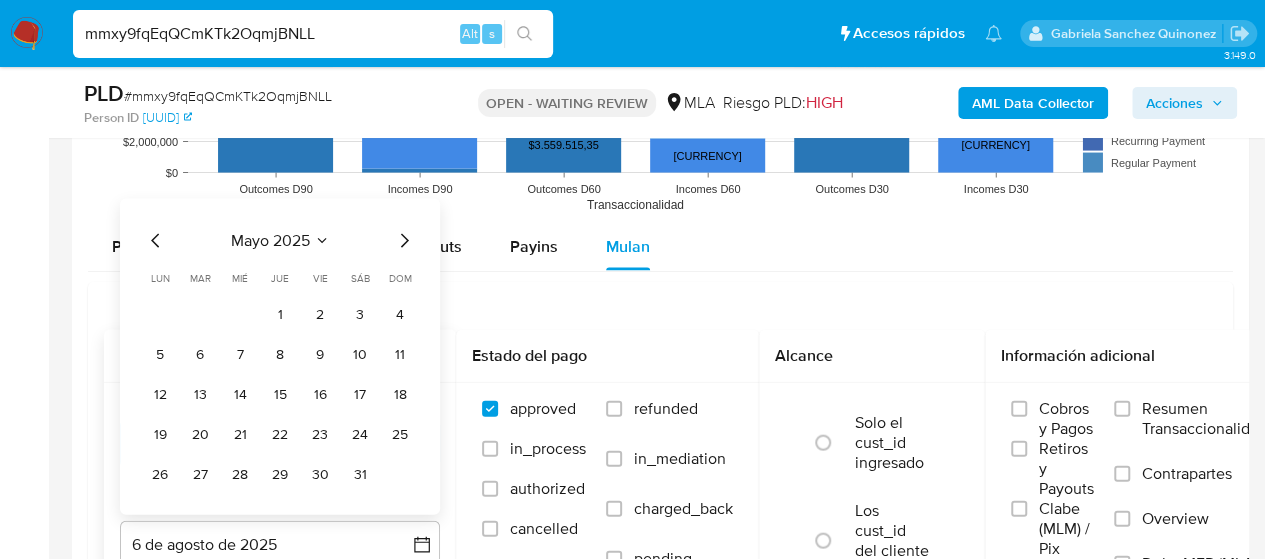 click on "31" at bounding box center [360, 475] 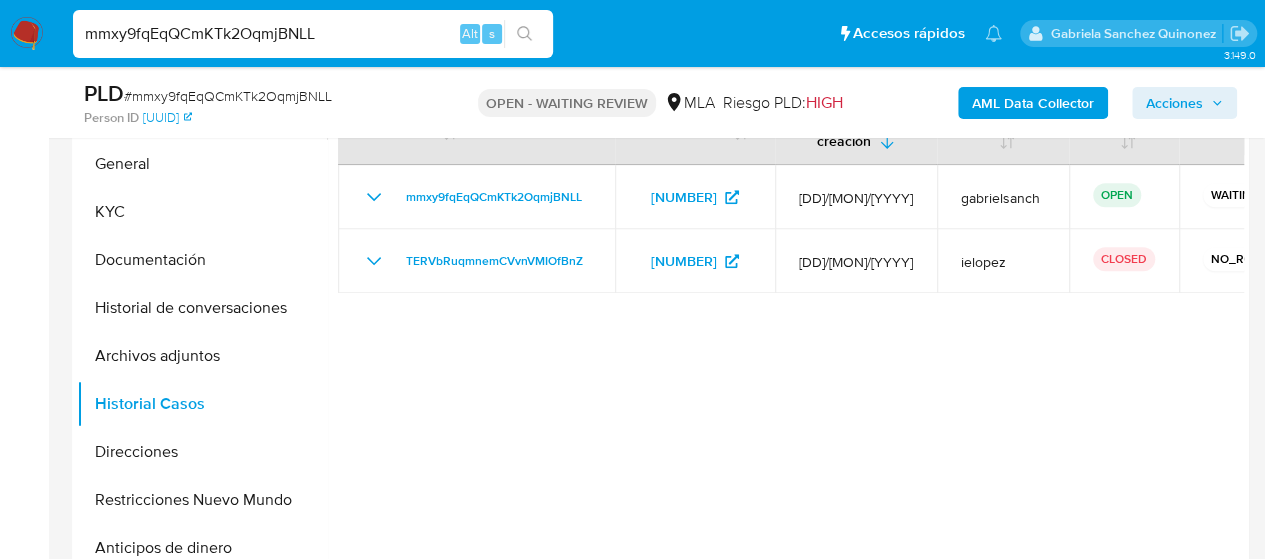 scroll, scrollTop: 405, scrollLeft: 0, axis: vertical 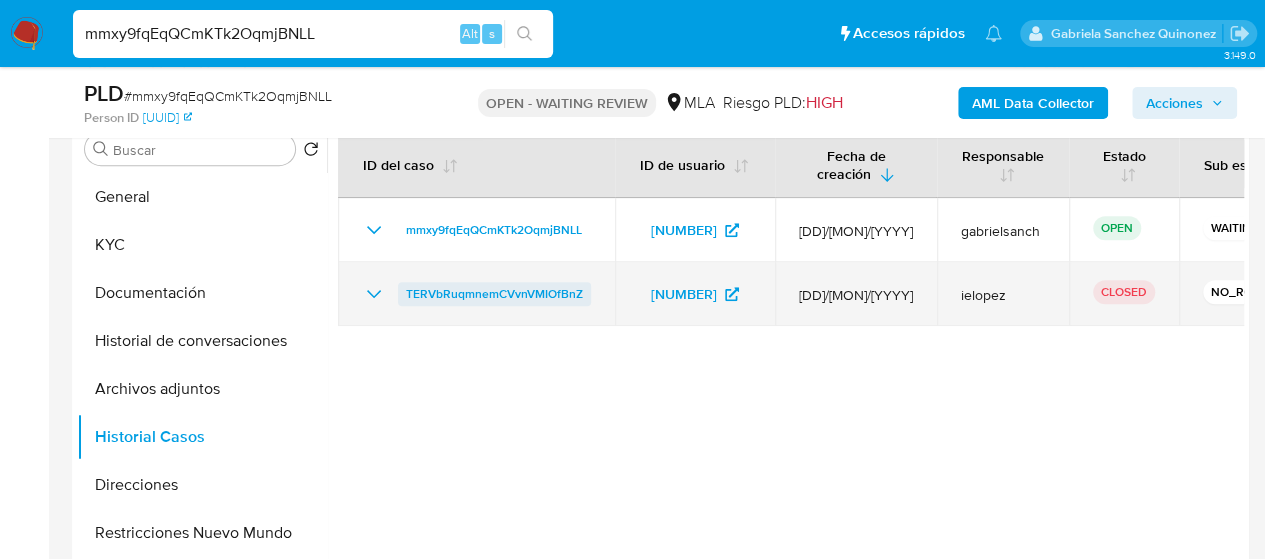 click on "TERVbRuqmnemCVvnVMIOfBnZ" at bounding box center (494, 294) 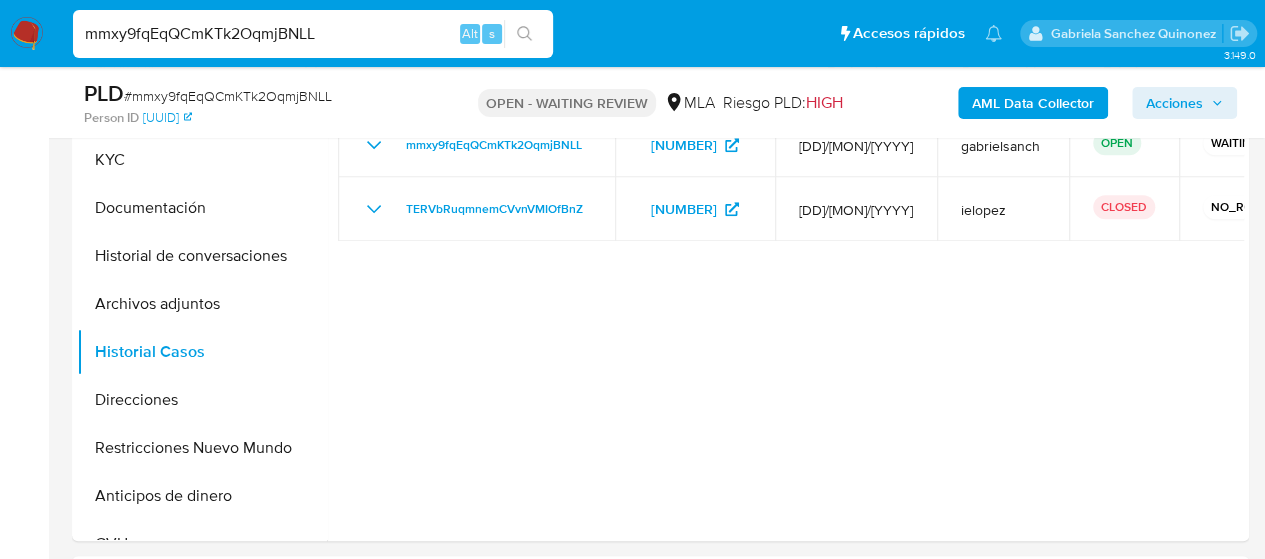 scroll, scrollTop: 405, scrollLeft: 0, axis: vertical 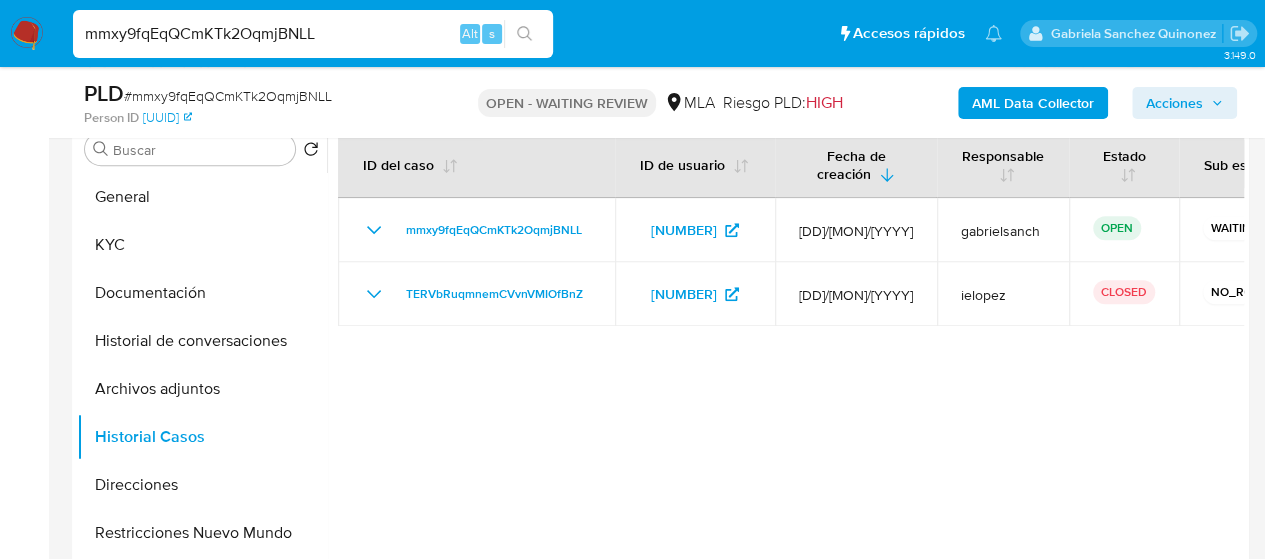 click at bounding box center [785, 370] 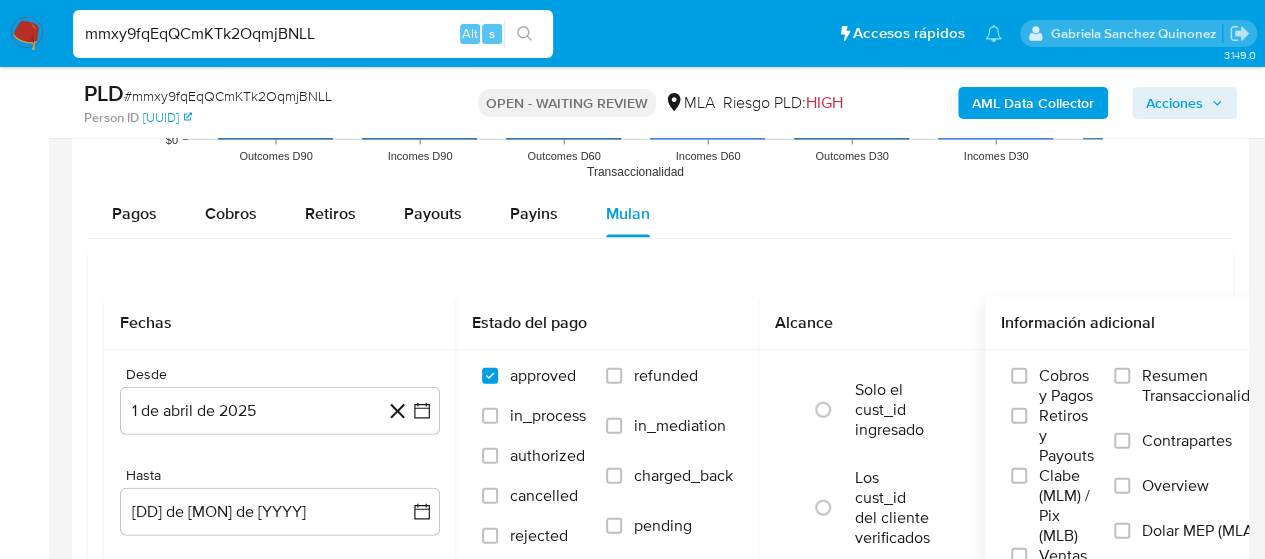 scroll, scrollTop: 2105, scrollLeft: 0, axis: vertical 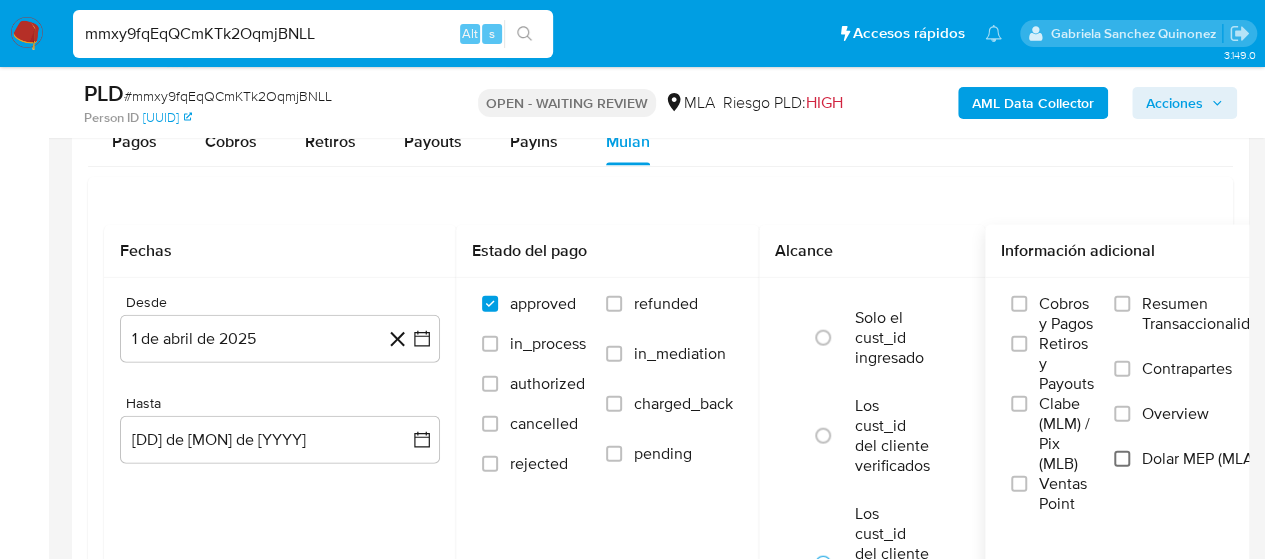 click on "Dolar MEP (MLA)" at bounding box center [1122, 459] 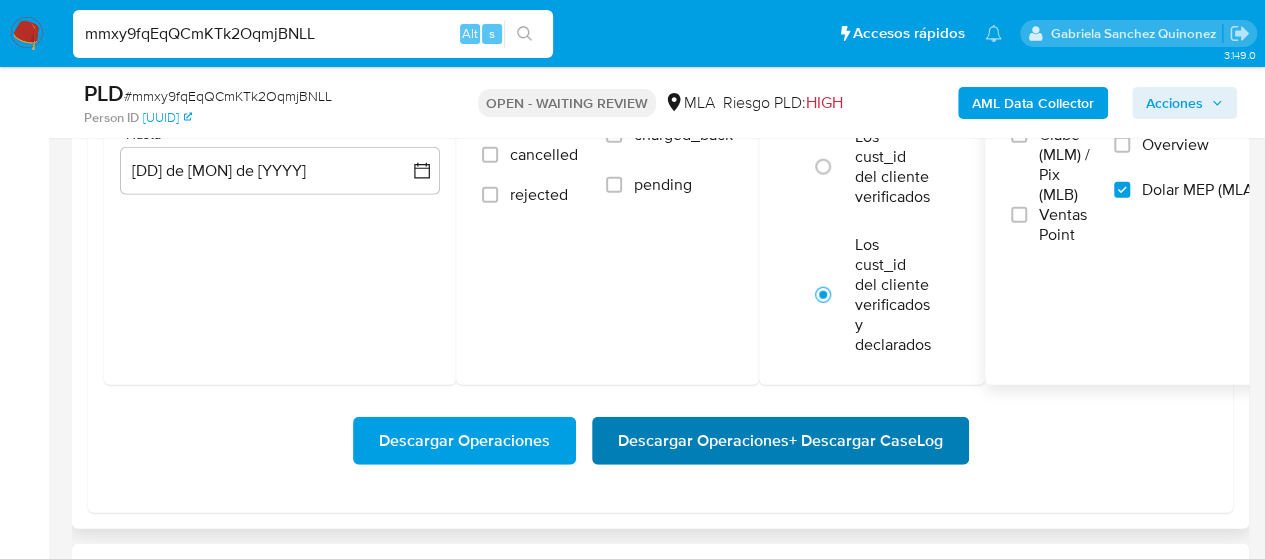 scroll, scrollTop: 2405, scrollLeft: 0, axis: vertical 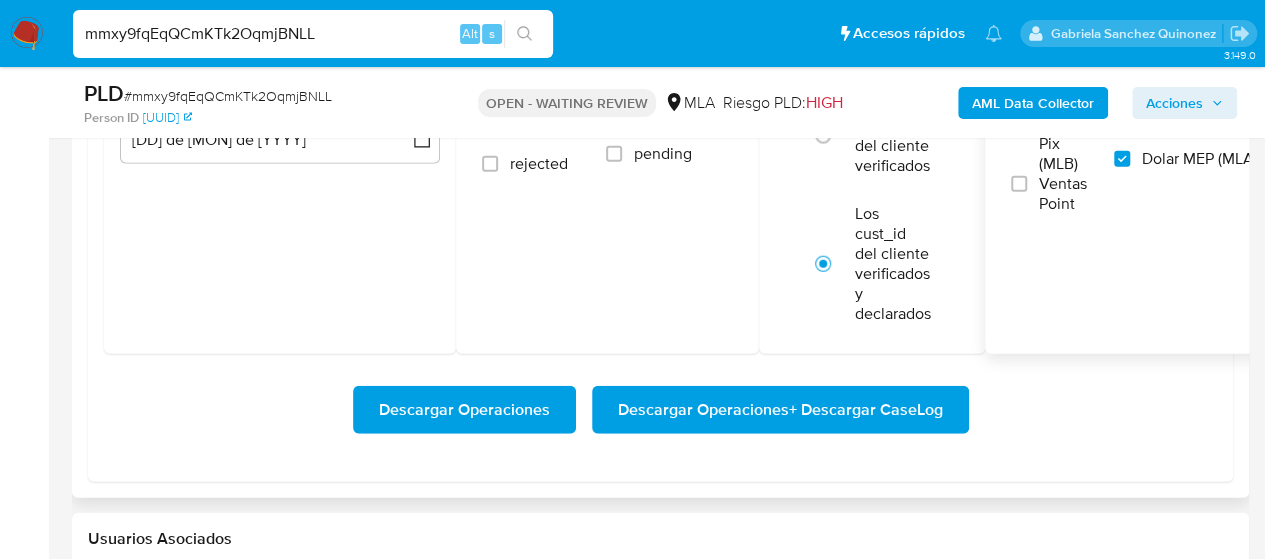 click on "Descargar Operaciones  +   Descargar CaseLog" at bounding box center [780, 410] 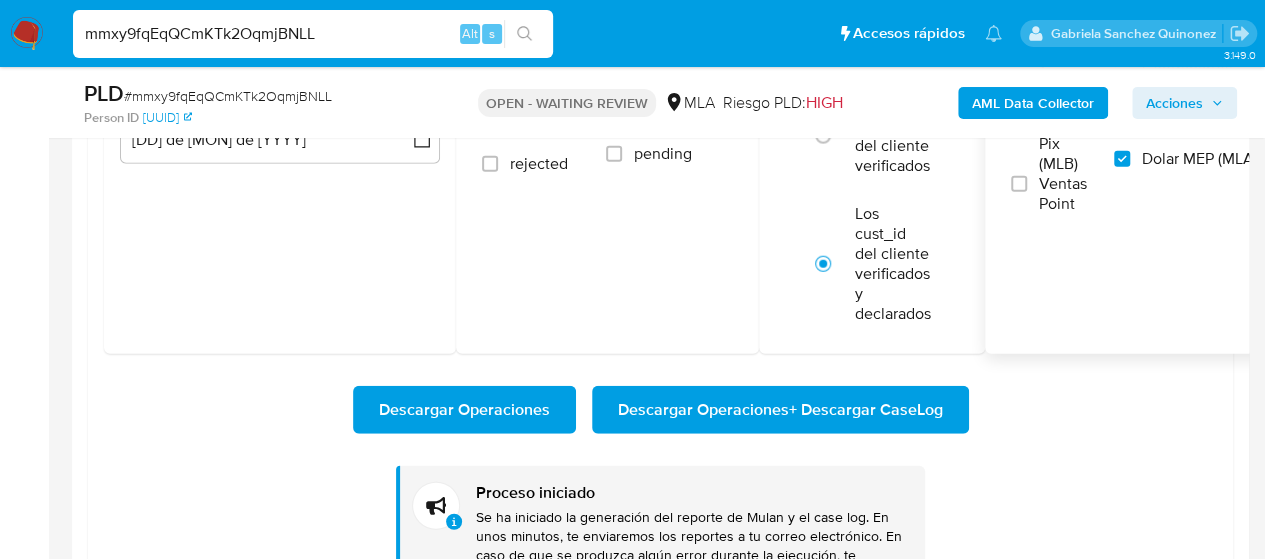 click on "mmxy9fqEqQCmKTk2OqmjBNLL" at bounding box center [313, 34] 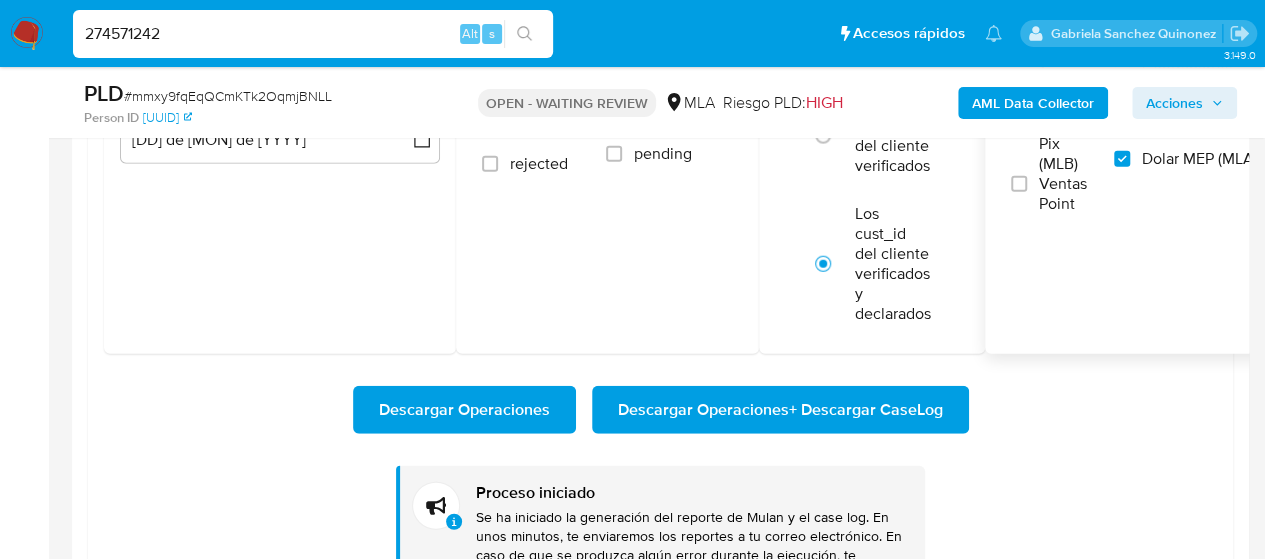 type on "274571242" 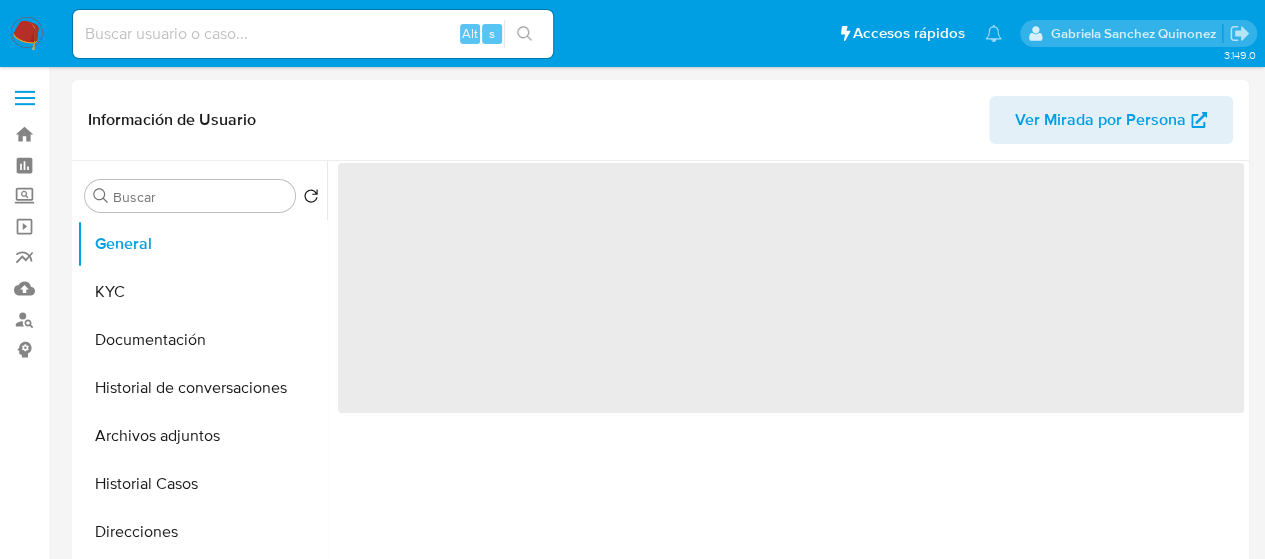 scroll, scrollTop: 100, scrollLeft: 0, axis: vertical 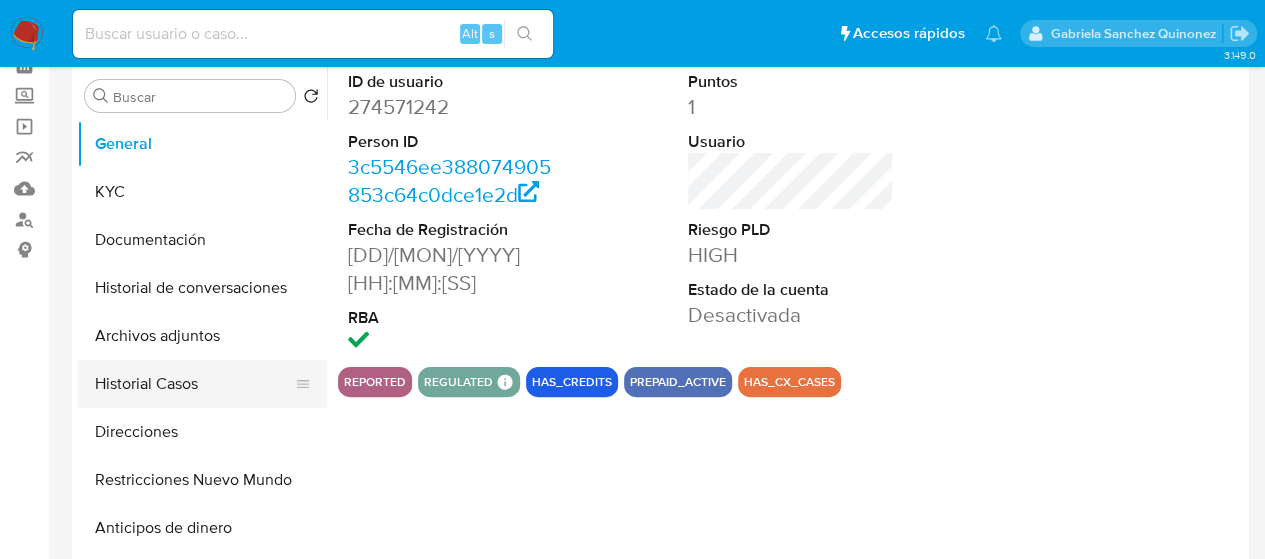 select on "10" 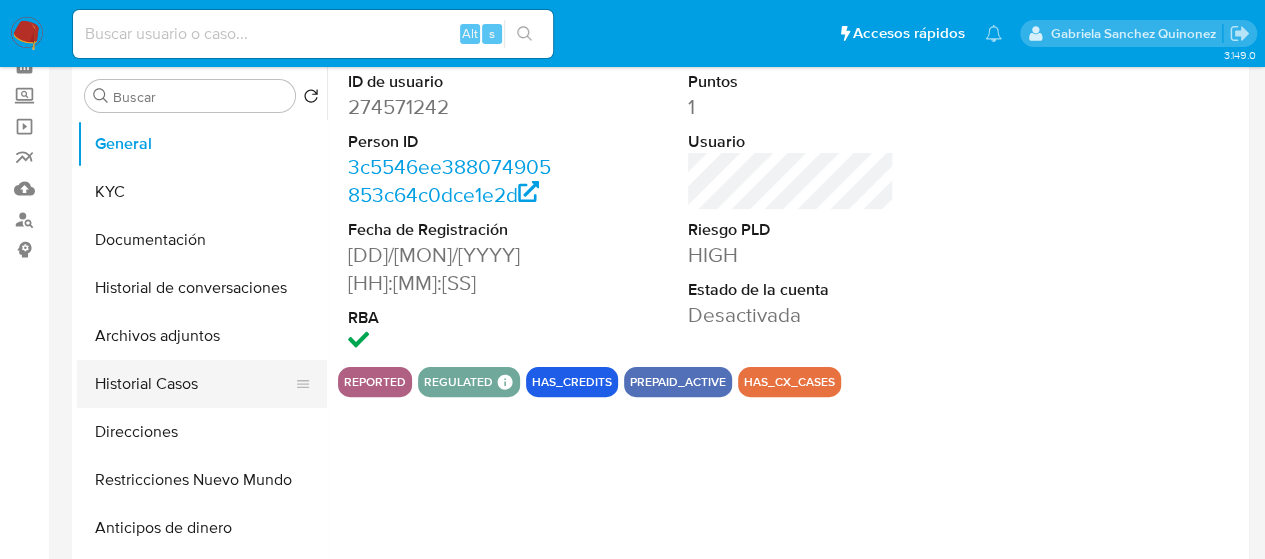 click on "Historial Casos" at bounding box center (194, 384) 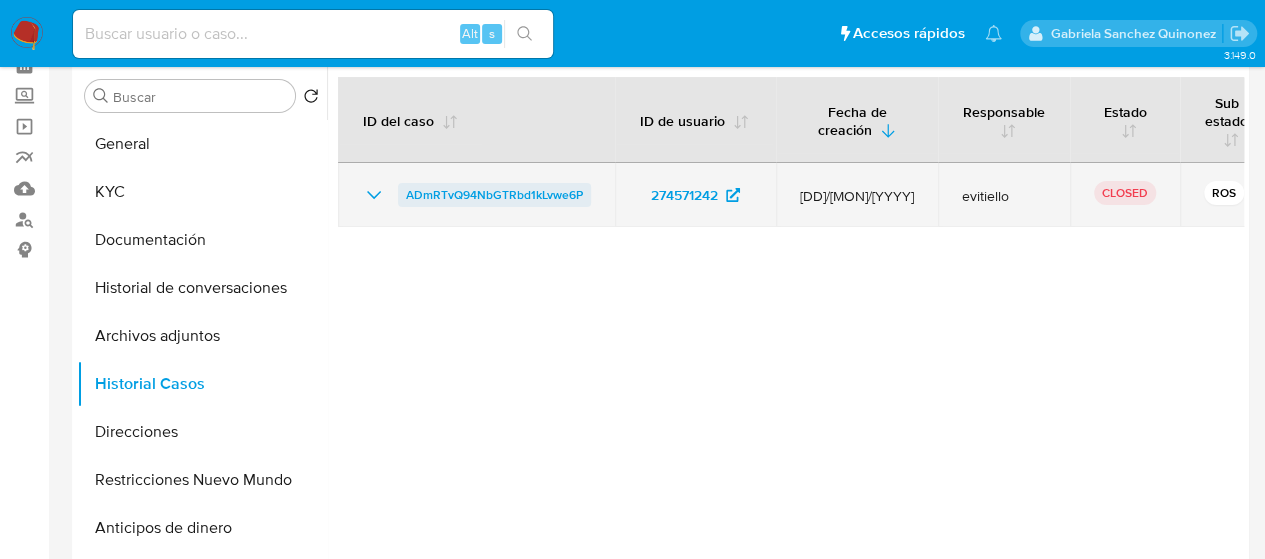click on "ADmRTvQ94NbGTRbd1kLvwe6P" at bounding box center [494, 195] 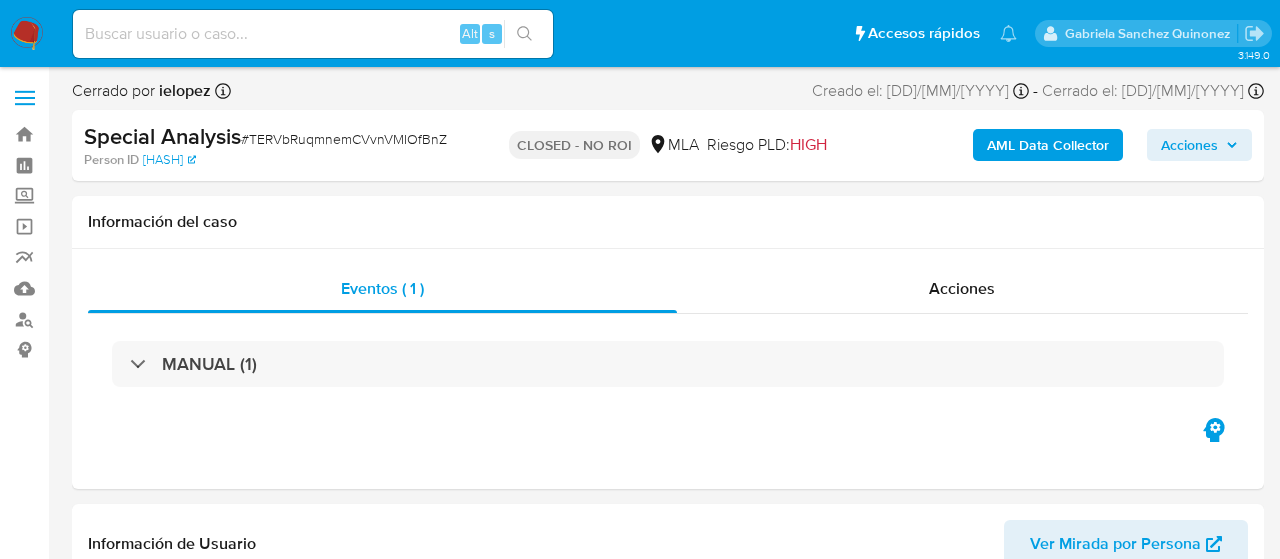 select on "10" 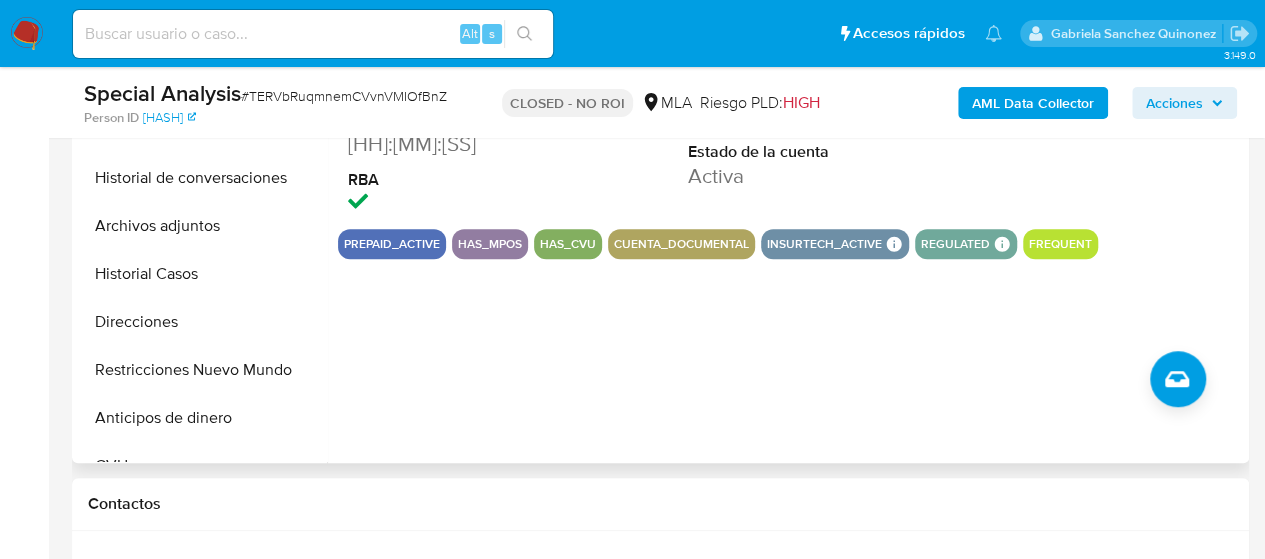scroll, scrollTop: 600, scrollLeft: 0, axis: vertical 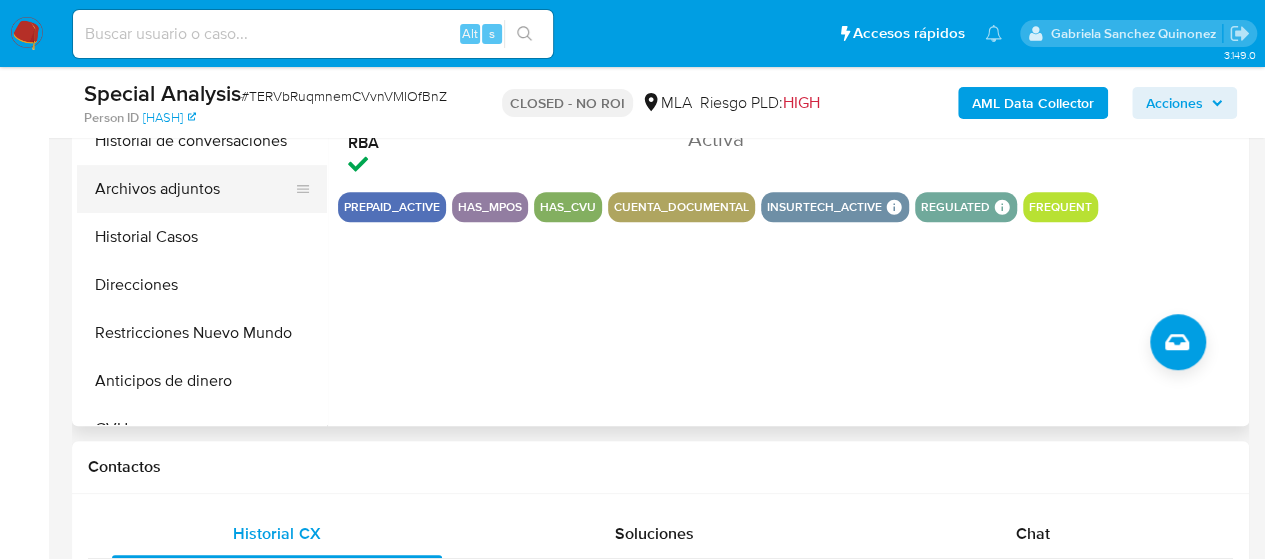 click on "Archivos adjuntos" at bounding box center (194, 189) 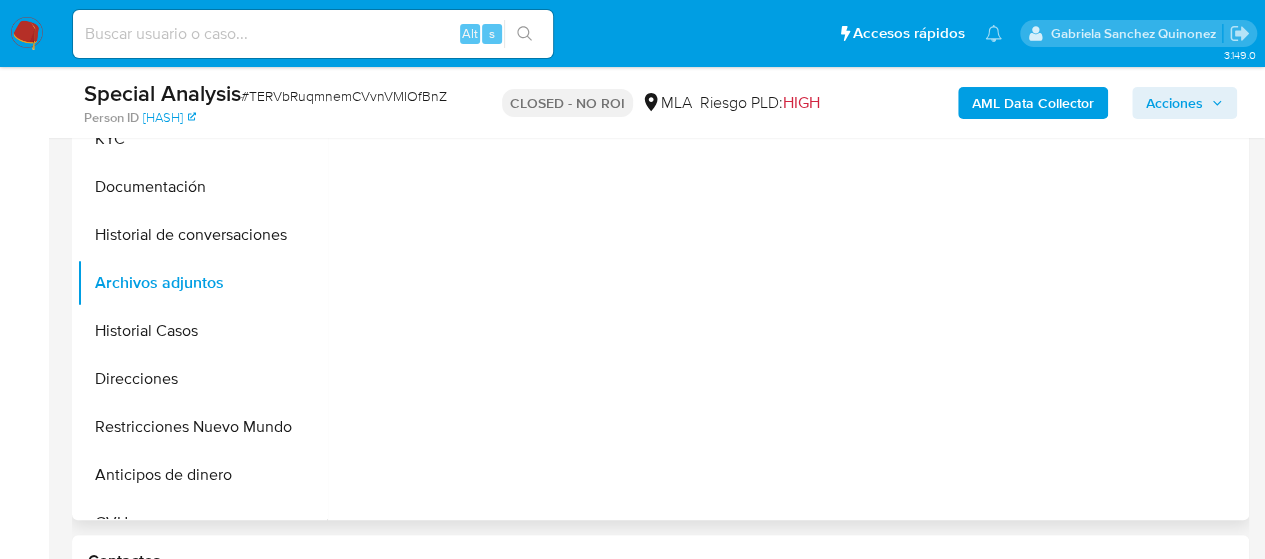 scroll, scrollTop: 400, scrollLeft: 0, axis: vertical 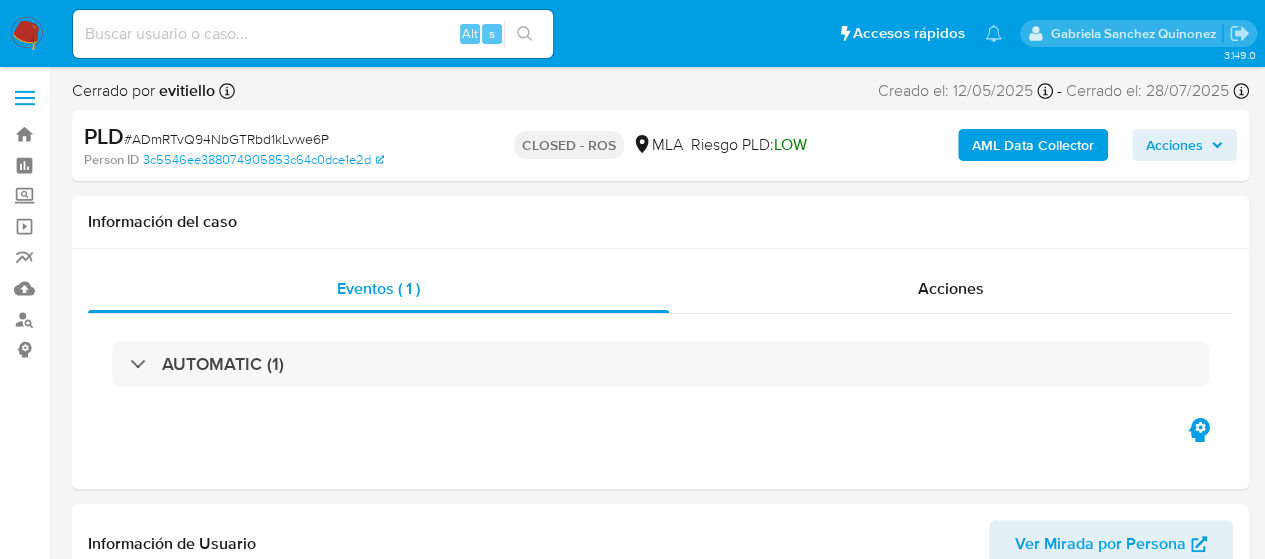 select on "10" 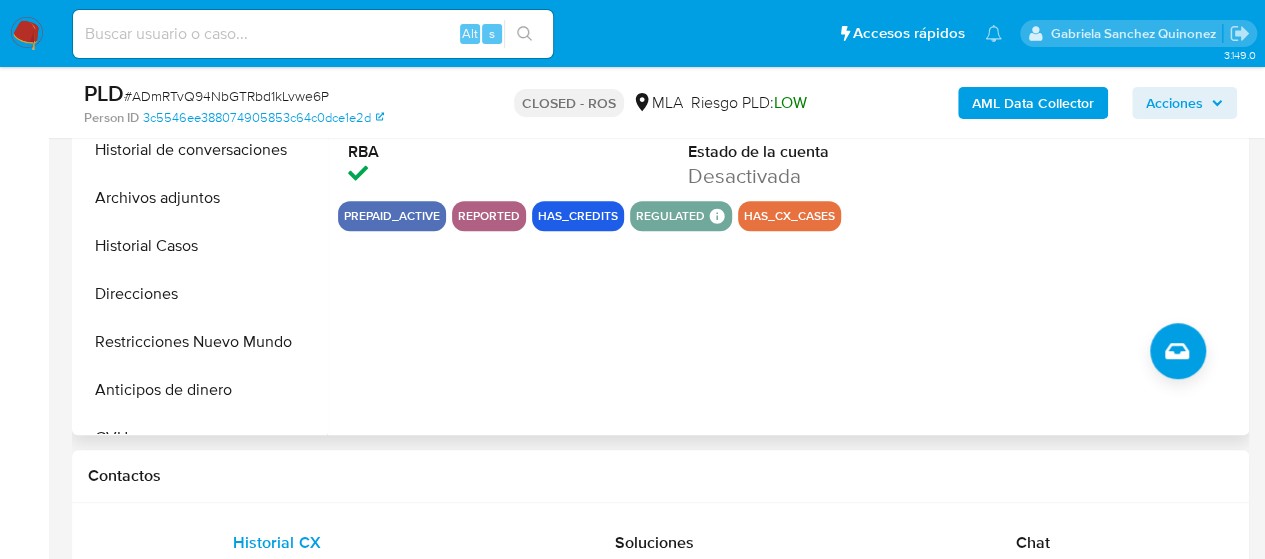 scroll, scrollTop: 600, scrollLeft: 0, axis: vertical 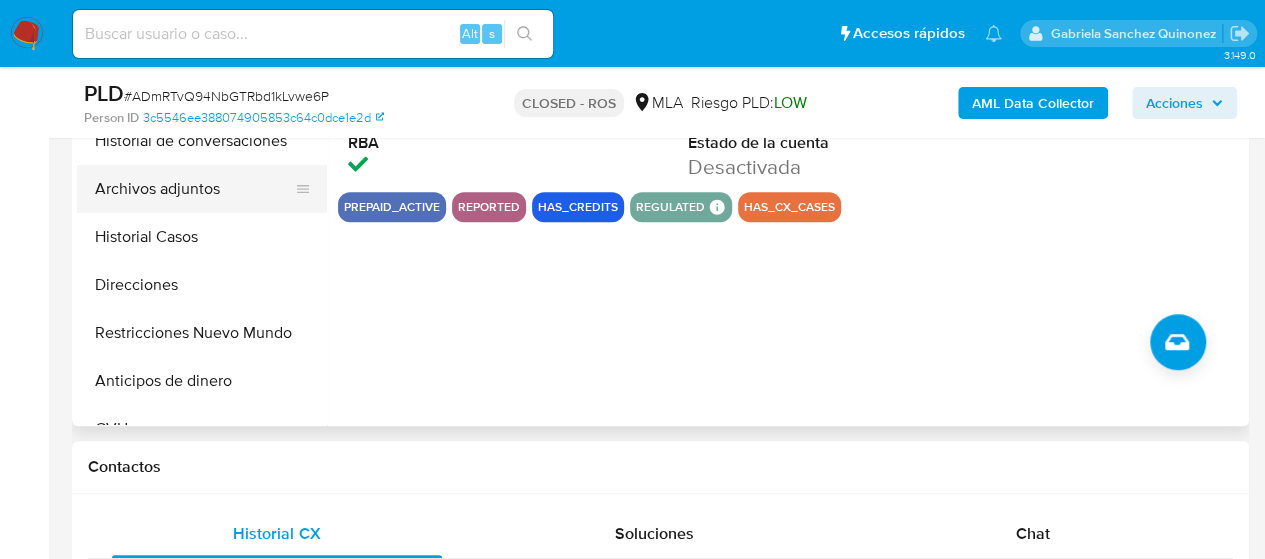 click on "Archivos adjuntos" at bounding box center [194, 189] 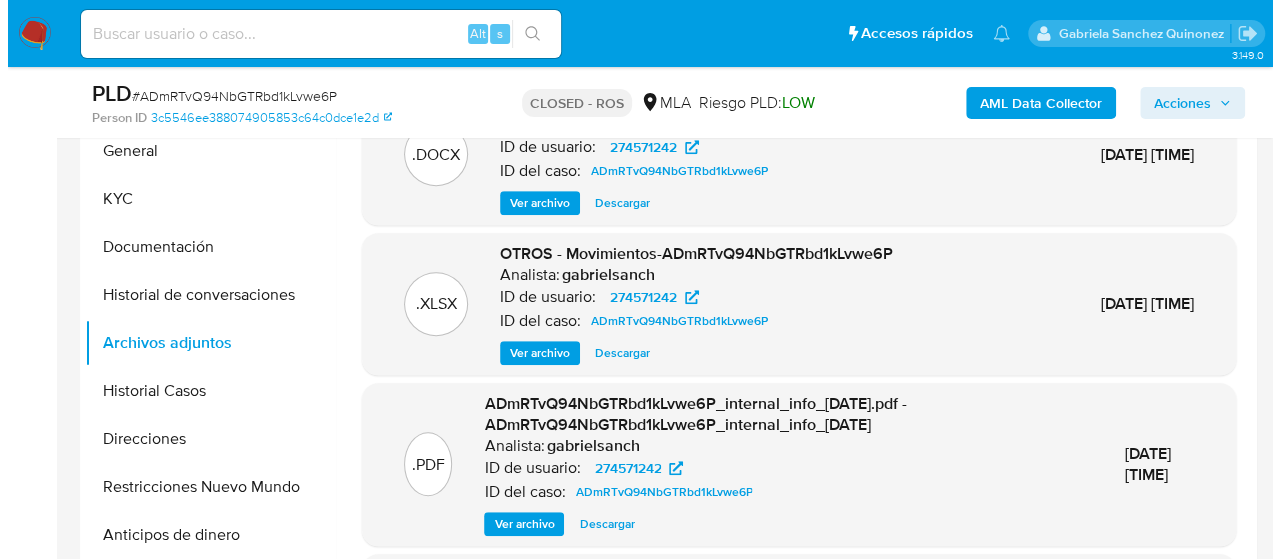 scroll, scrollTop: 400, scrollLeft: 0, axis: vertical 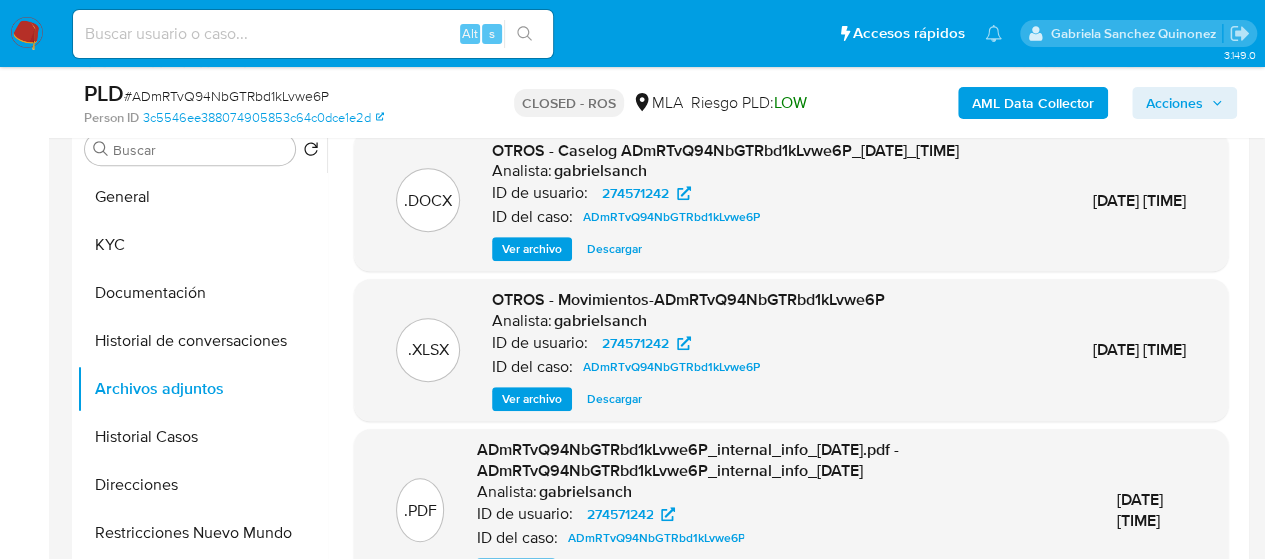 click on "Ver archivo" at bounding box center (532, 249) 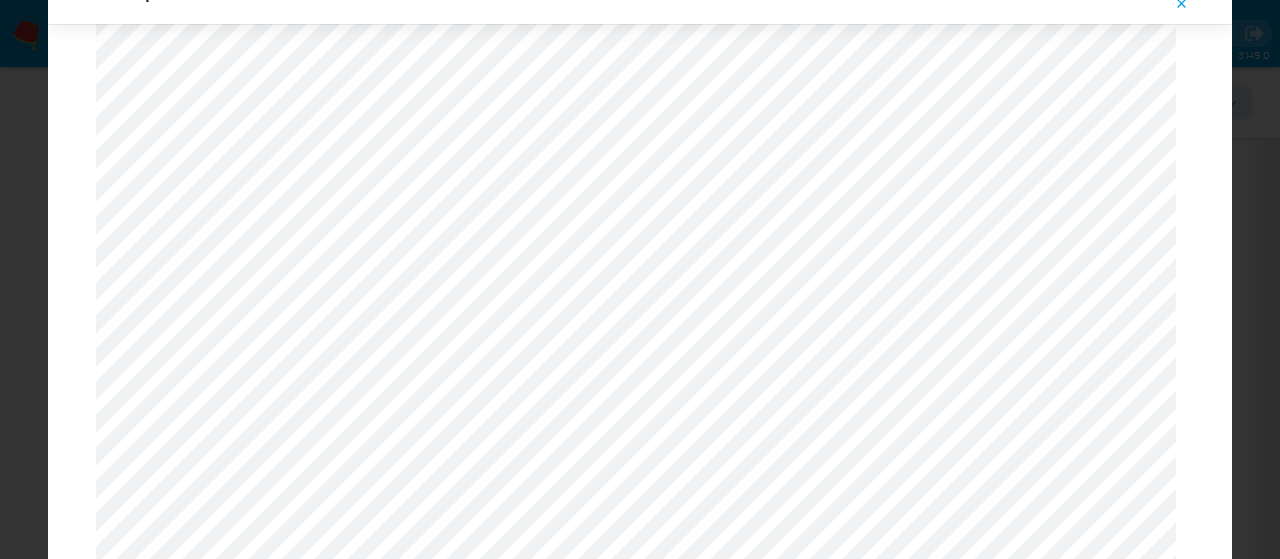 scroll, scrollTop: 1360, scrollLeft: 0, axis: vertical 